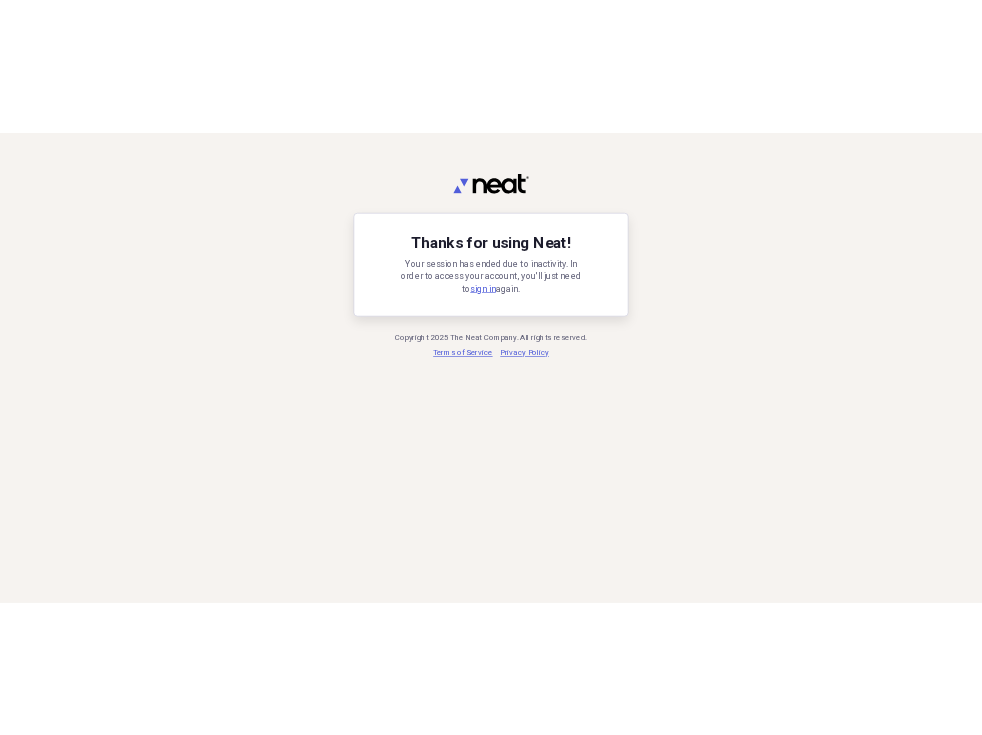 scroll, scrollTop: 0, scrollLeft: 0, axis: both 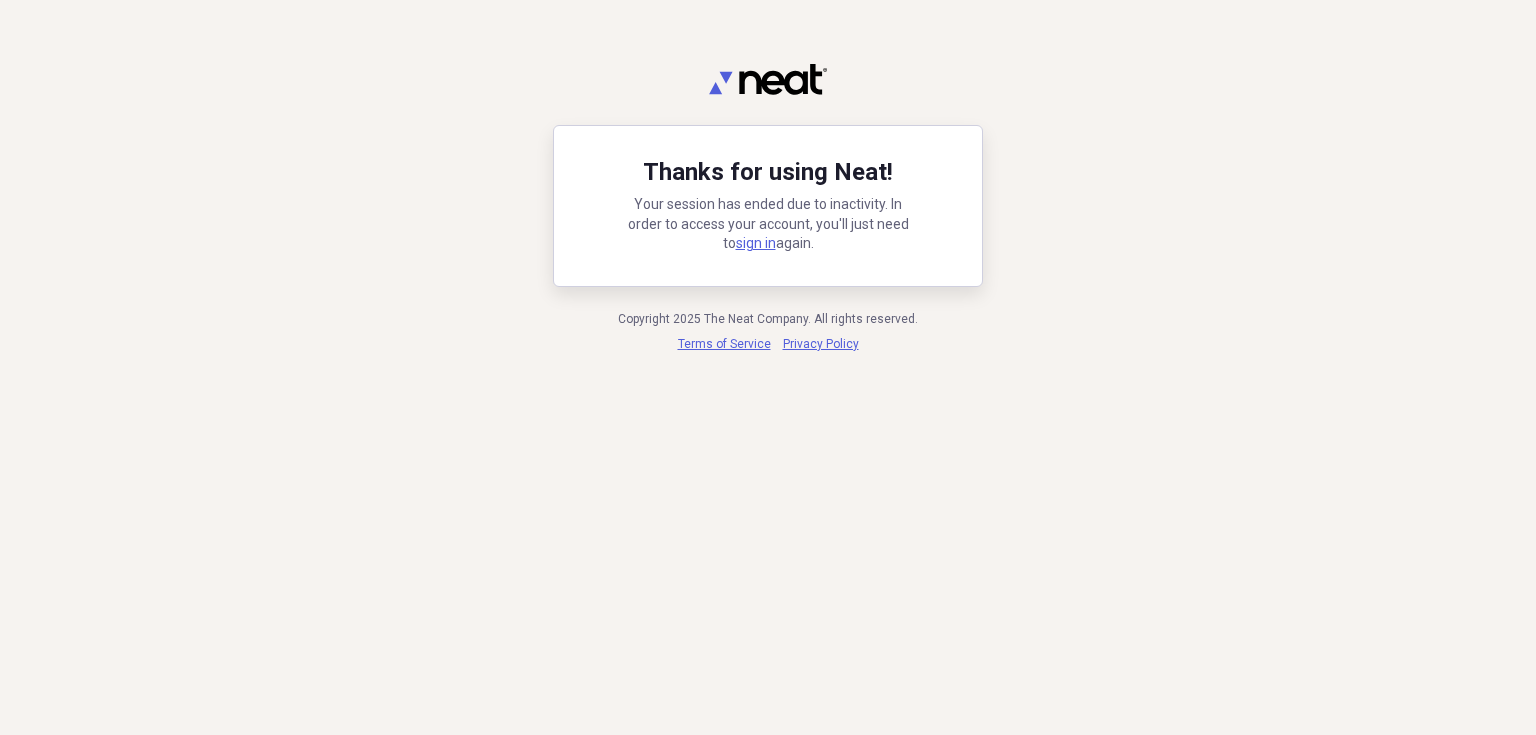 drag, startPoint x: 733, startPoint y: 238, endPoint x: 579, endPoint y: 502, distance: 305.63376 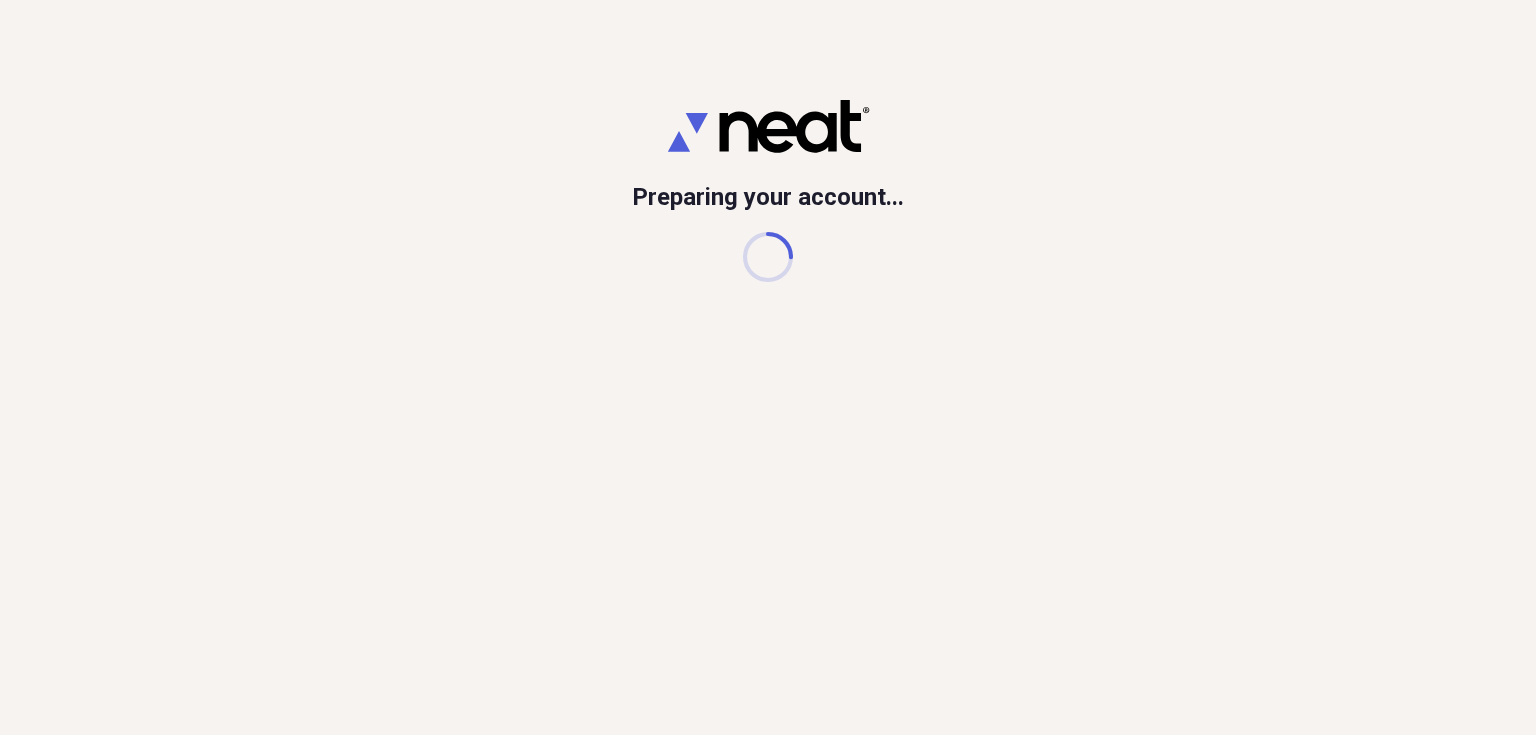 scroll, scrollTop: 0, scrollLeft: 0, axis: both 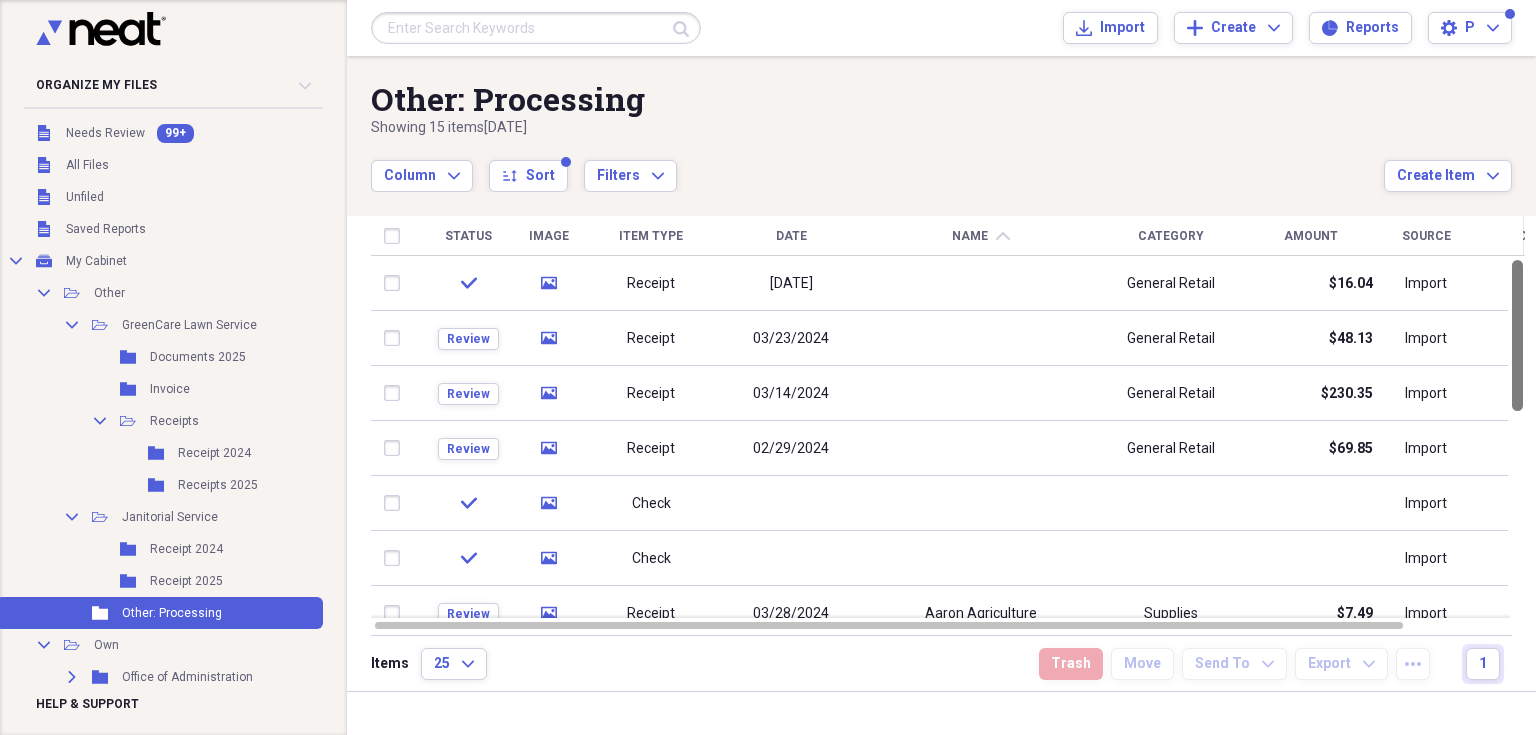 click at bounding box center (1517, 335) 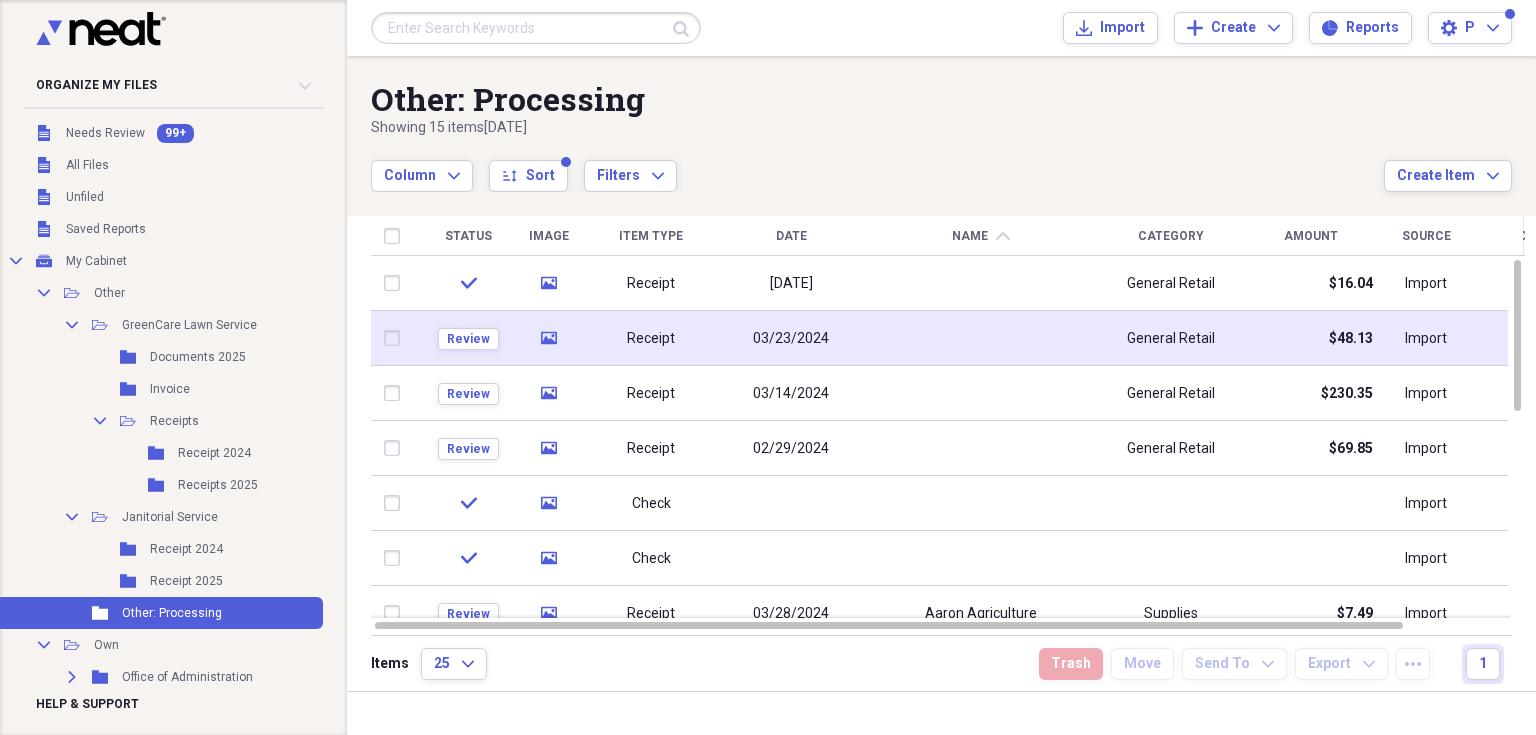 click on "General Retail" at bounding box center (1171, 339) 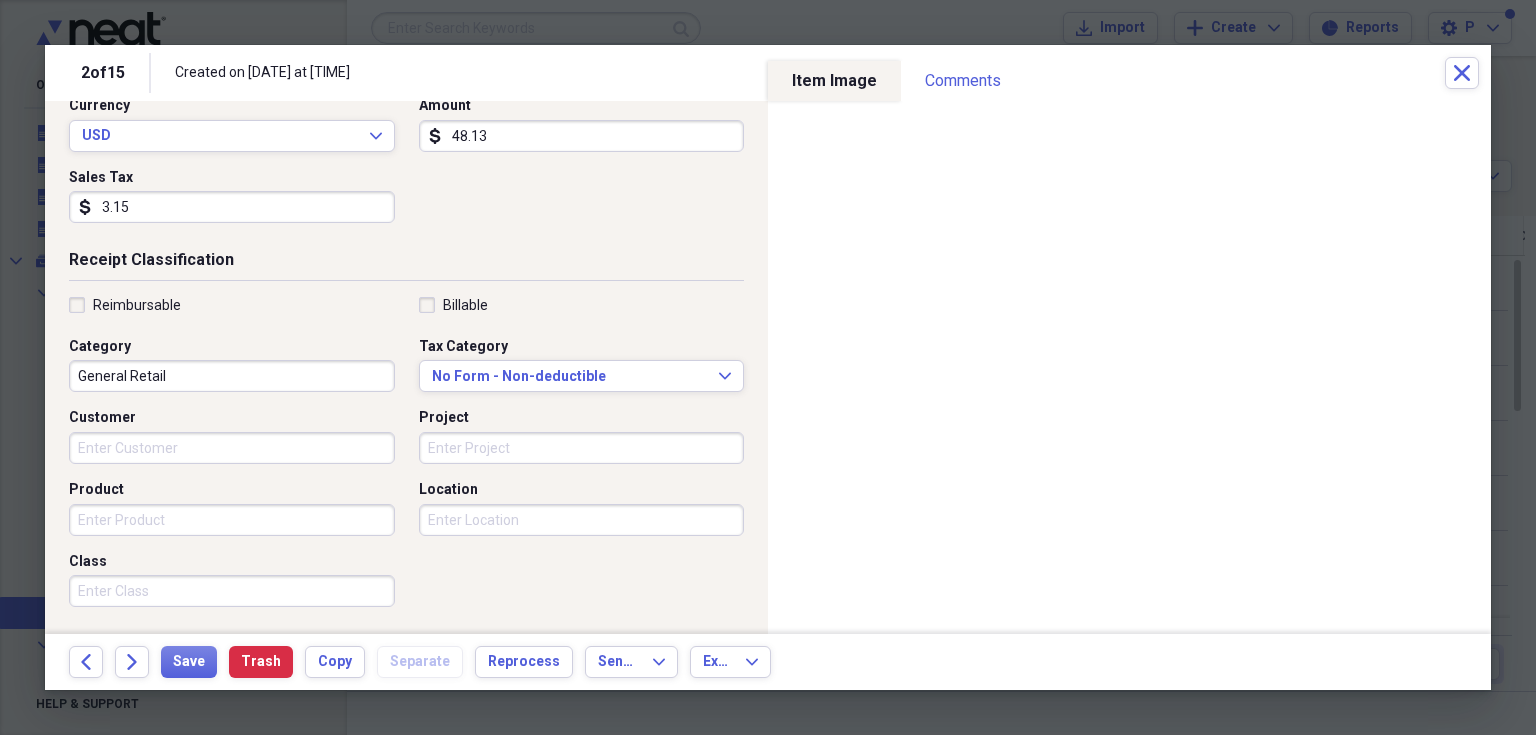 scroll, scrollTop: 333, scrollLeft: 0, axis: vertical 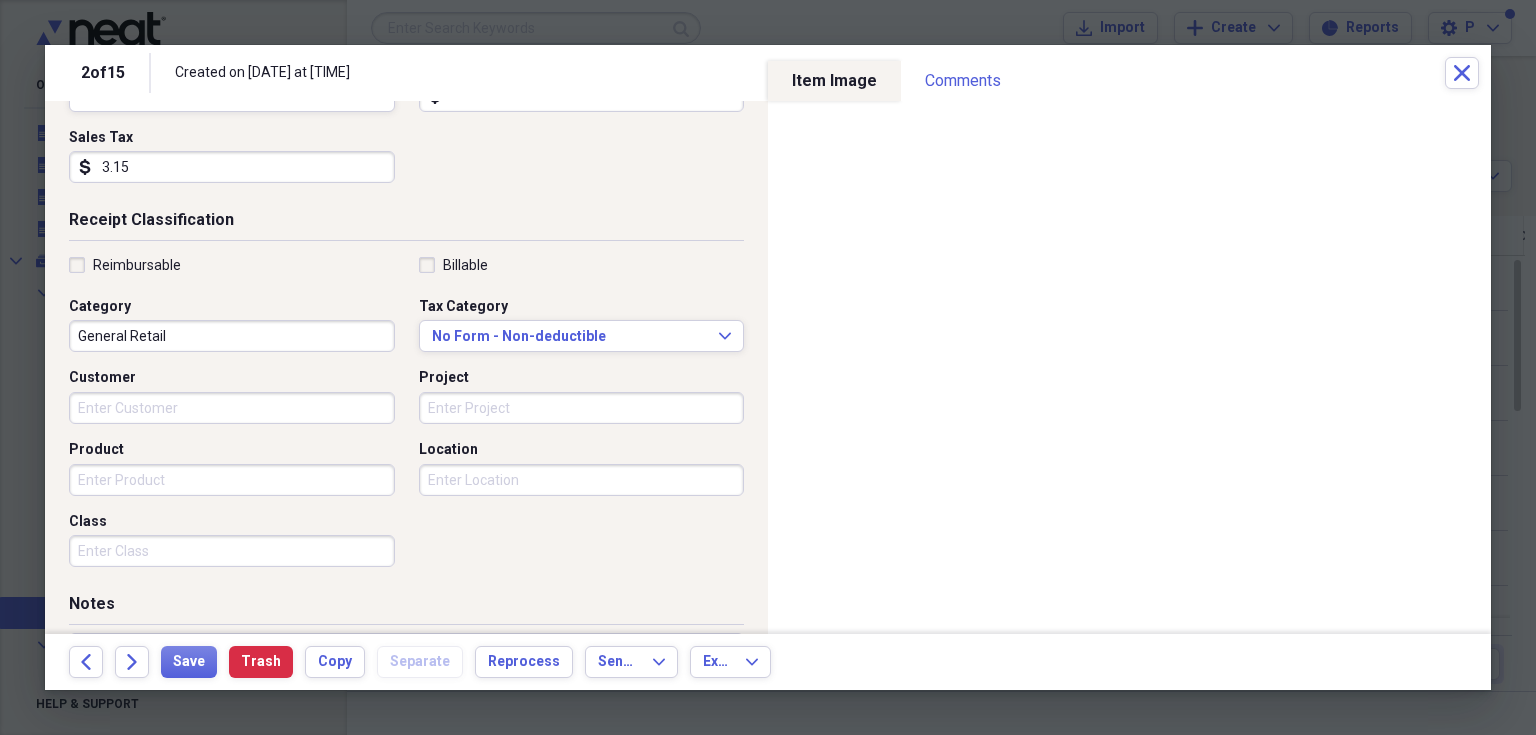 click on "Category" at bounding box center [232, 307] 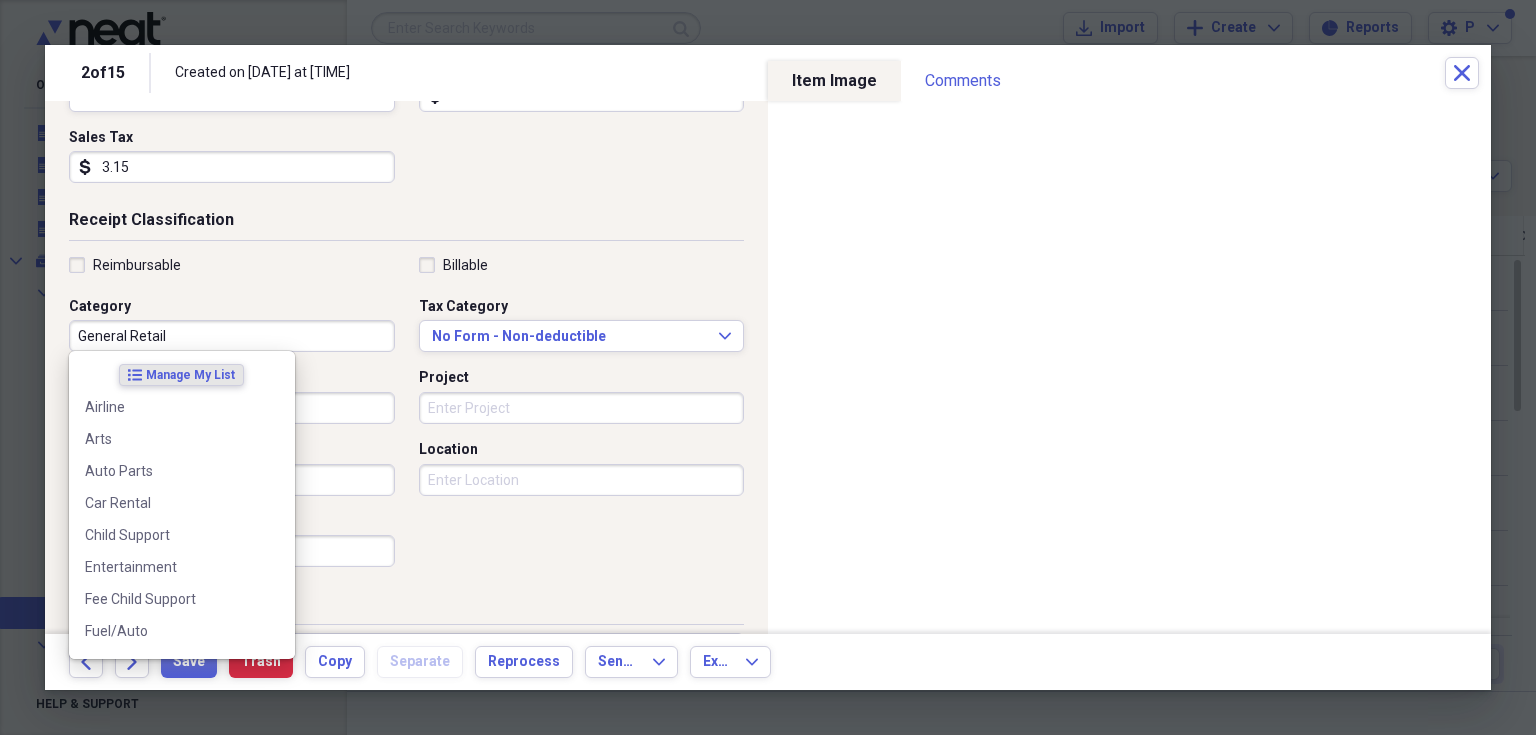 click on "General Retail" at bounding box center (232, 336) 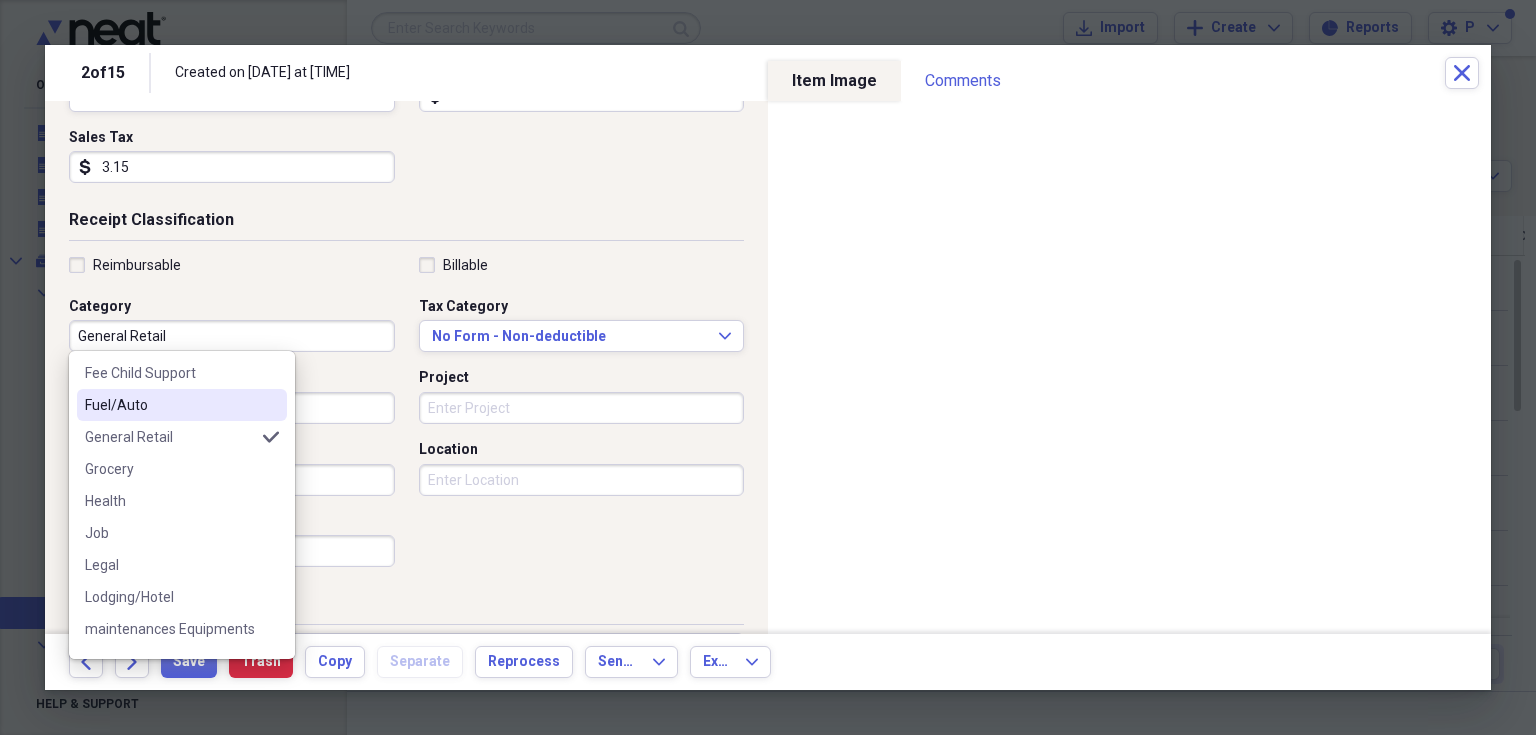scroll, scrollTop: 240, scrollLeft: 0, axis: vertical 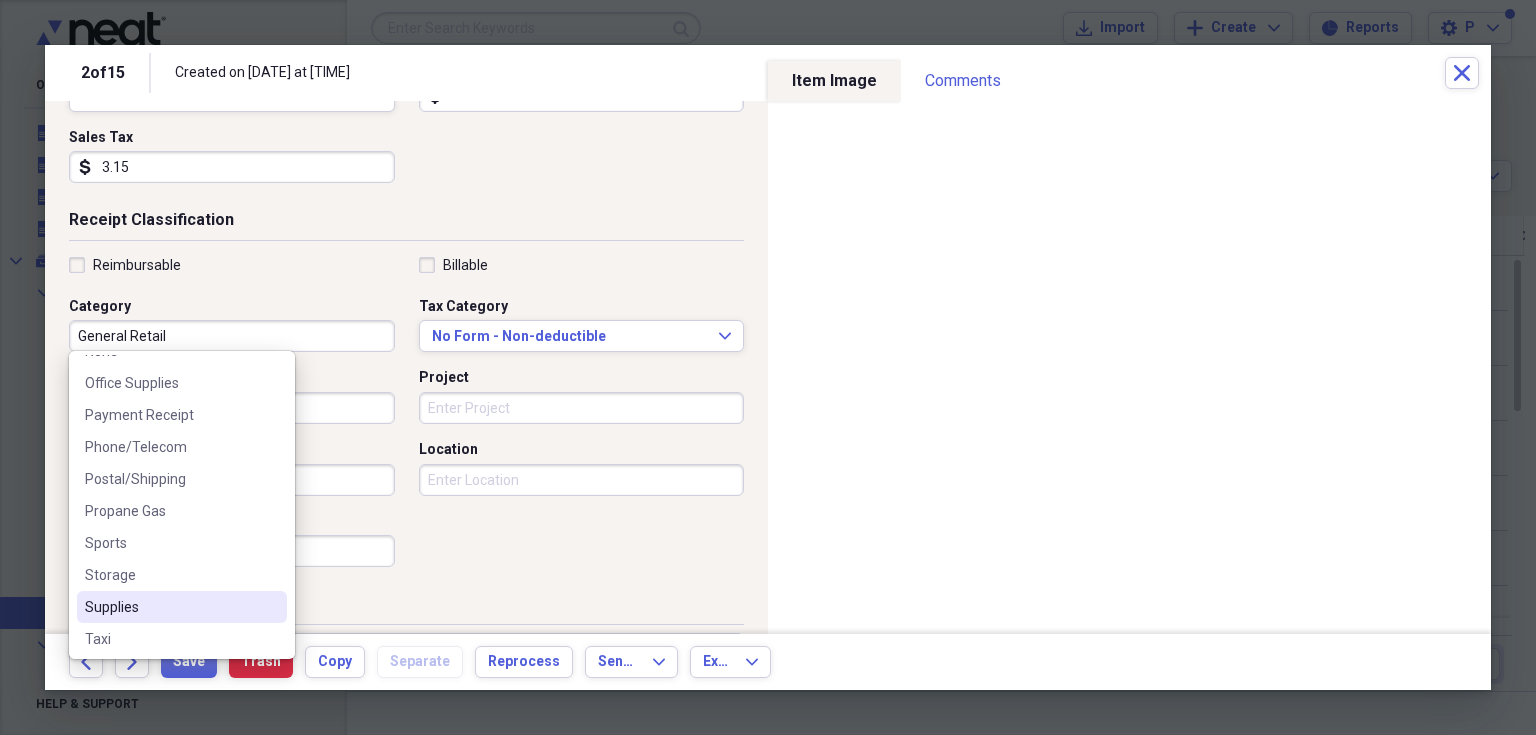 click on "Supplies" at bounding box center (170, 607) 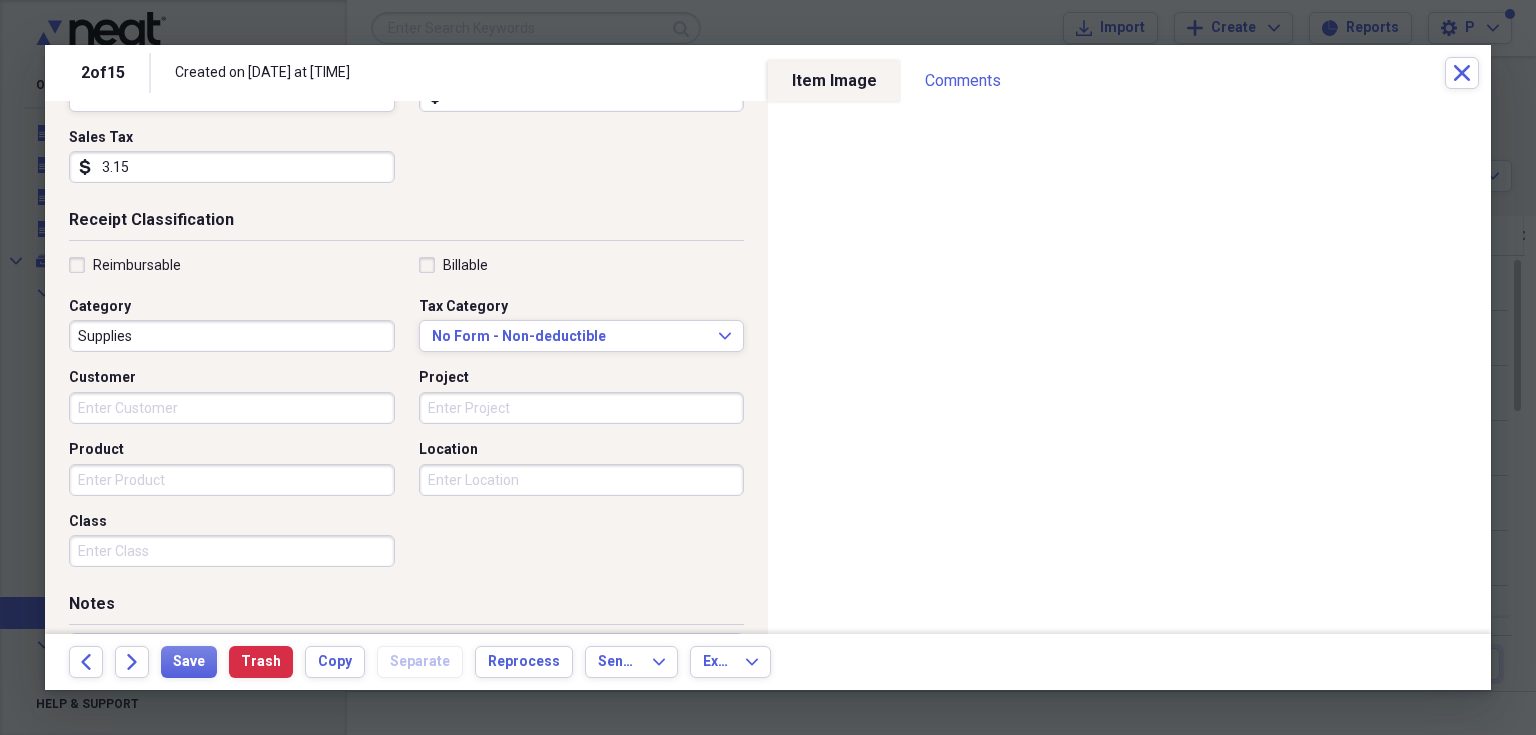 click on "Notes" at bounding box center (406, 608) 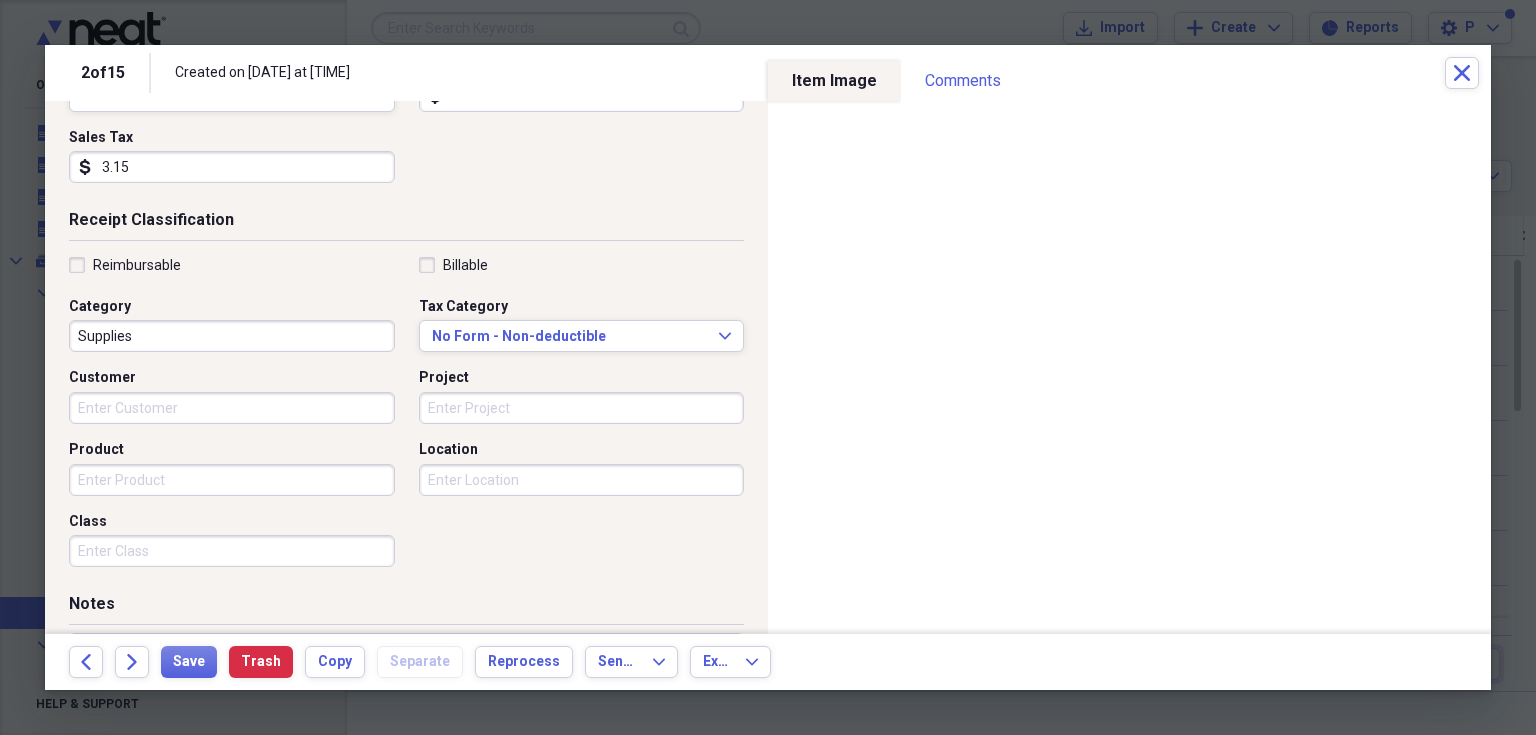 scroll, scrollTop: 314, scrollLeft: 0, axis: vertical 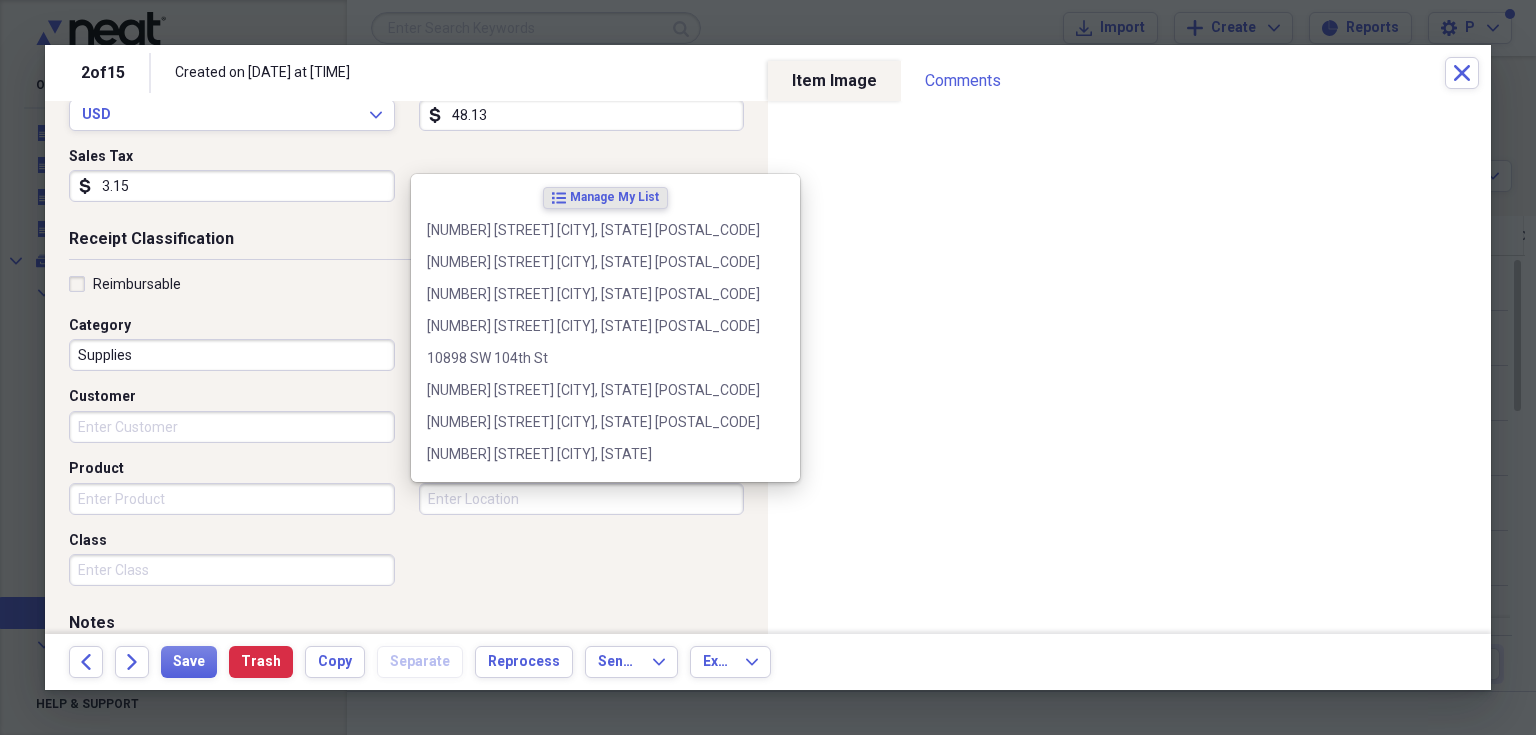 click on "Location" at bounding box center (582, 499) 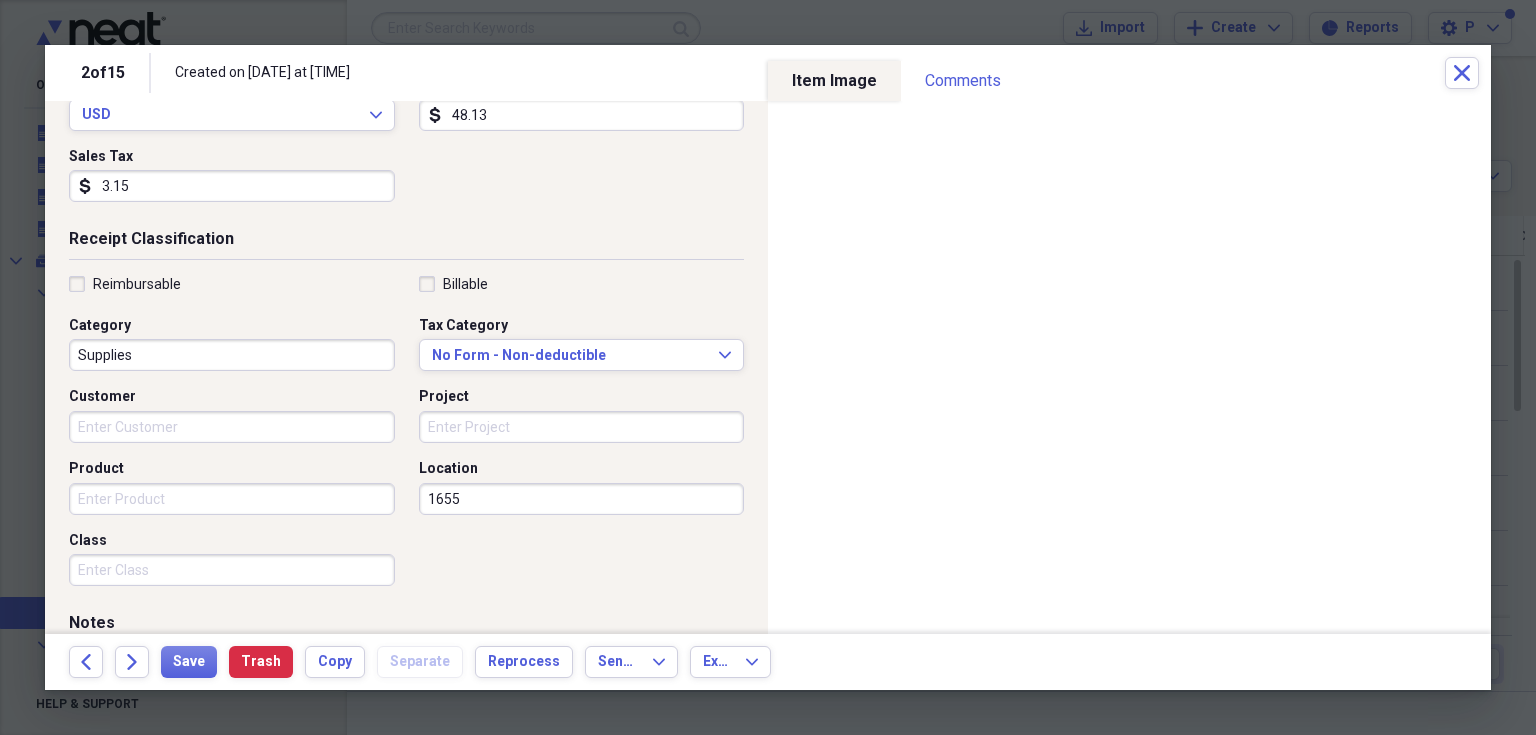 click on "[NUMBER]" at bounding box center (406, 435) 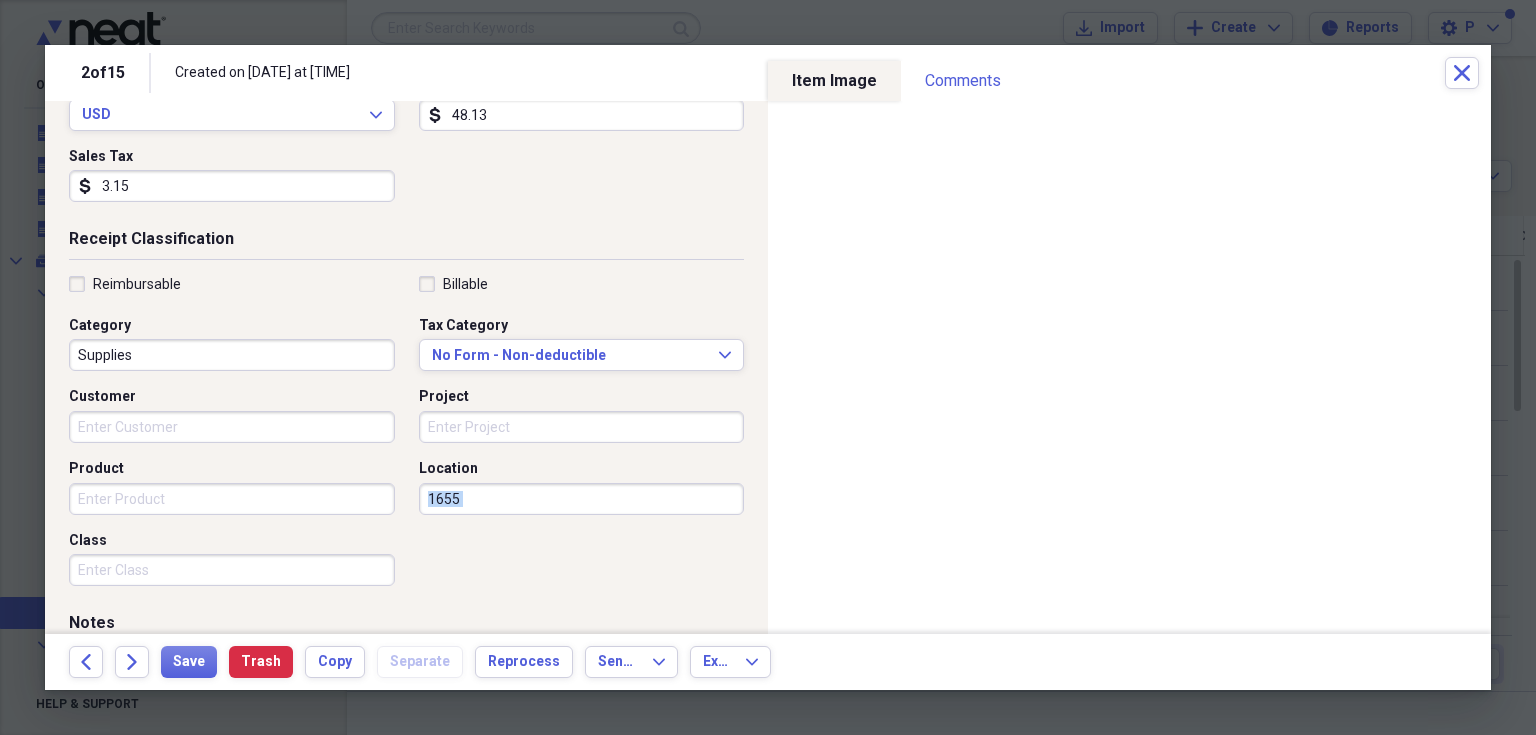 click on "[NUMBER]" at bounding box center [406, 435] 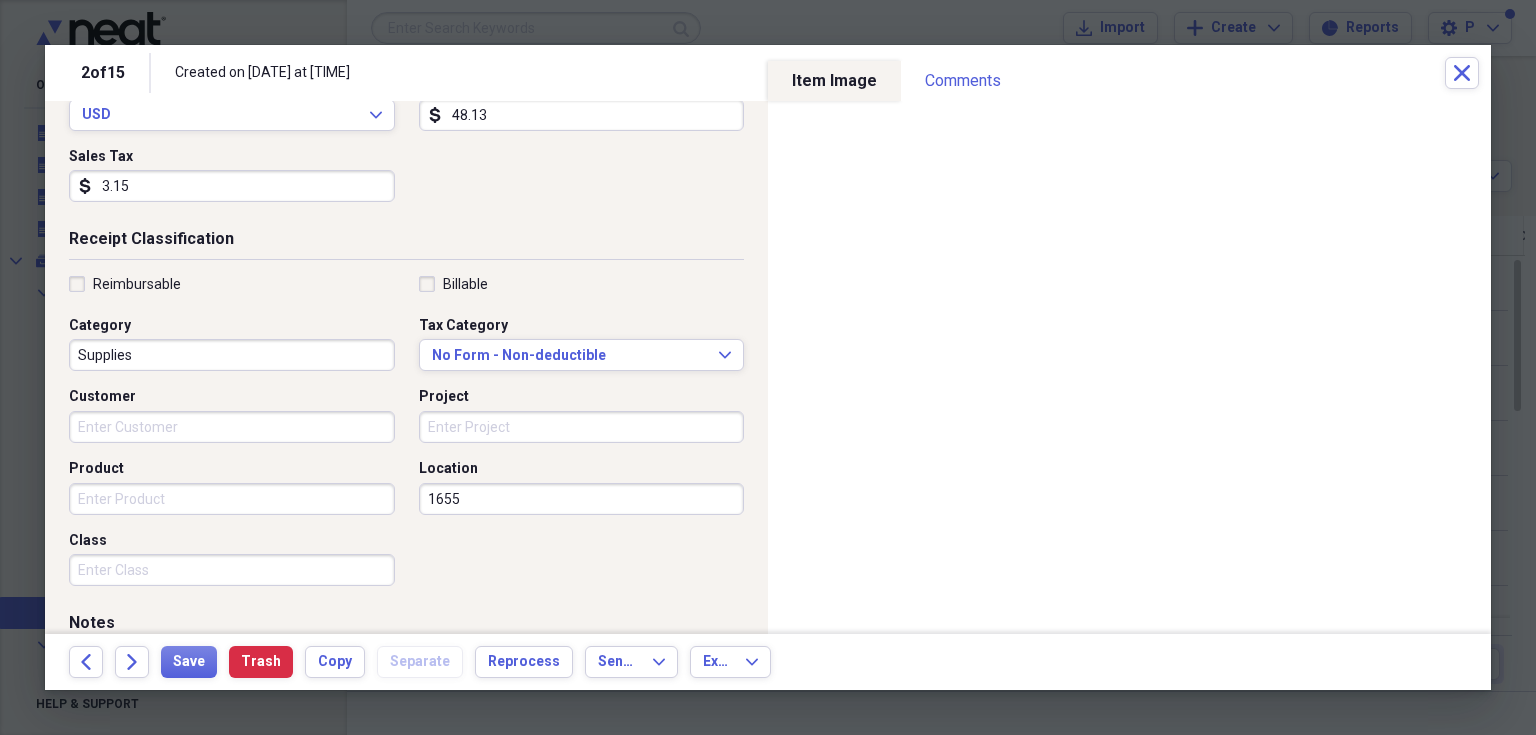 click on "1655" at bounding box center (582, 499) 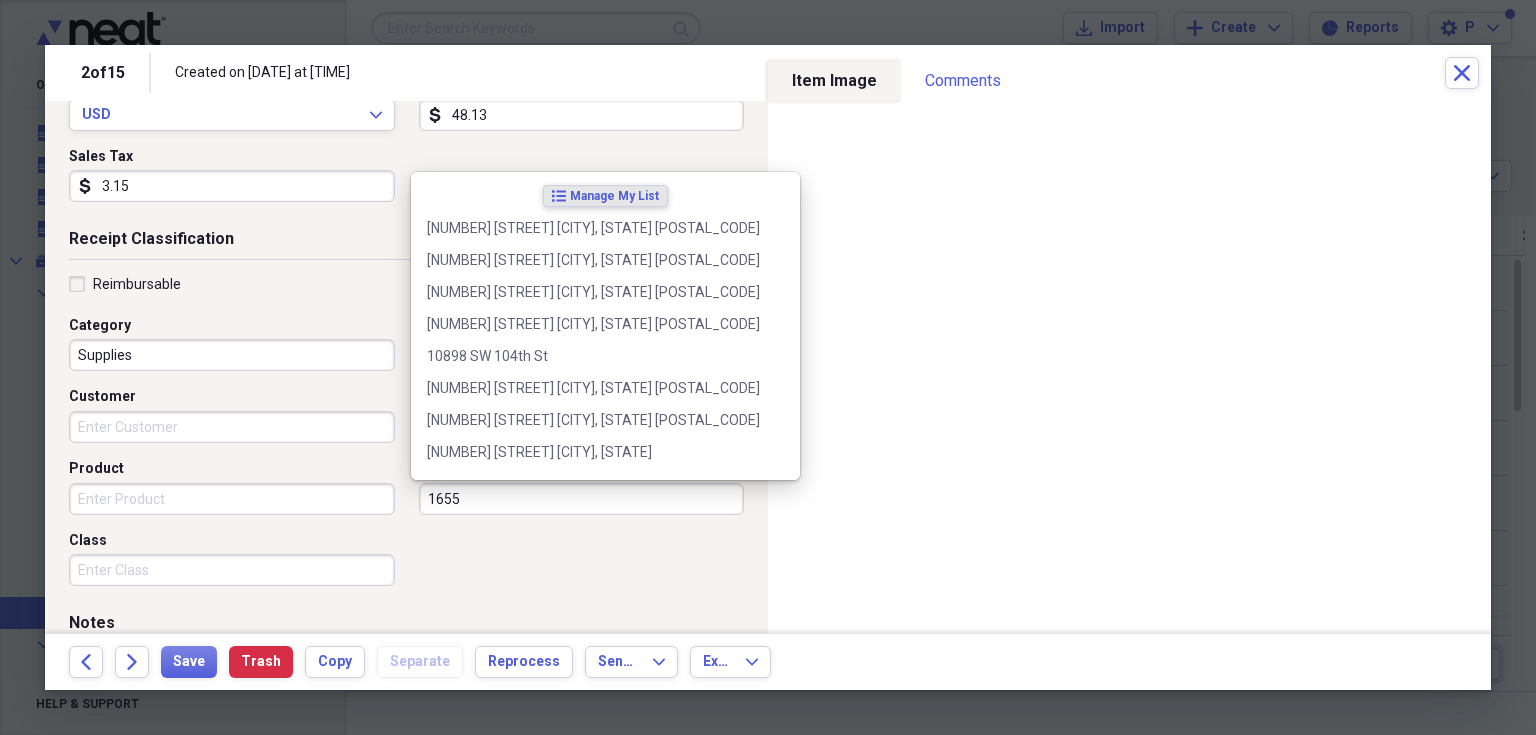 scroll, scrollTop: 316, scrollLeft: 0, axis: vertical 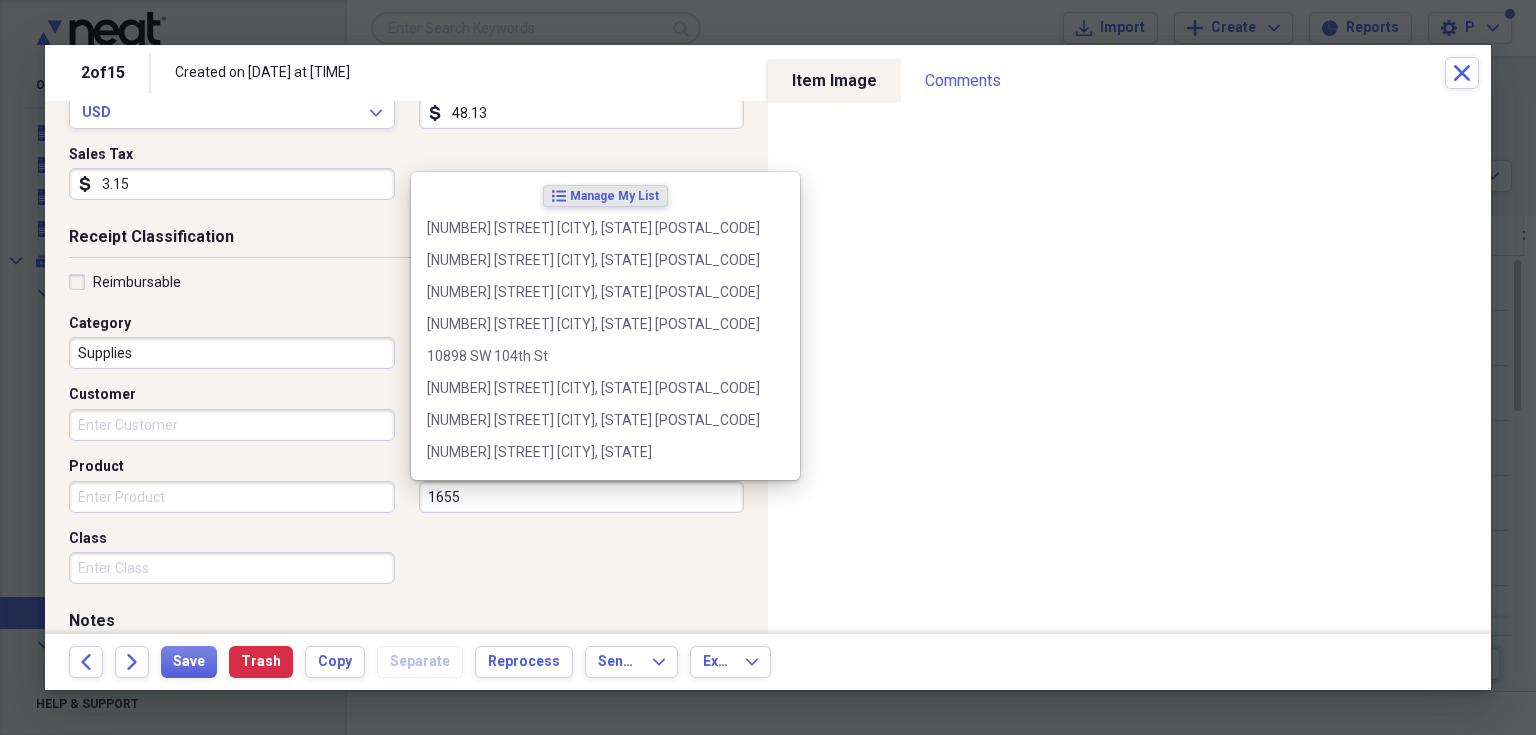 click on "1655" at bounding box center (582, 497) 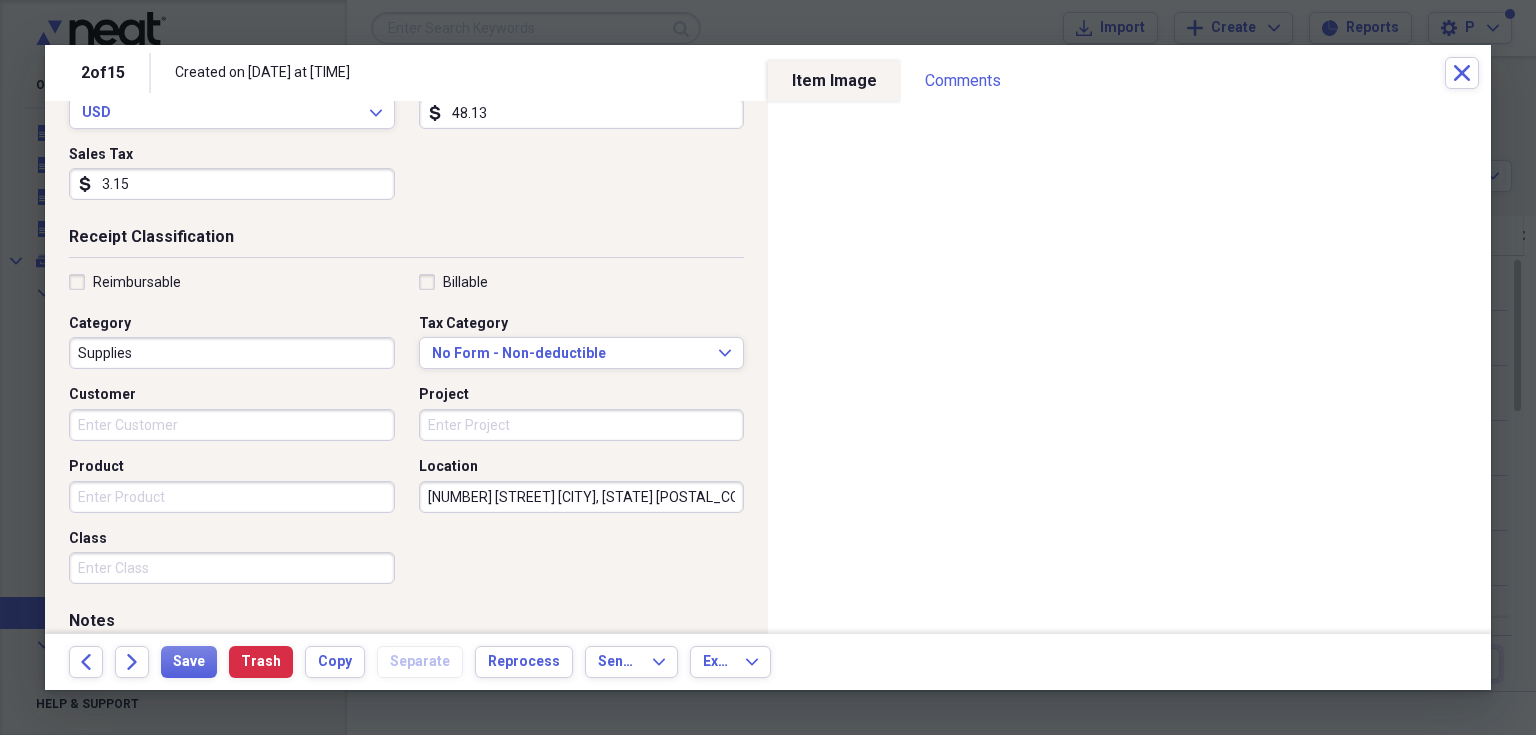 scroll, scrollTop: 0, scrollLeft: 0, axis: both 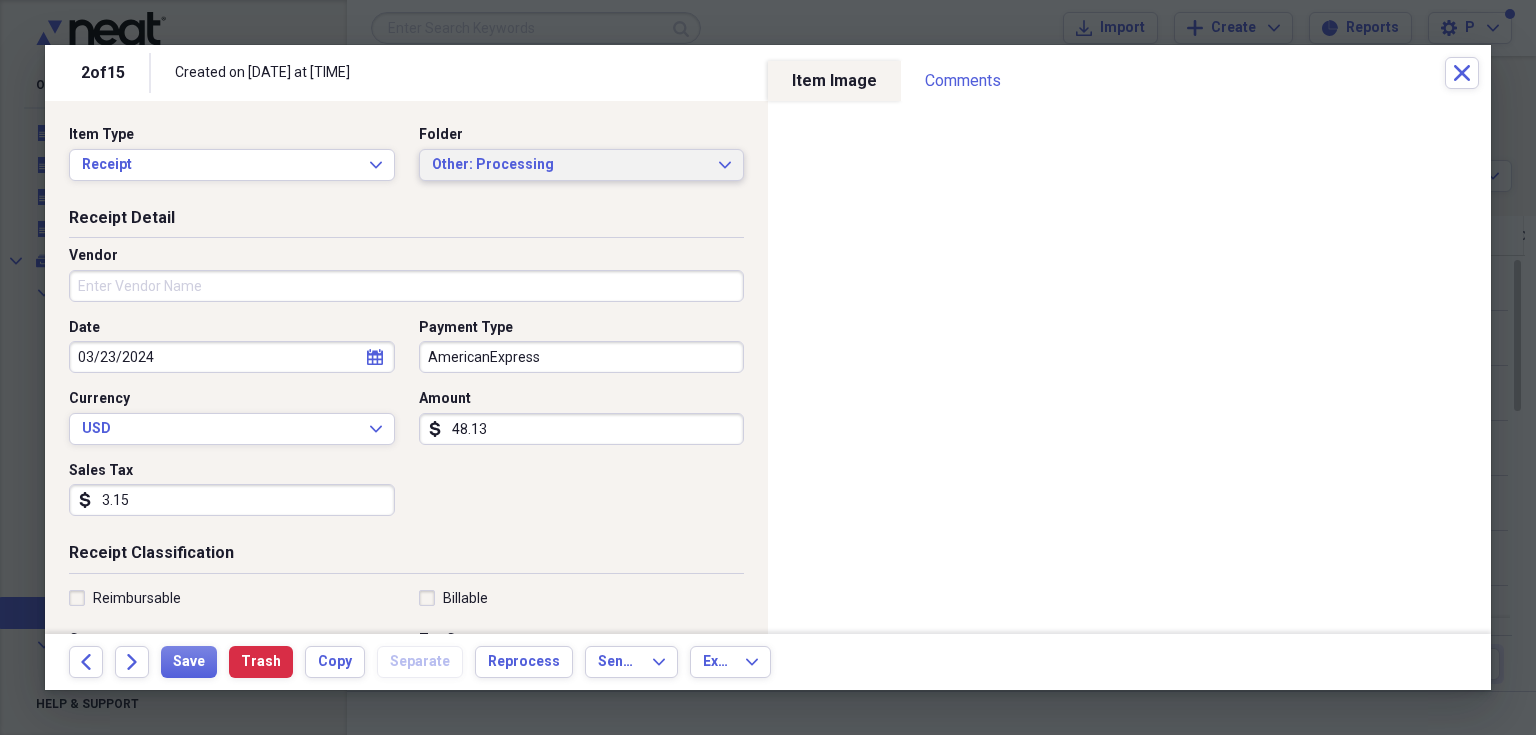 type on "[NUMBER] [STREET] [CITY], [STATE] [POSTAL_CODE]" 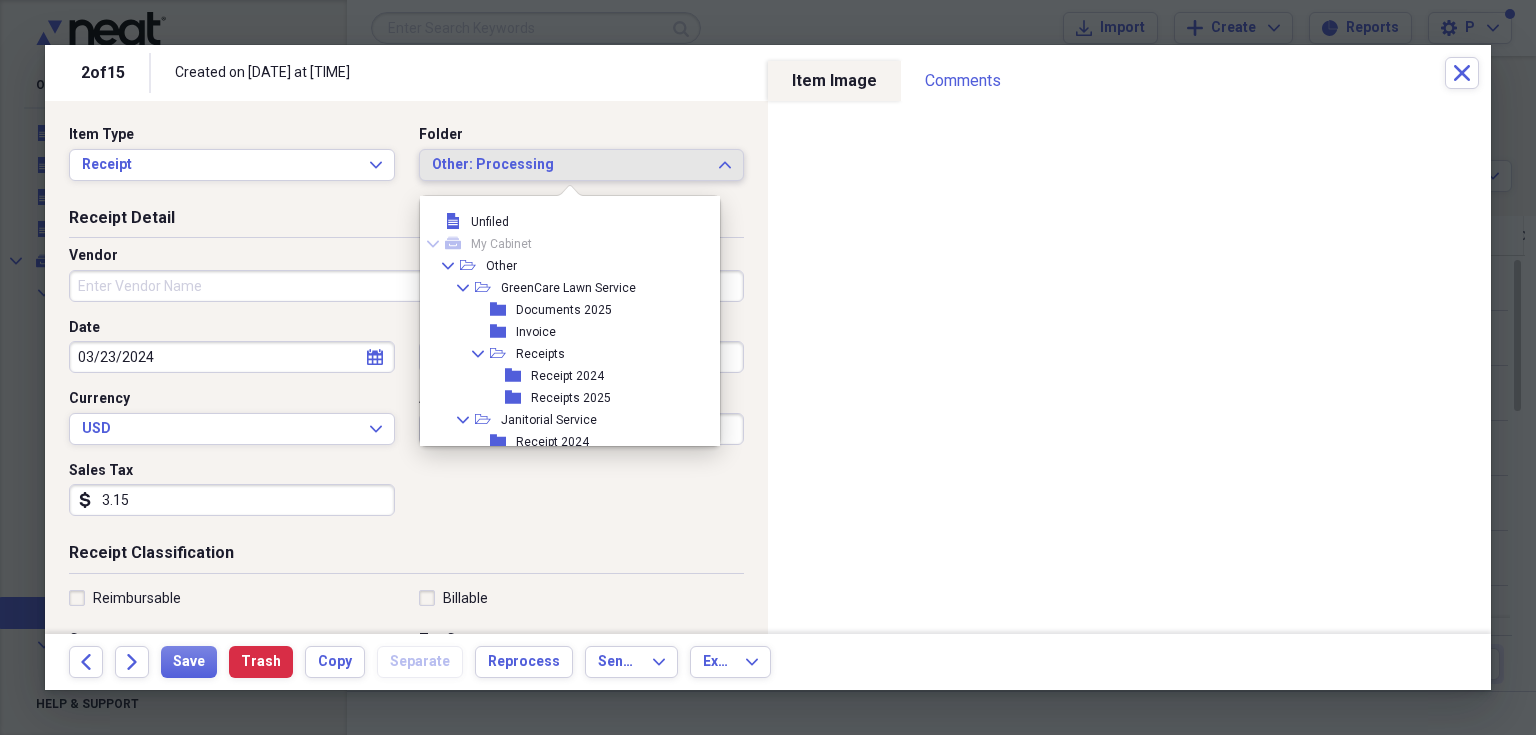 scroll, scrollTop: 94, scrollLeft: 0, axis: vertical 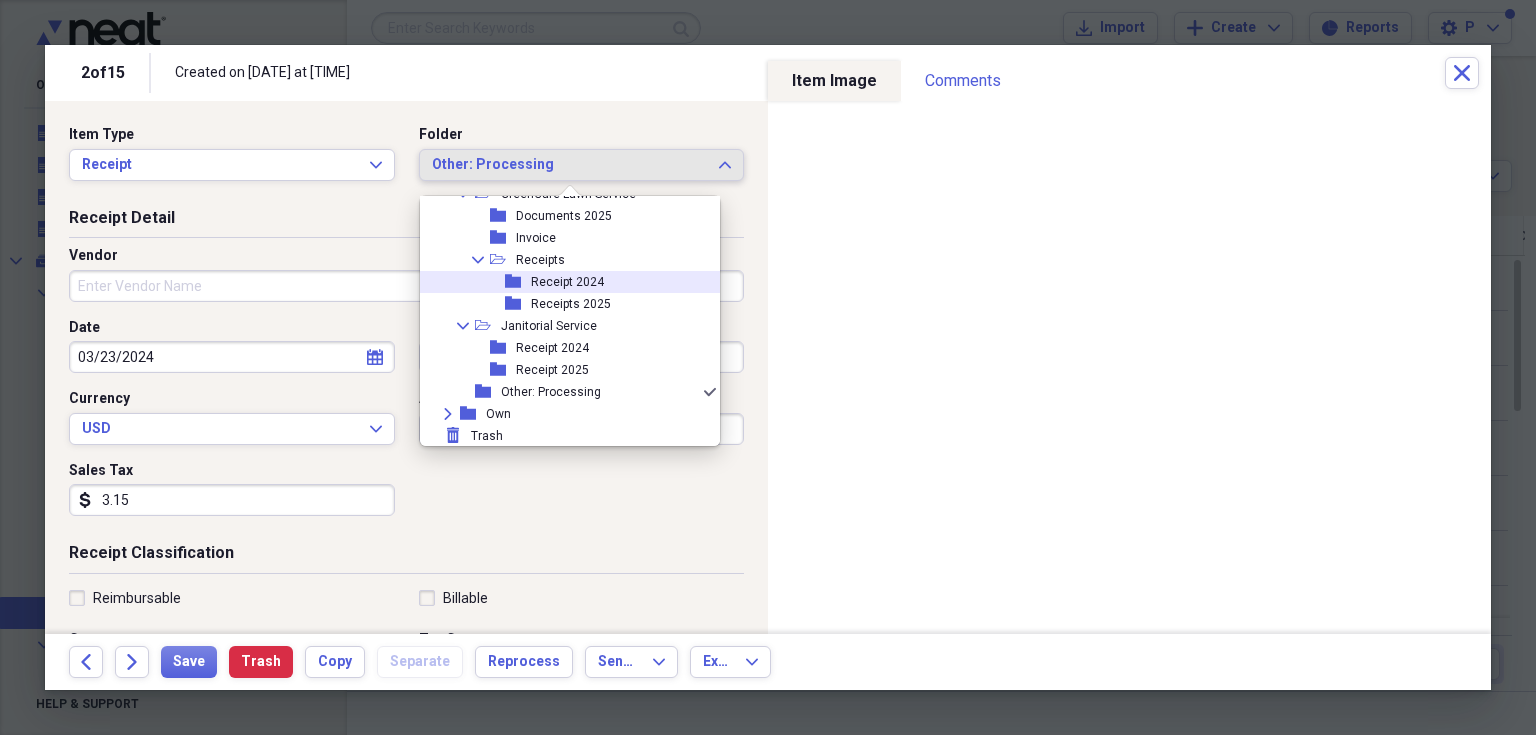 click on "folder Receipt  2024" at bounding box center (562, 282) 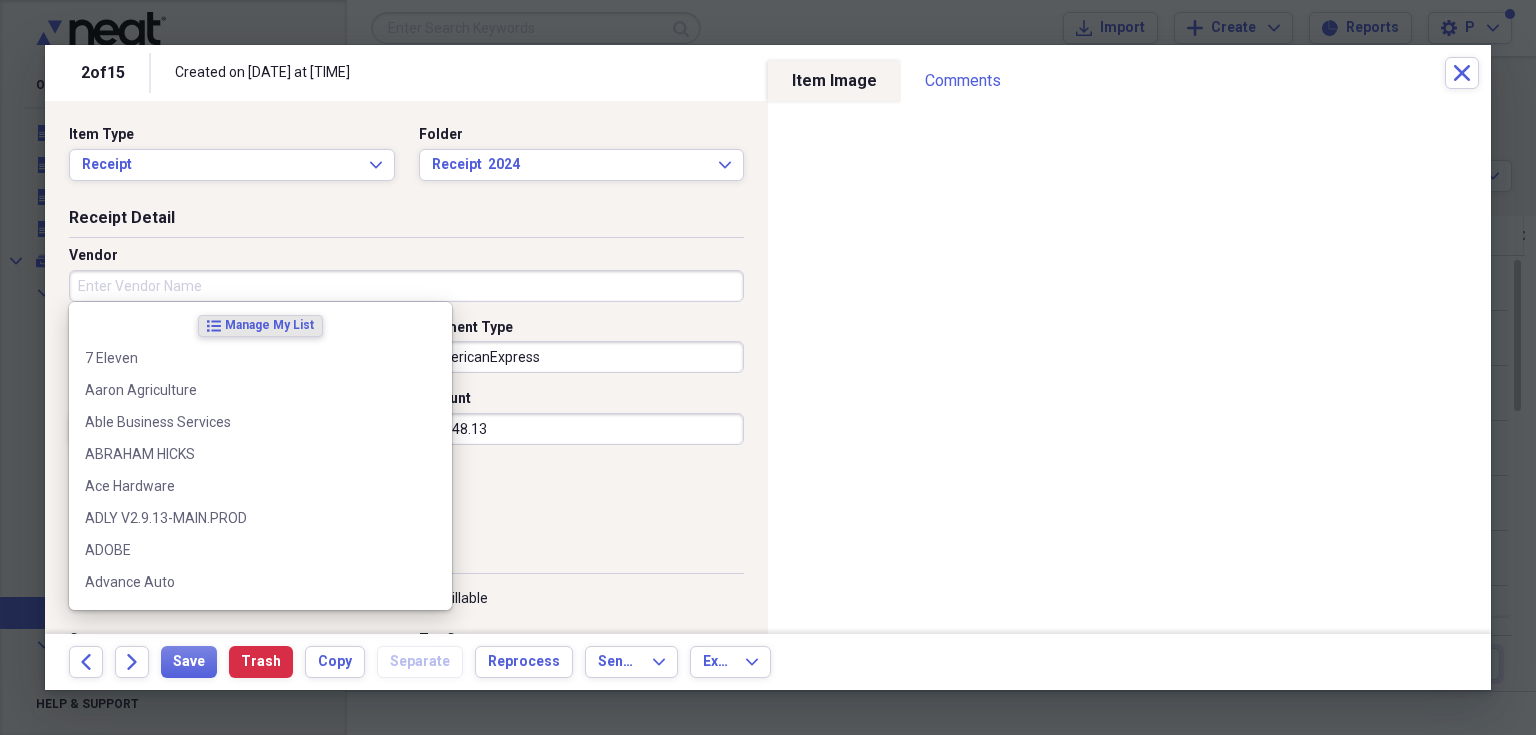 click on "Vendor" at bounding box center (406, 286) 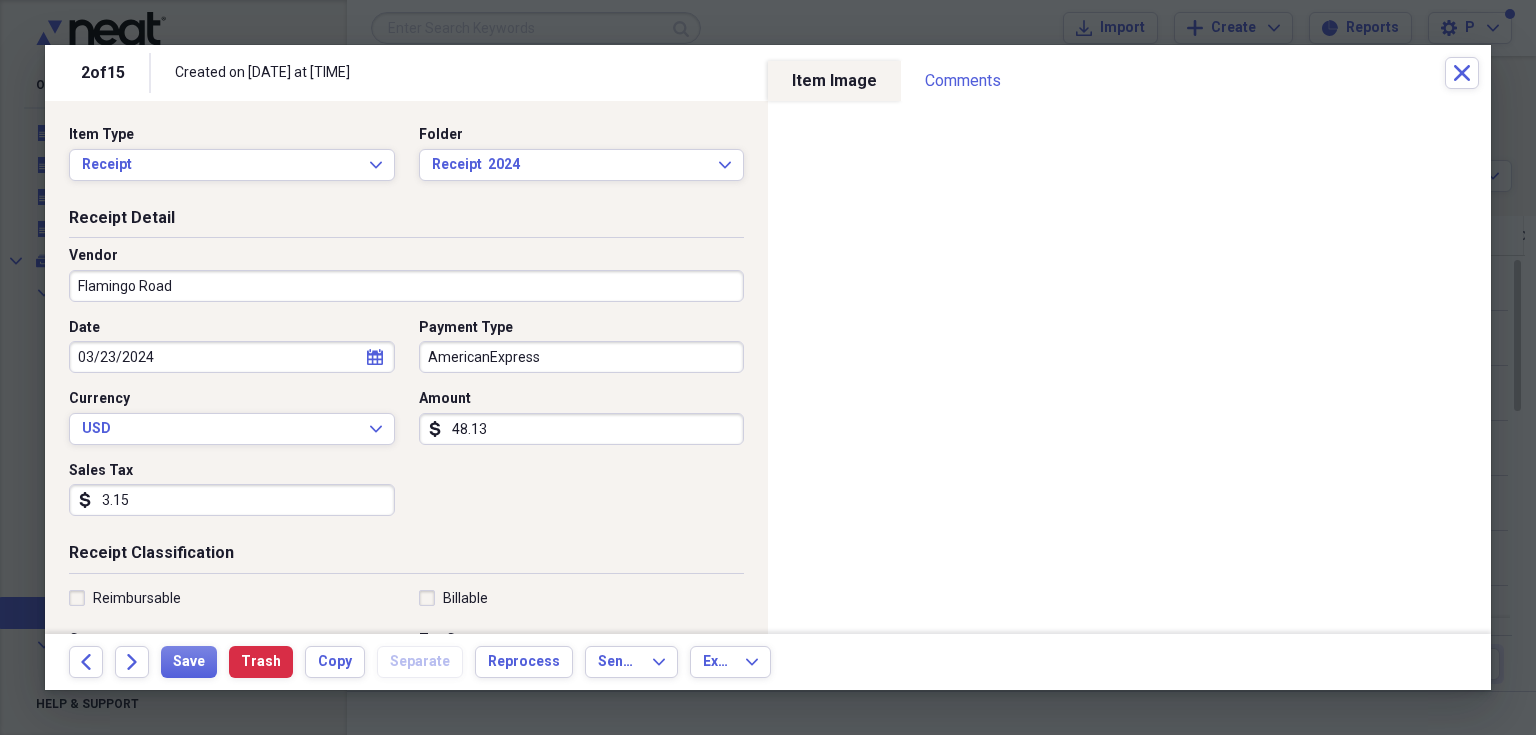 click on "Vendor [STREET]" at bounding box center [406, 274] 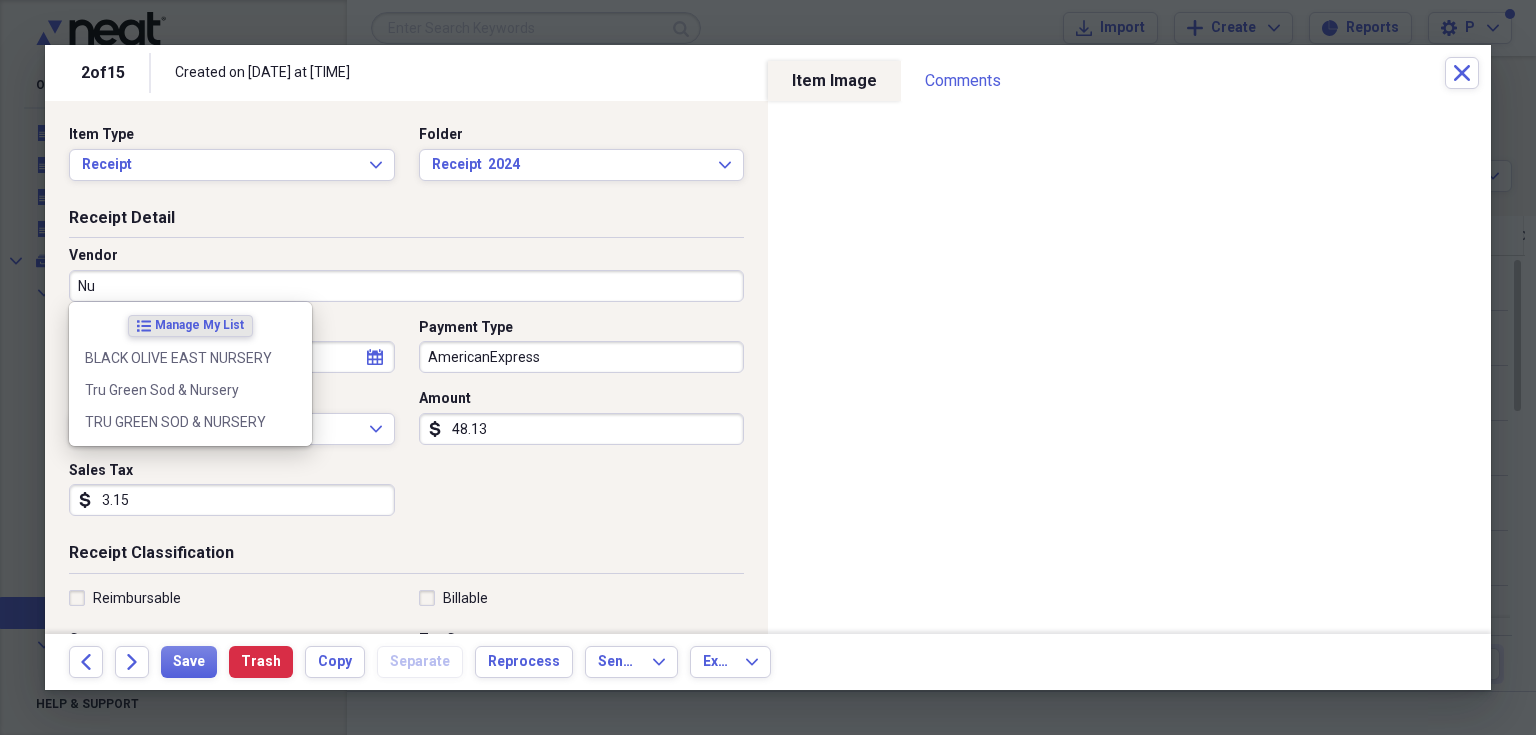 type on "N" 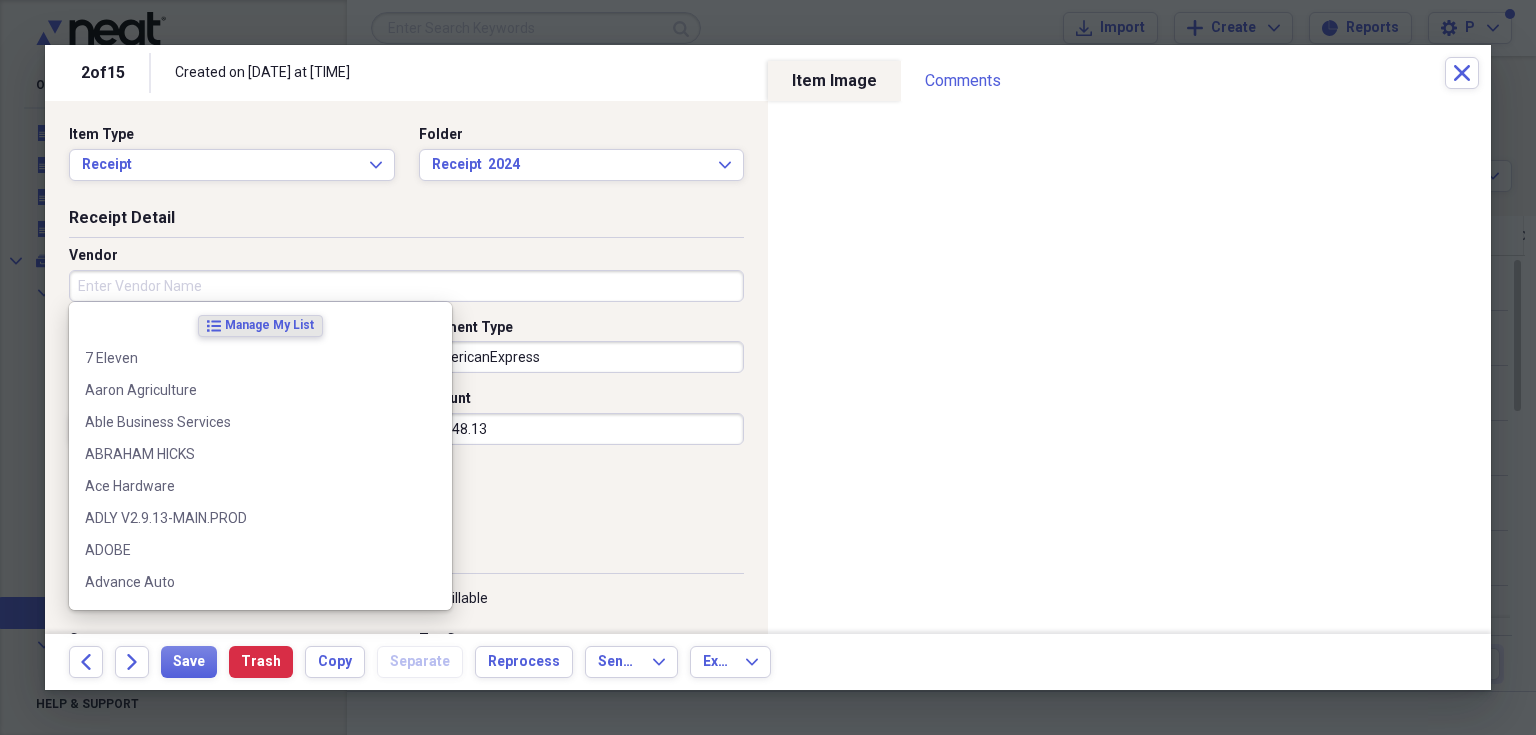 click on "[FIRST_NAME] Agriculture Able Business Services [FIRST_NAME] Hicks Ace Hardware ADLY  V2.9.13-MAIN.PROD ADOBE Advance Auto Advance Auto #09416 AETNA Amazonaws Asha Quick Mart Auto Zone Auto Zone 3819 Auto Zone 5241 Battery Max BLACK OLIVE EAST NURSERY BP Burgers & Shakes Burkhard Tractor & Equipment Caraf Oil CHASE Chevron Clerk of Courts Circuit/Family Division CREATIVEFABRICA CVS Pharmacy DADANT DNB EMAIL  ACCOUNTS Extra Space Storage F A & M West Indian Grocery #8 FIREFOX FLYSILVER GOBRIGHTLINE GREATER MIAMI JEWISH FEDERATION Home Depot HOSTWINDS Husky INTERNAL REVENUE SERVICE INTERNATIONAL LLC Ives Dairy Marathon Jamaica House Miami JMN Deli Corp #1 Joe Blair Garden Supply JOE BLAIR GARDEN SUPPLY Joy's Roti Delight K&K Recreational Vehicle and Mobile Home Supplies Key Food Supermarket 4340 Key Food Supermarketv4340 King King Palace La Especial Bakery Inc Leon Cleaning Supply Lunds Madani Marathon MERCEDES-BENZ OF MIAMI Mobil Mobil Alexca Inc. Mobil Punjab M.M. Inc. Mobil Trailer oakgov" at bounding box center (260, 456) 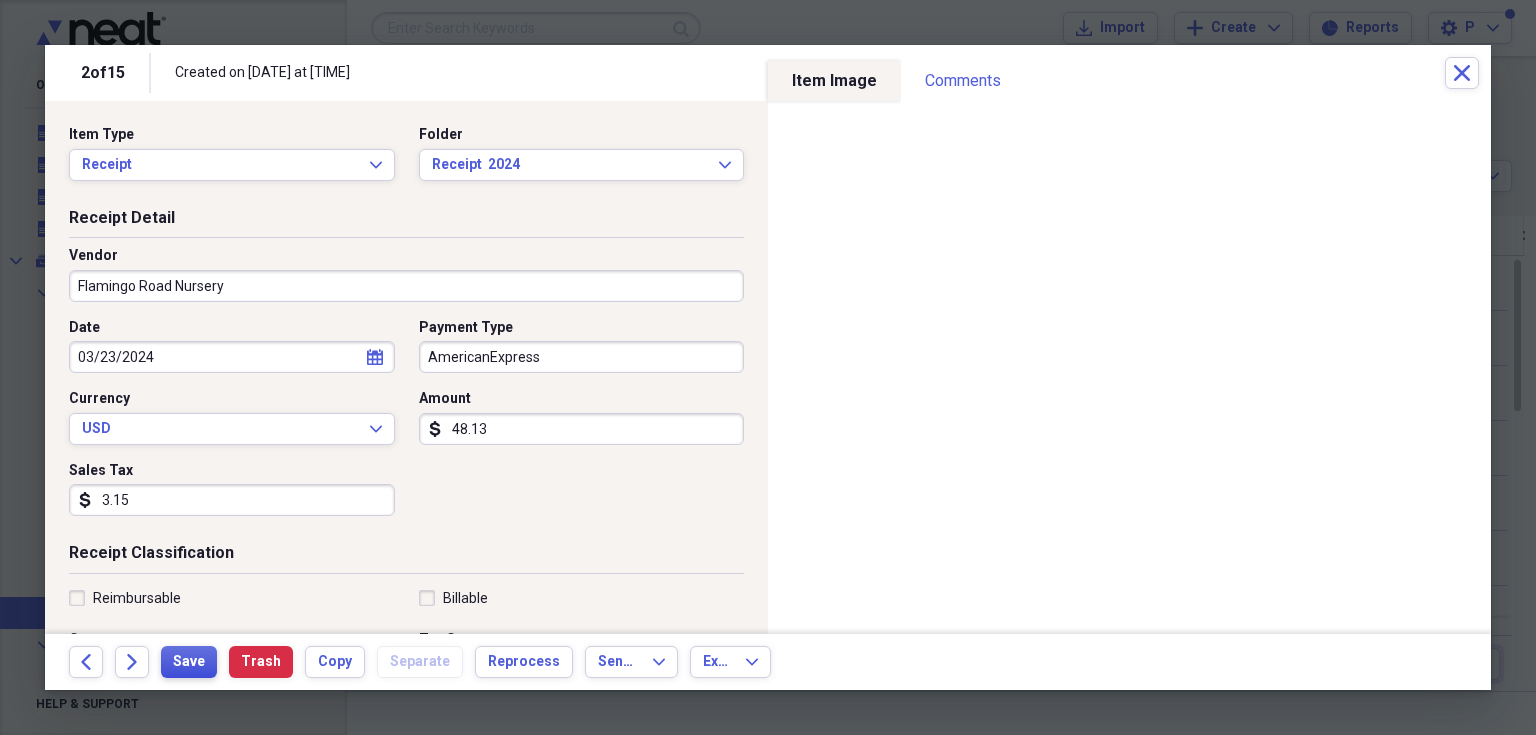 type on "Flamingo Road Nursery" 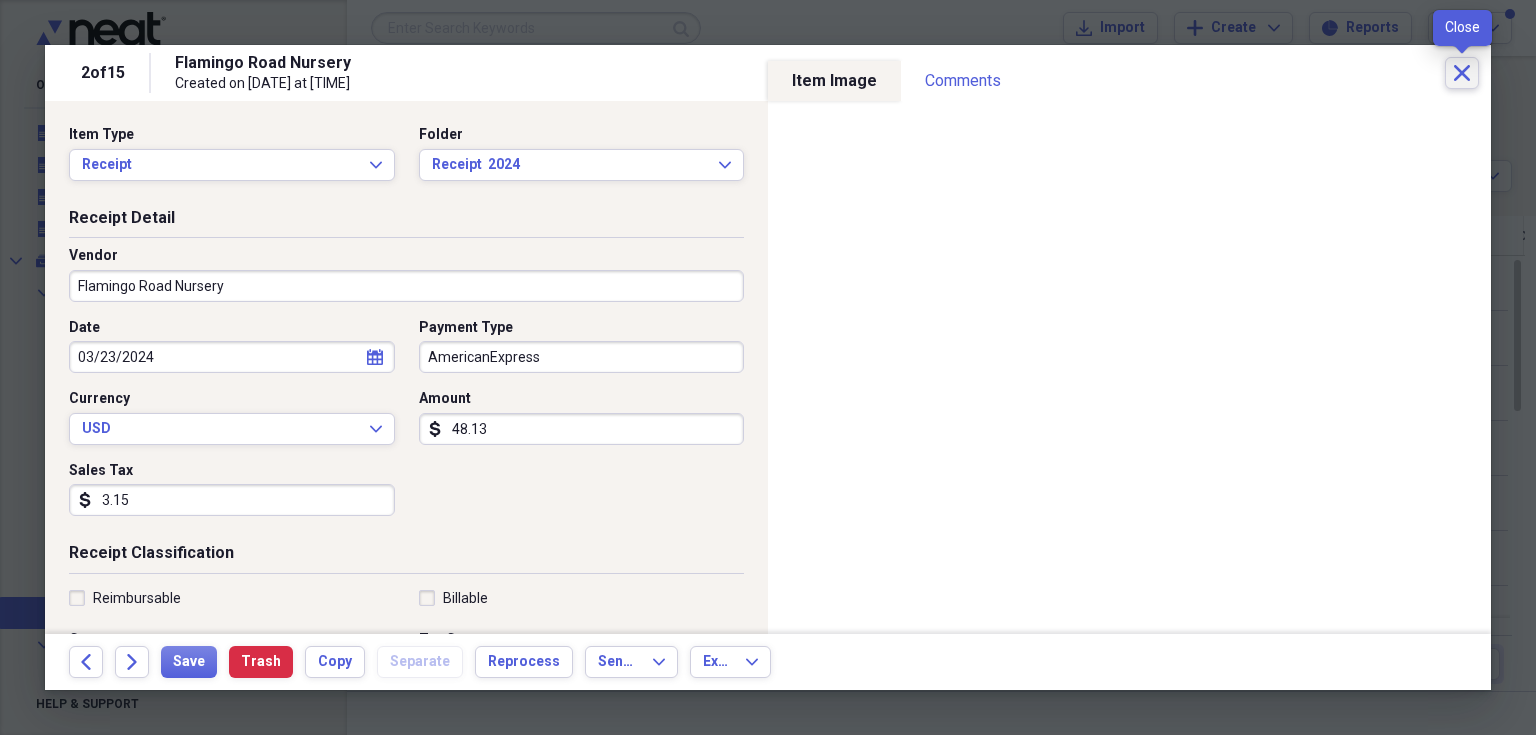 click 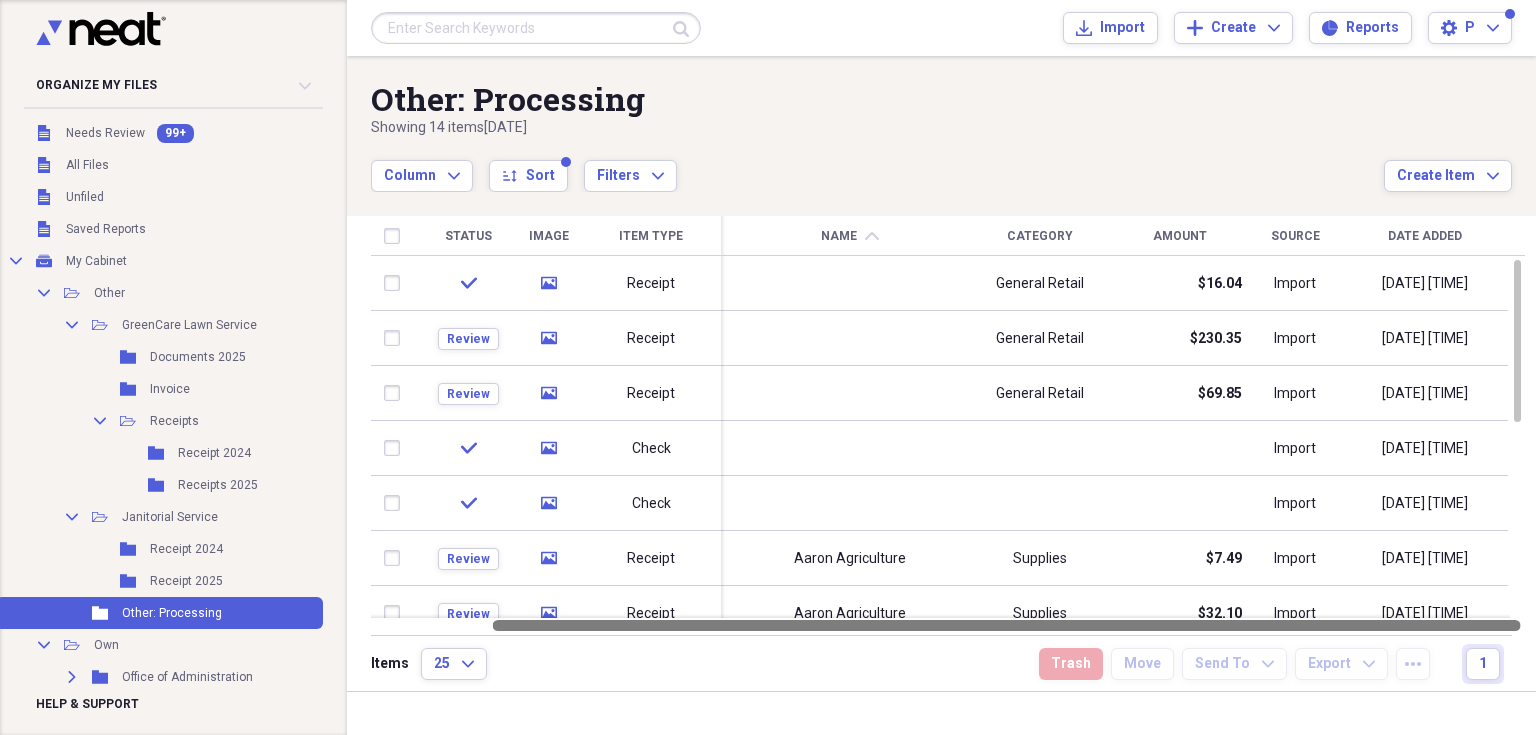 drag, startPoint x: 1397, startPoint y: 623, endPoint x: 1528, endPoint y: 621, distance: 131.01526 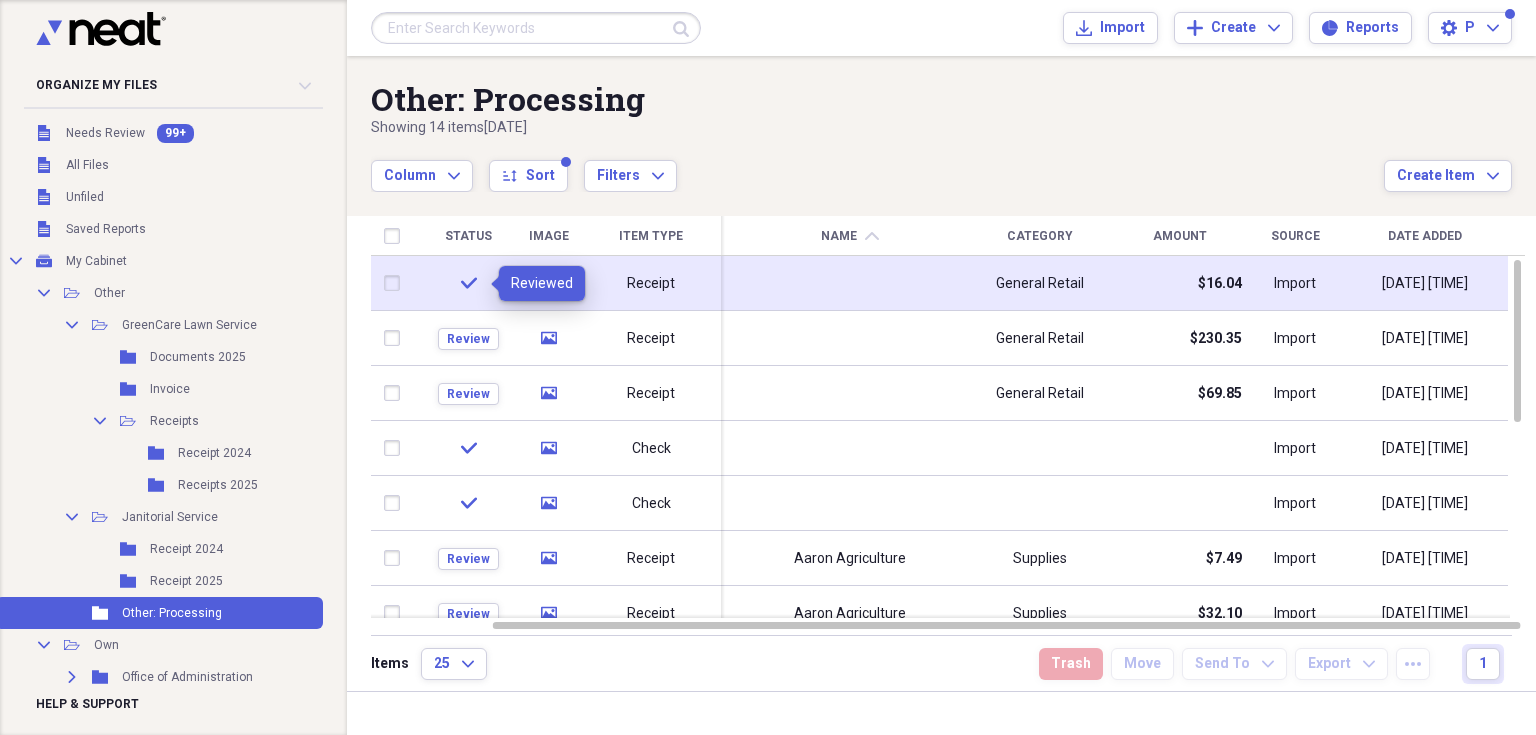 click 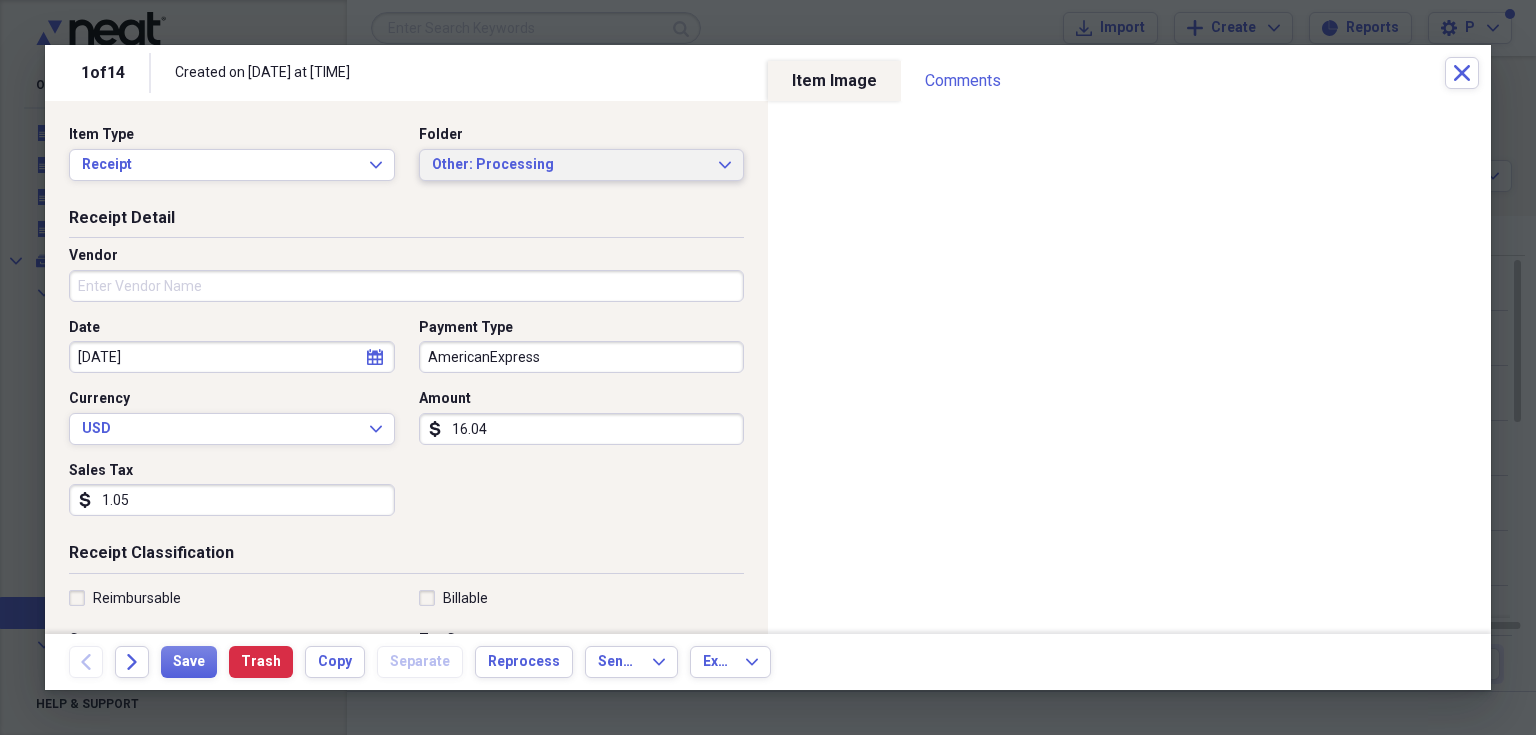 click on "Expand" 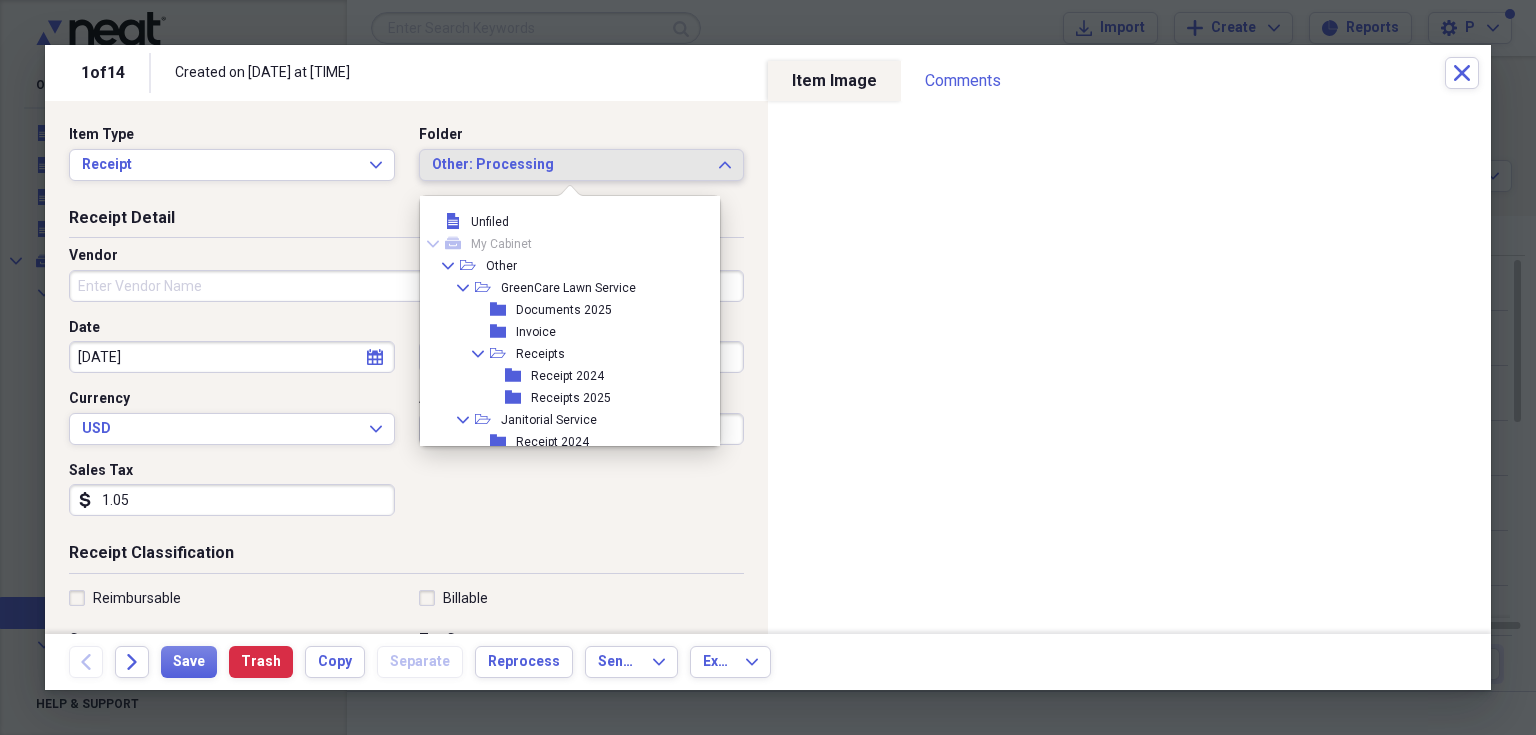 scroll, scrollTop: 94, scrollLeft: 0, axis: vertical 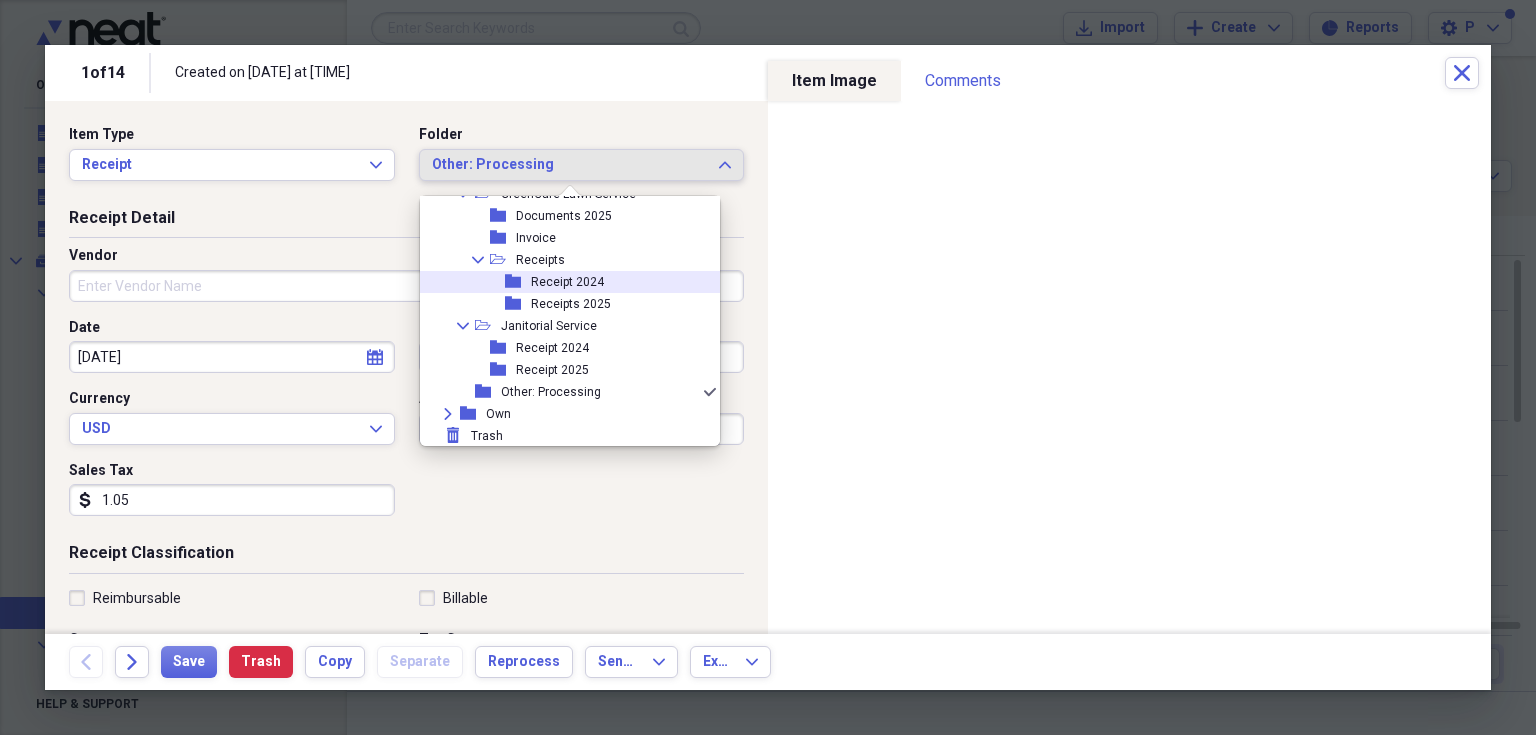click on "folder Receipt  2024" at bounding box center [562, 282] 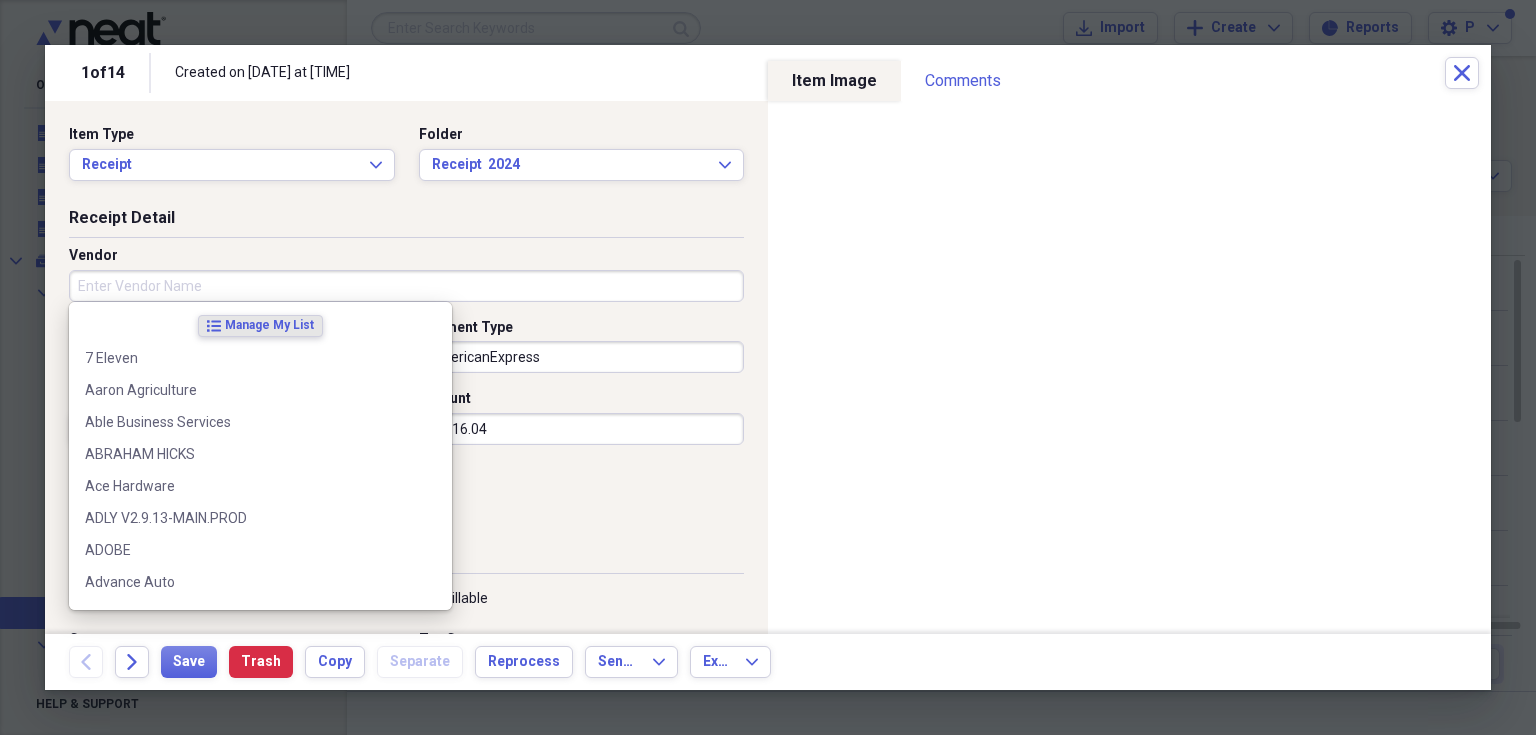 click on "Vendor" at bounding box center (406, 286) 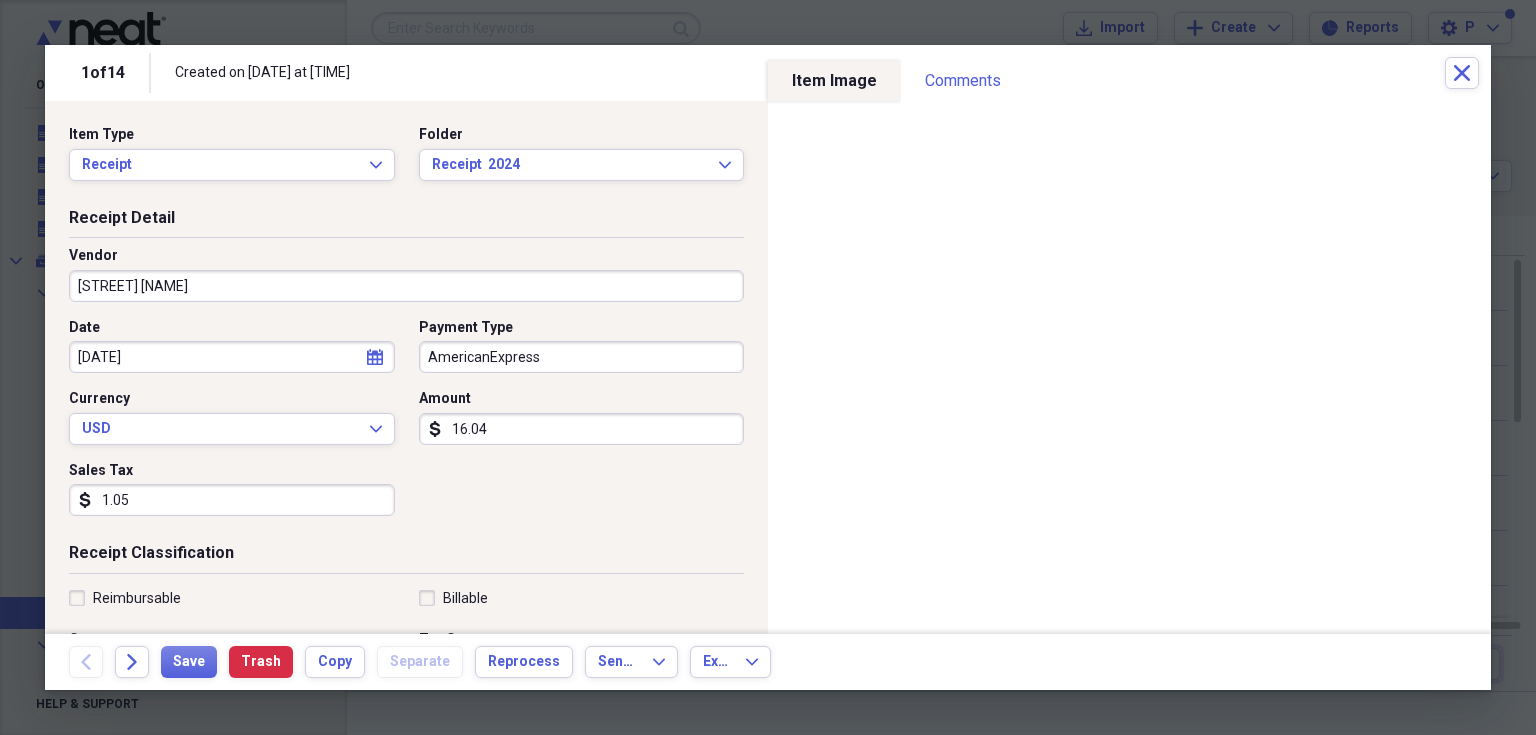 type on "Flamingo Road Nursery" 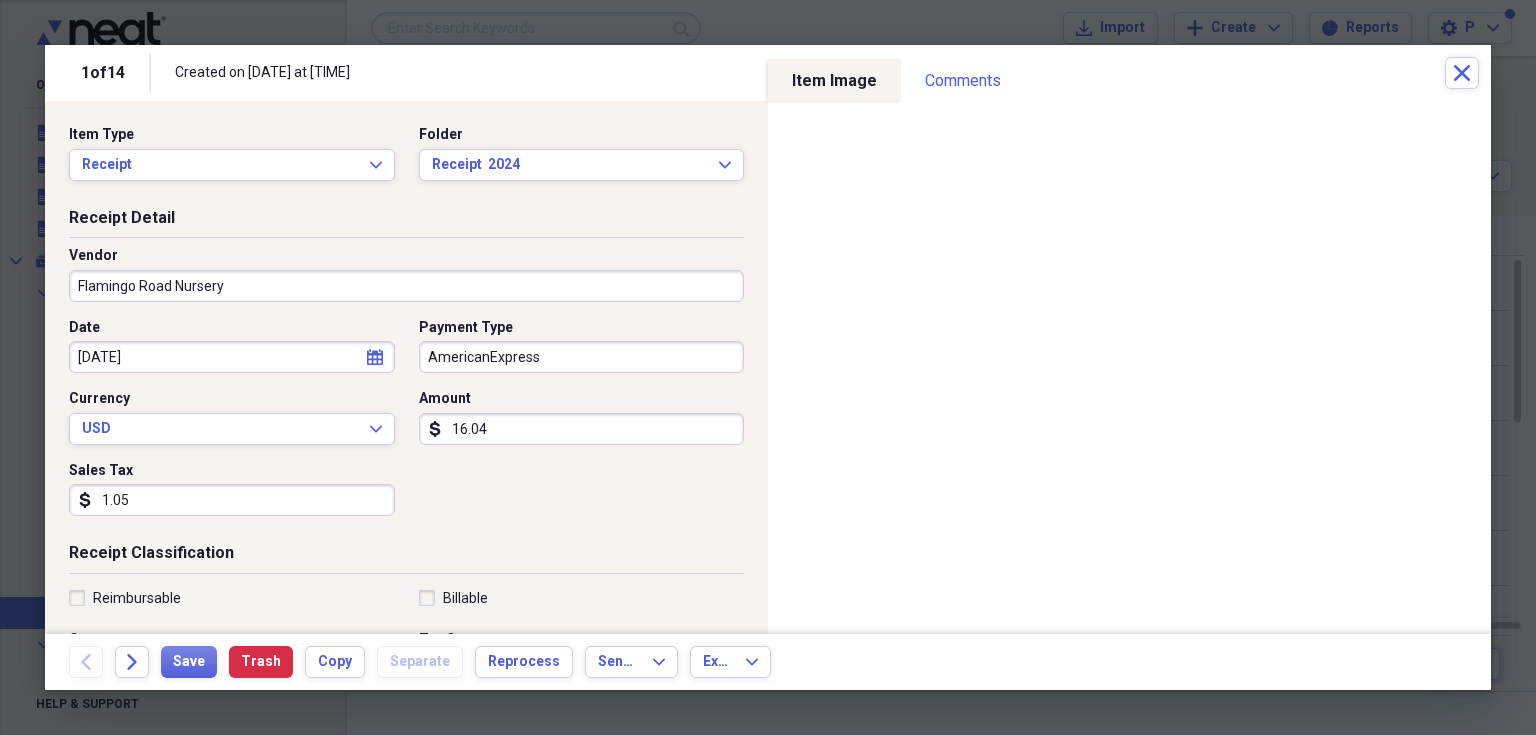 type on "Supplies" 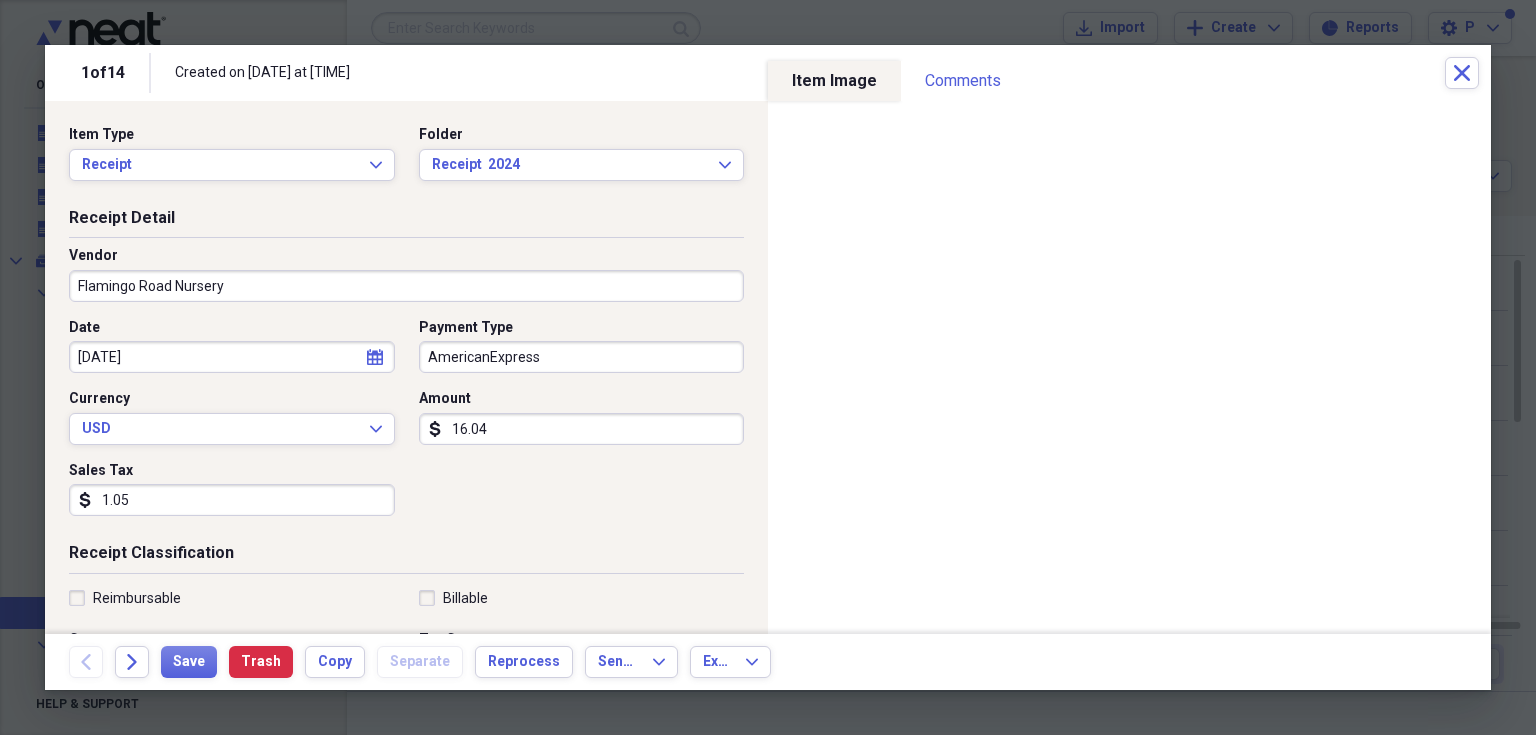 type on "Flamingo Road Nursery" 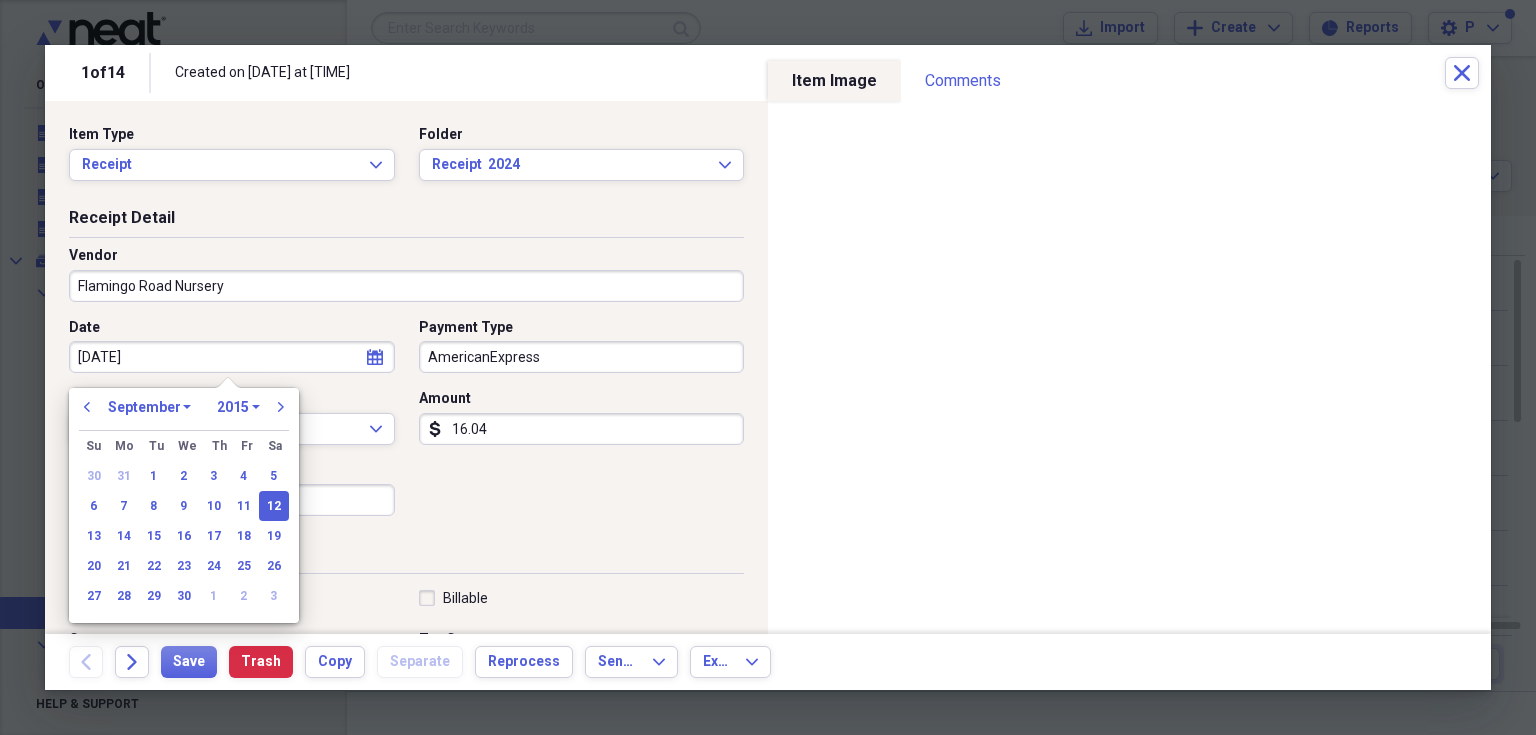 drag, startPoint x: 257, startPoint y: 404, endPoint x: 247, endPoint y: 406, distance: 10.198039 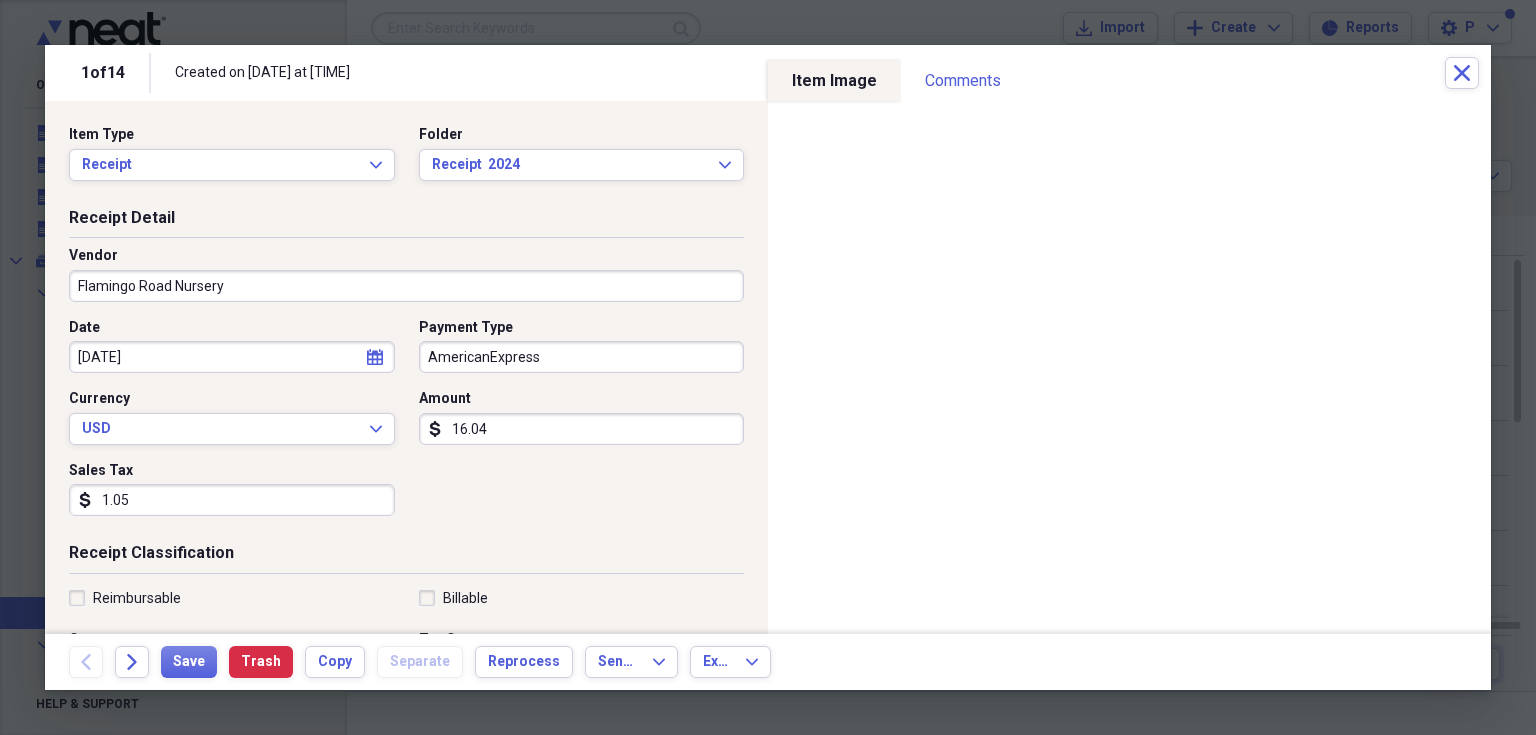 click at bounding box center [768, 367] 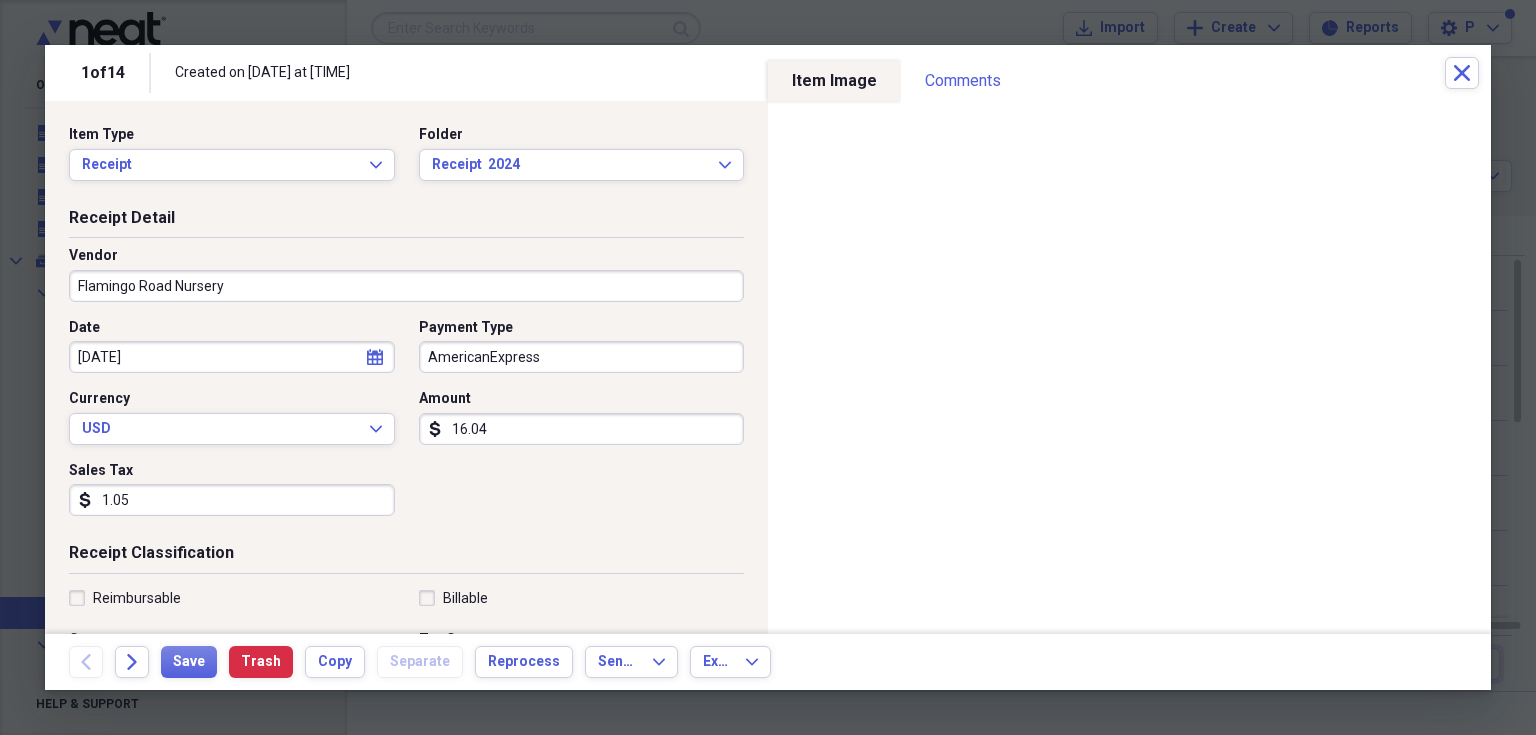 click at bounding box center (768, 367) 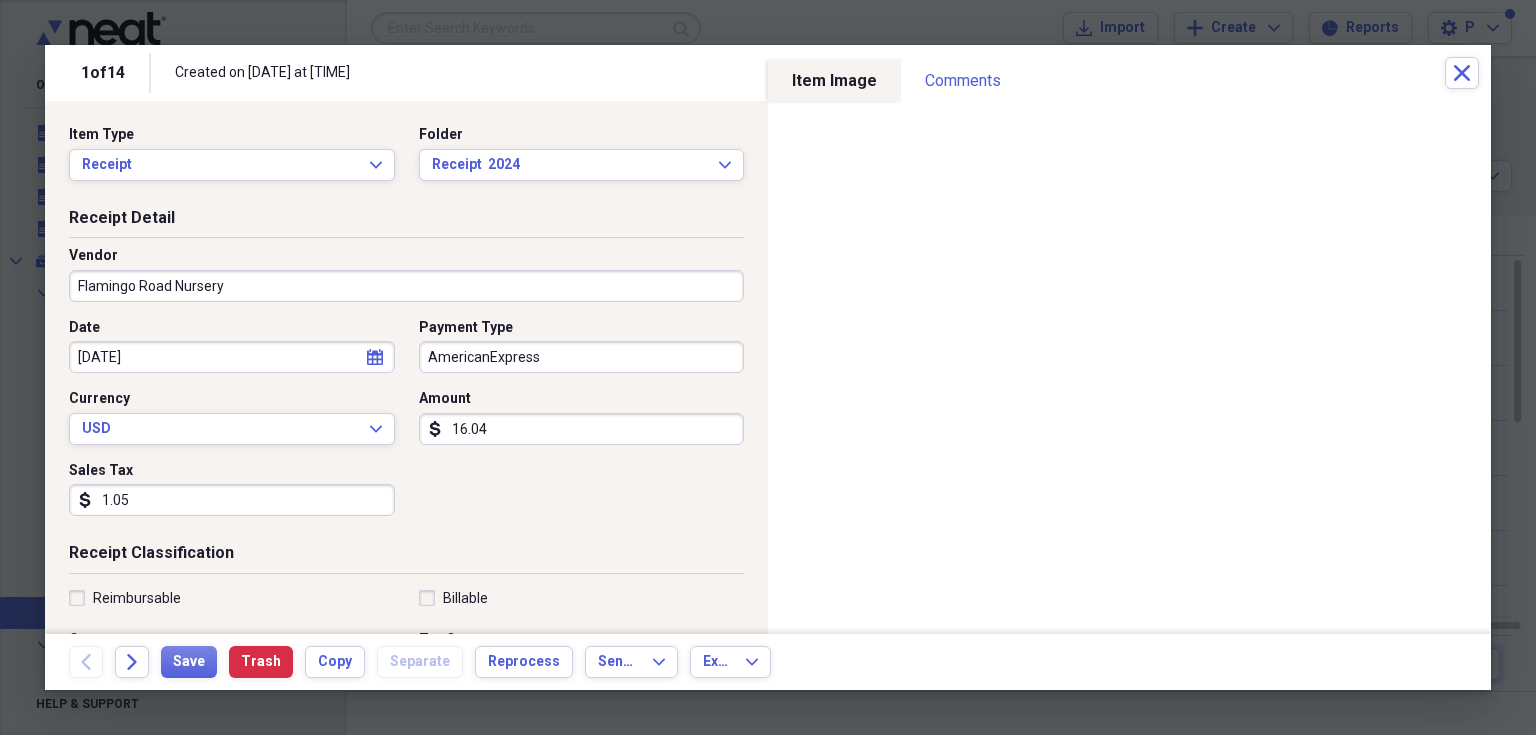 click 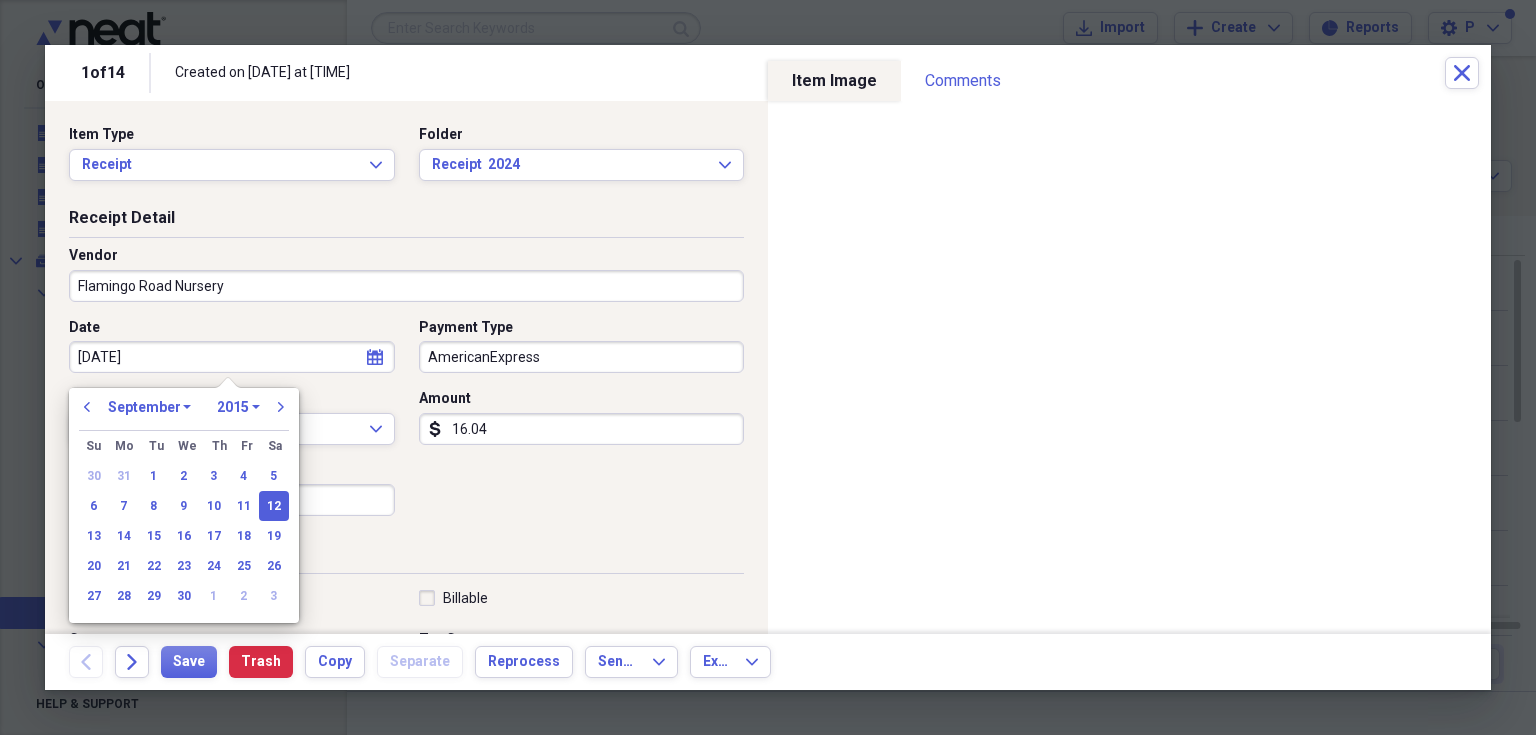 click on "1970 1971 1972 1973 1974 1975 1976 1977 1978 1979 1980 1981 1982 1983 1984 1985 1986 1987 1988 1989 1990 1991 1992 1993 1994 1995 1996 1997 1998 1999 2000 2001 2002 2003 2004 2005 2006 2007 2008 2009 2010 2011 2012 2013 2014 2015 2016 2017 2018 2019 2020 2021 2022 2023 2024 2025 2026 2027 2028 2029 2030 2031 2032 2033 2034 2035" at bounding box center (238, 407) 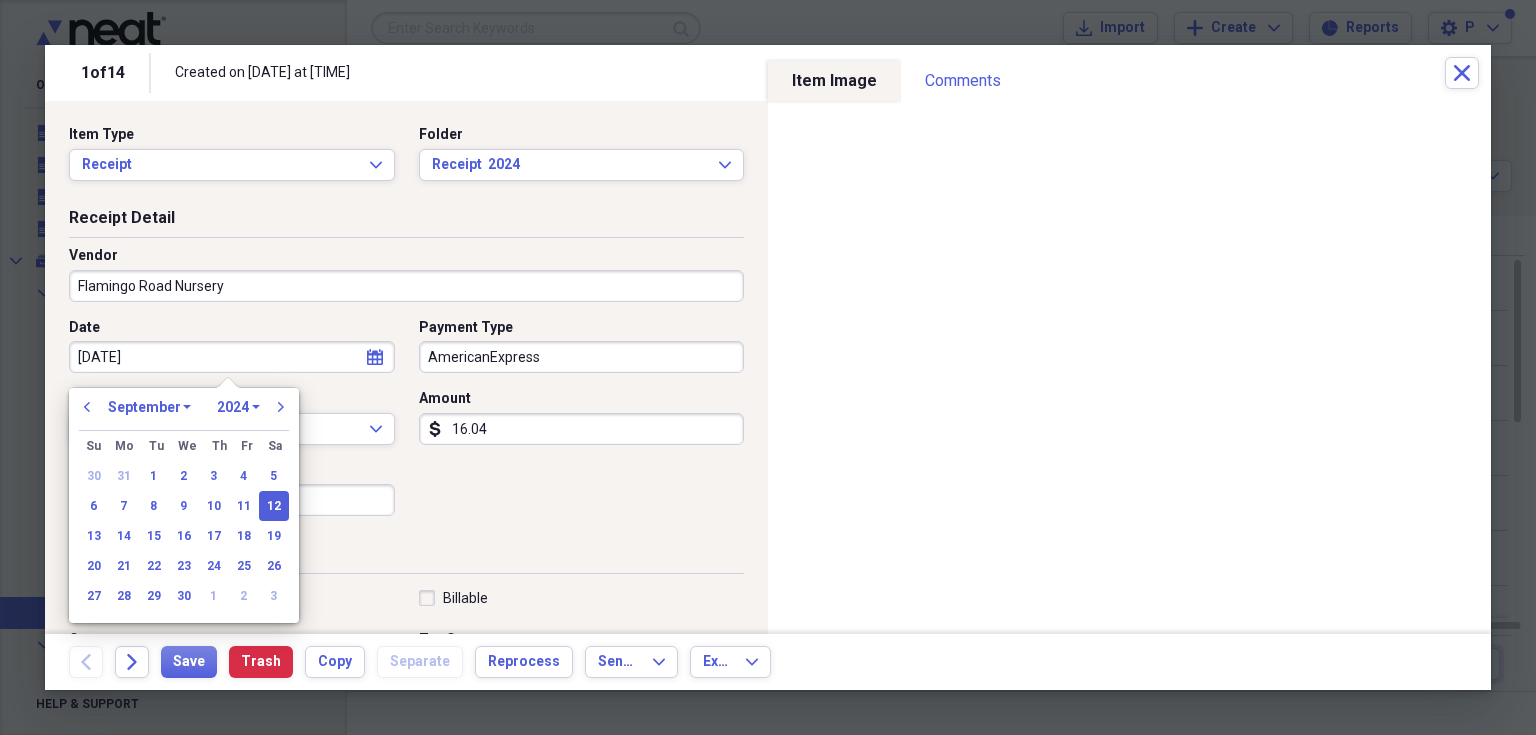 click on "1970 1971 1972 1973 1974 1975 1976 1977 1978 1979 1980 1981 1982 1983 1984 1985 1986 1987 1988 1989 1990 1991 1992 1993 1994 1995 1996 1997 1998 1999 2000 2001 2002 2003 2004 2005 2006 2007 2008 2009 2010 2011 2012 2013 2014 2015 2016 2017 2018 2019 2020 2021 2022 2023 2024 2025 2026 2027 2028 2029 2030 2031 2032 2033 2034 2035" at bounding box center [238, 407] 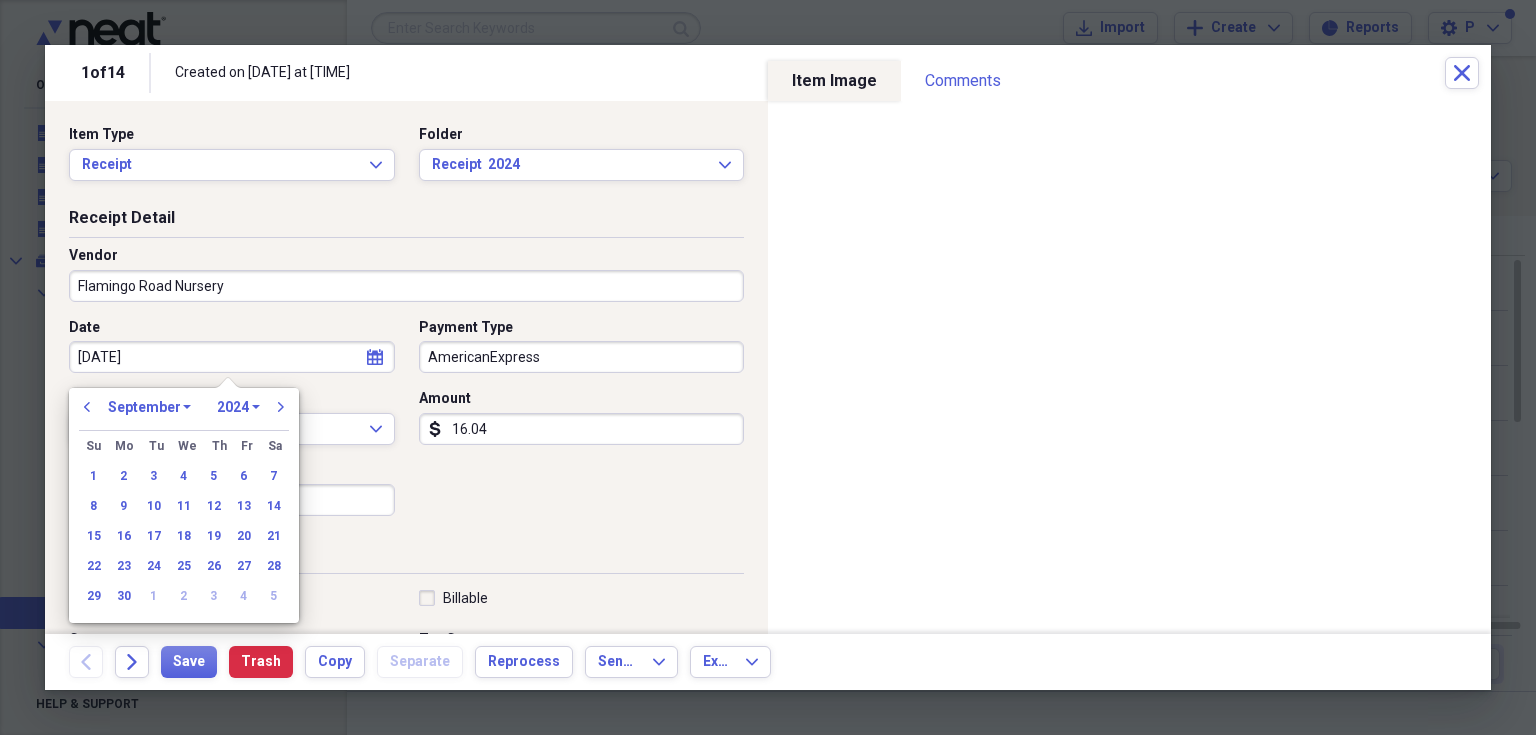 click on "January February March April May June July August September October November December" at bounding box center [149, 407] 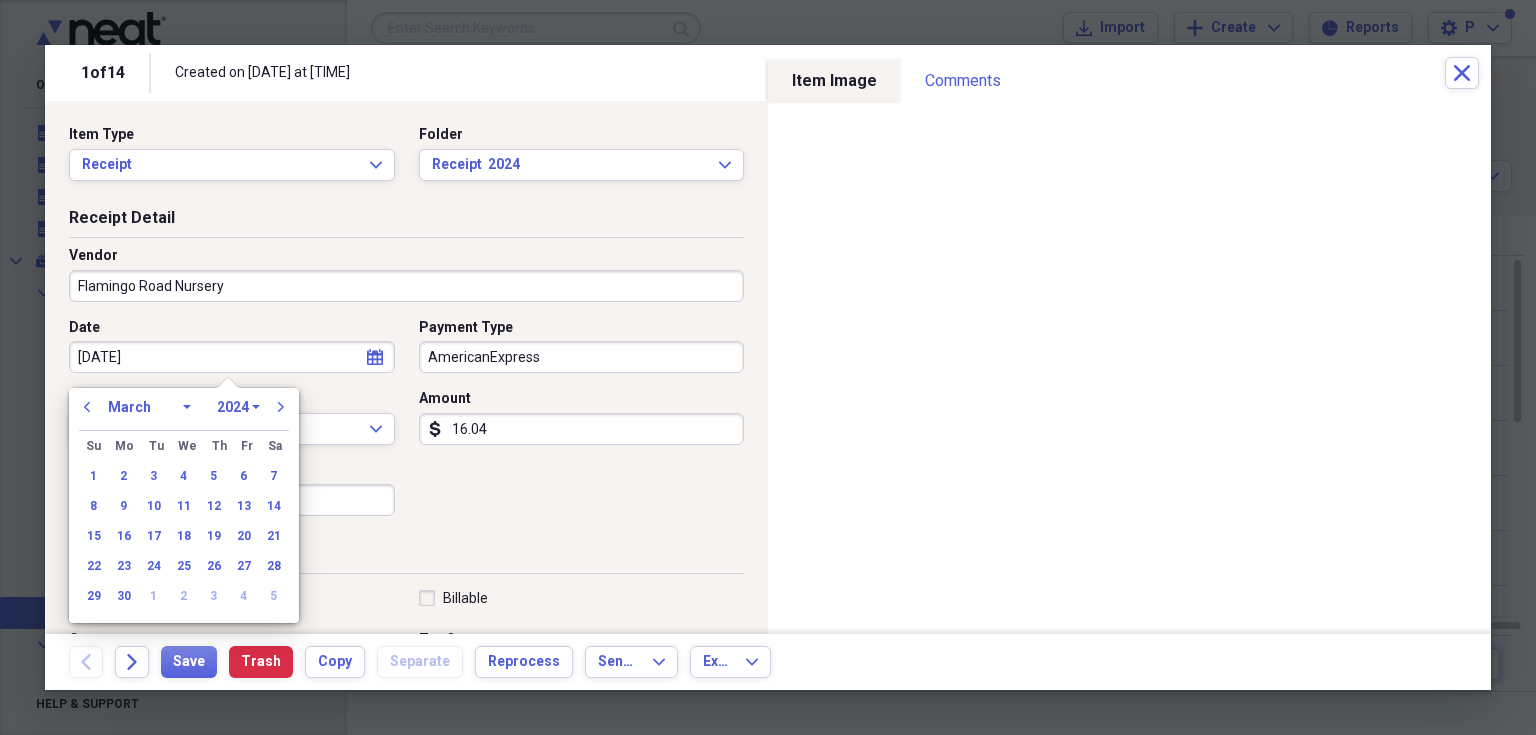 click on "January February March April May June July August September October November December" at bounding box center (149, 407) 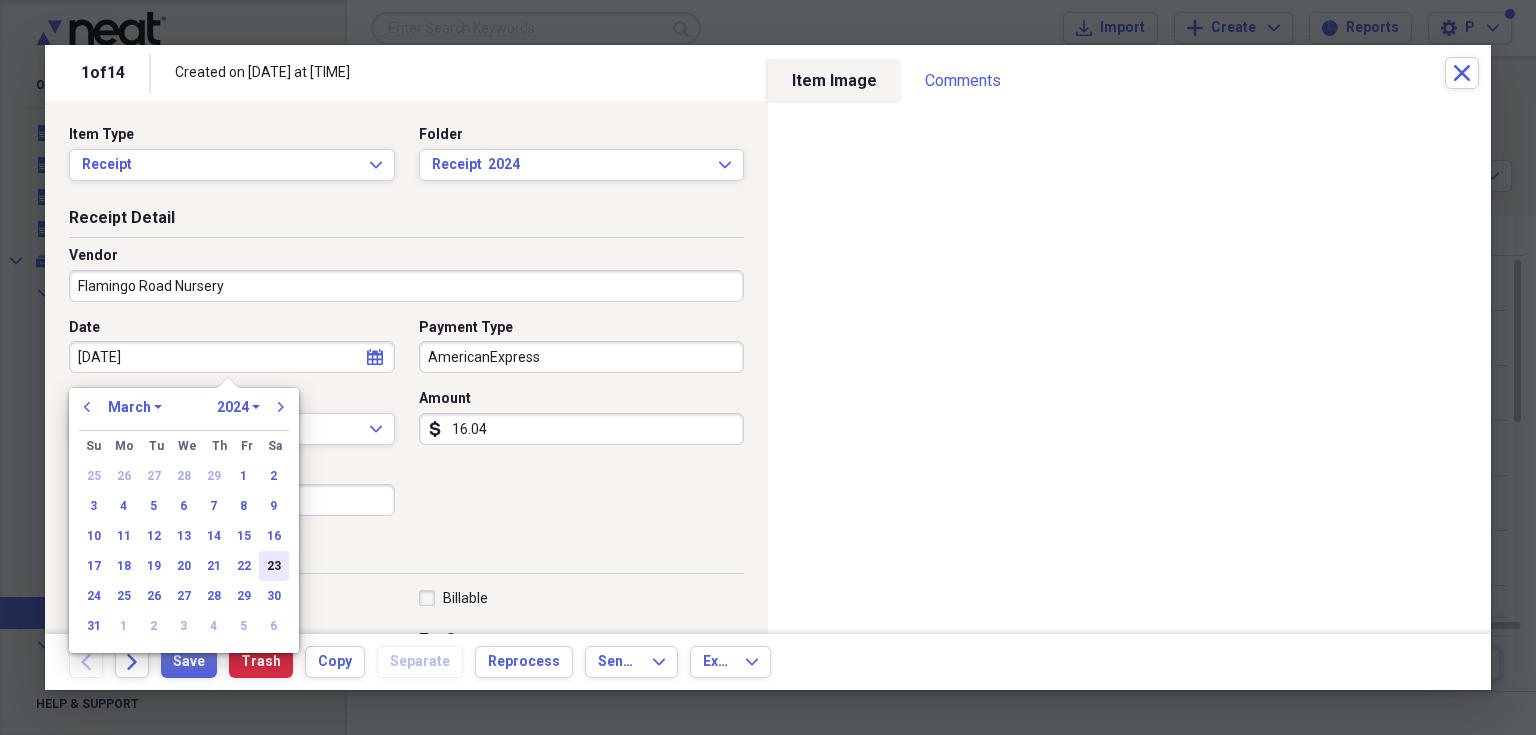 click on "23" at bounding box center [274, 566] 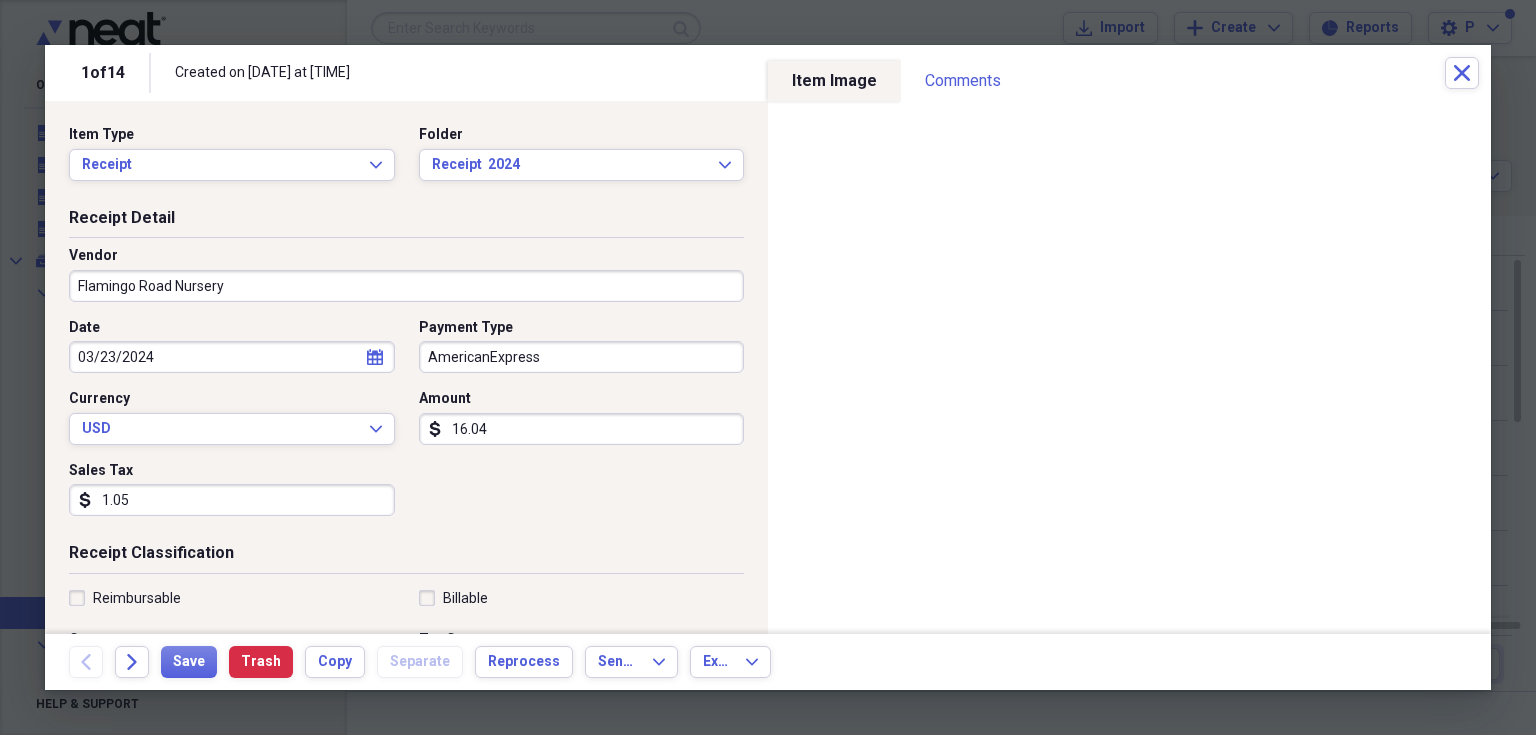 type on "03/23/2024" 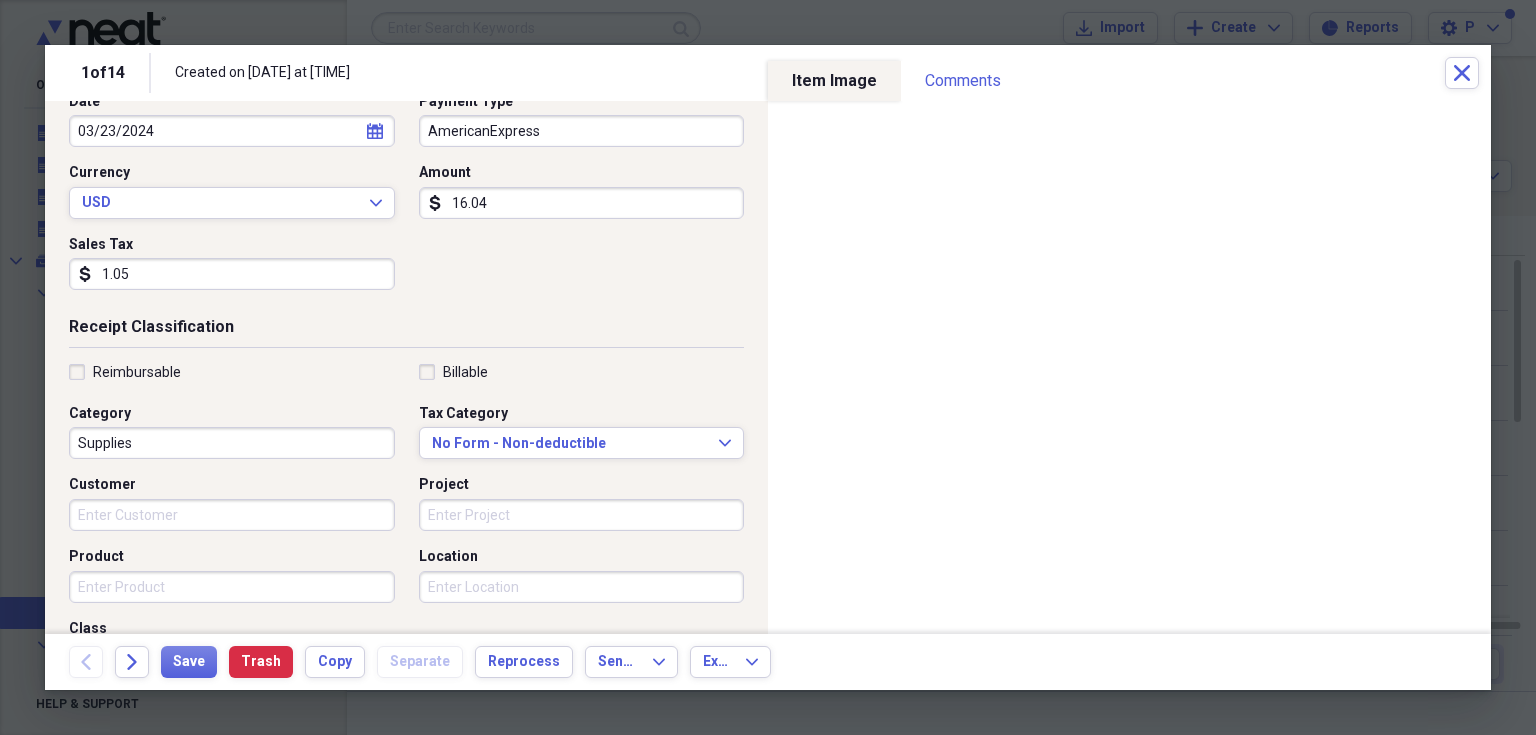 scroll, scrollTop: 240, scrollLeft: 0, axis: vertical 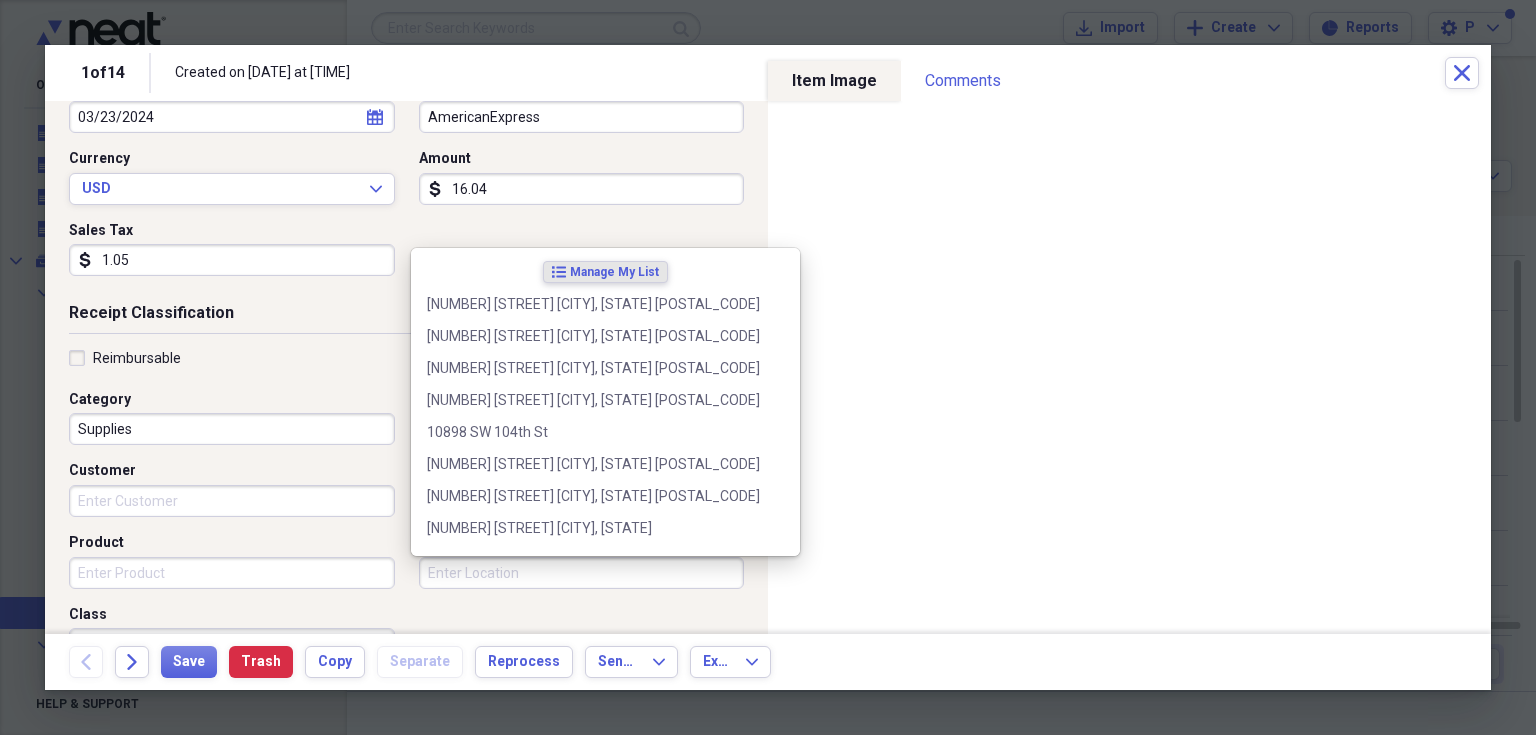 click on "Location" at bounding box center (582, 573) 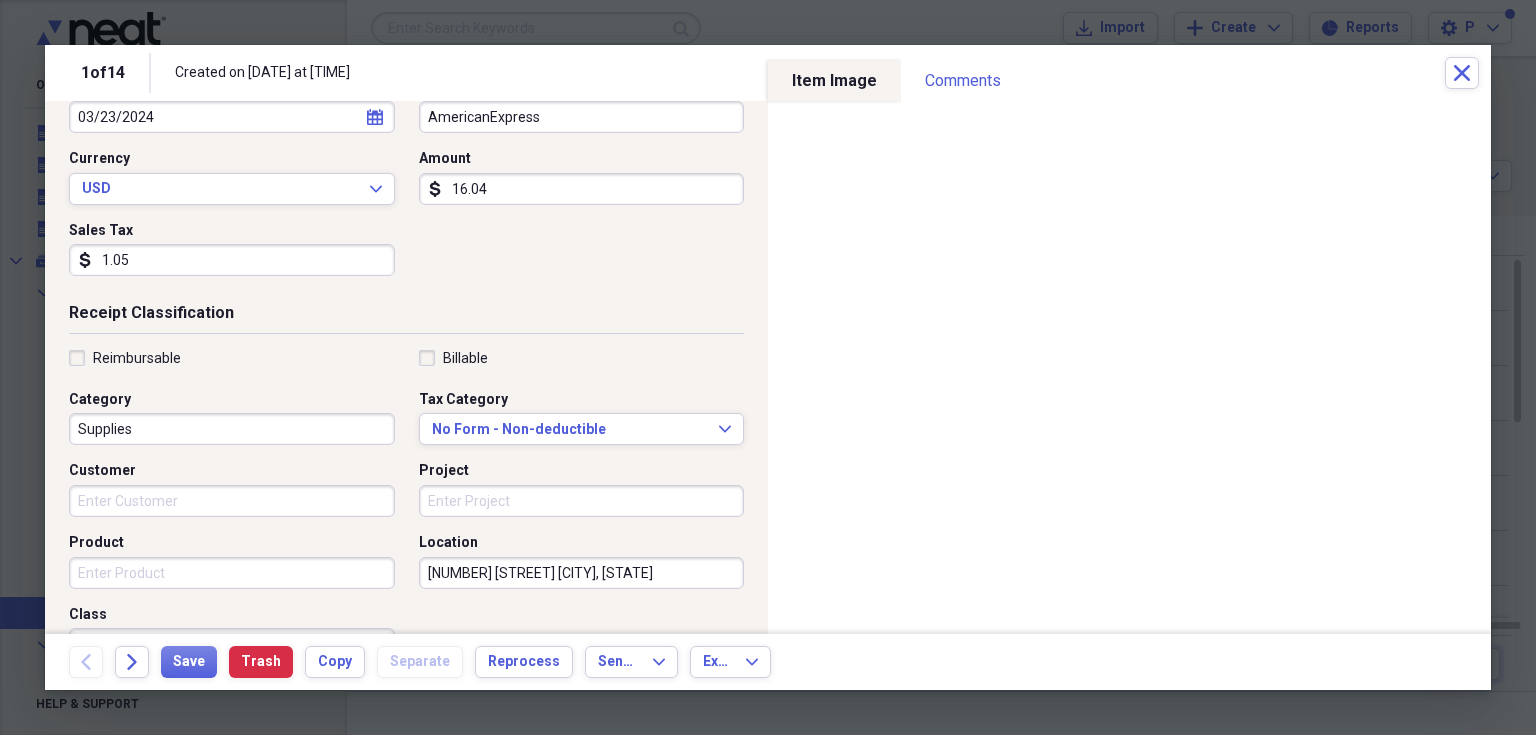 click on "[NUMBER] [STREET] [CITY], [STATE]" at bounding box center (582, 573) 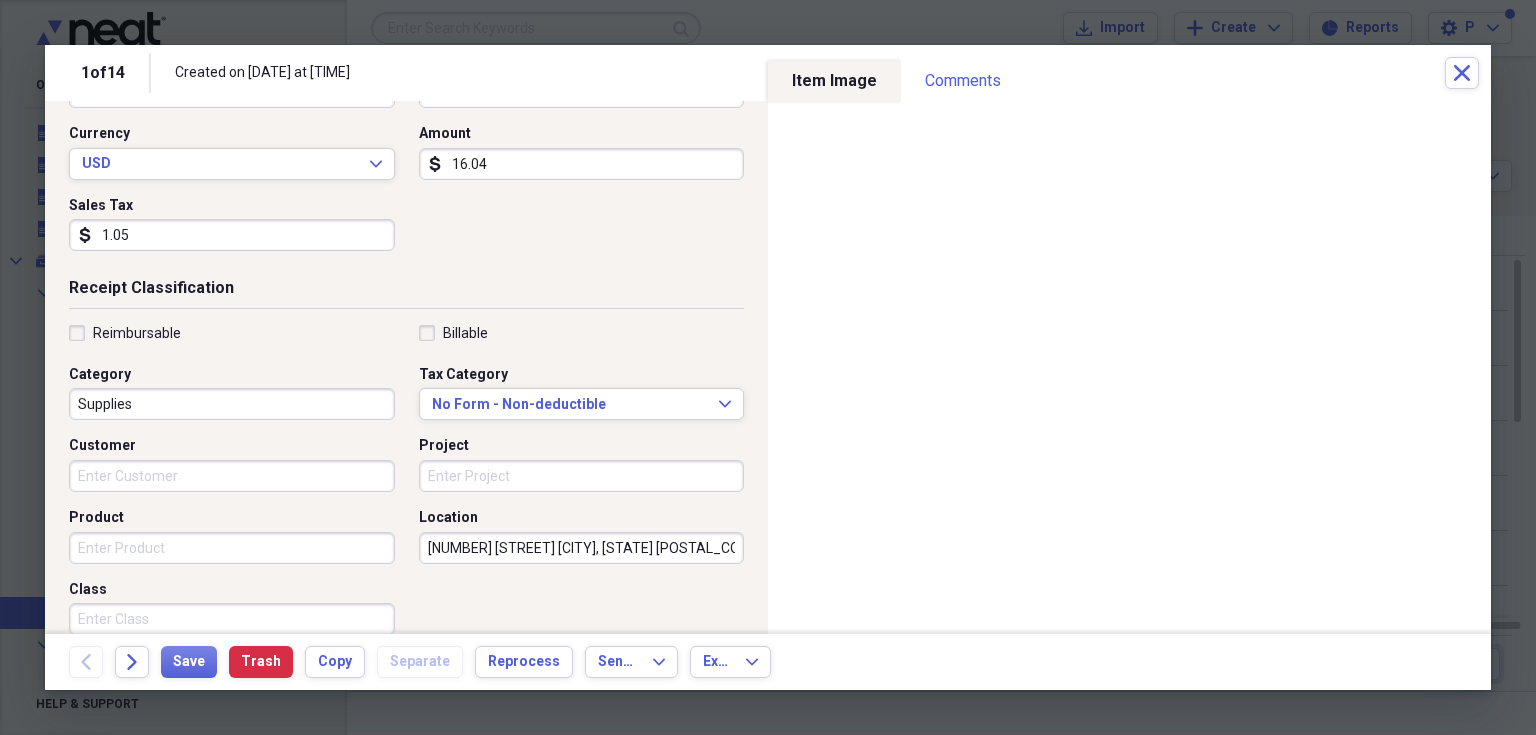 scroll, scrollTop: 280, scrollLeft: 0, axis: vertical 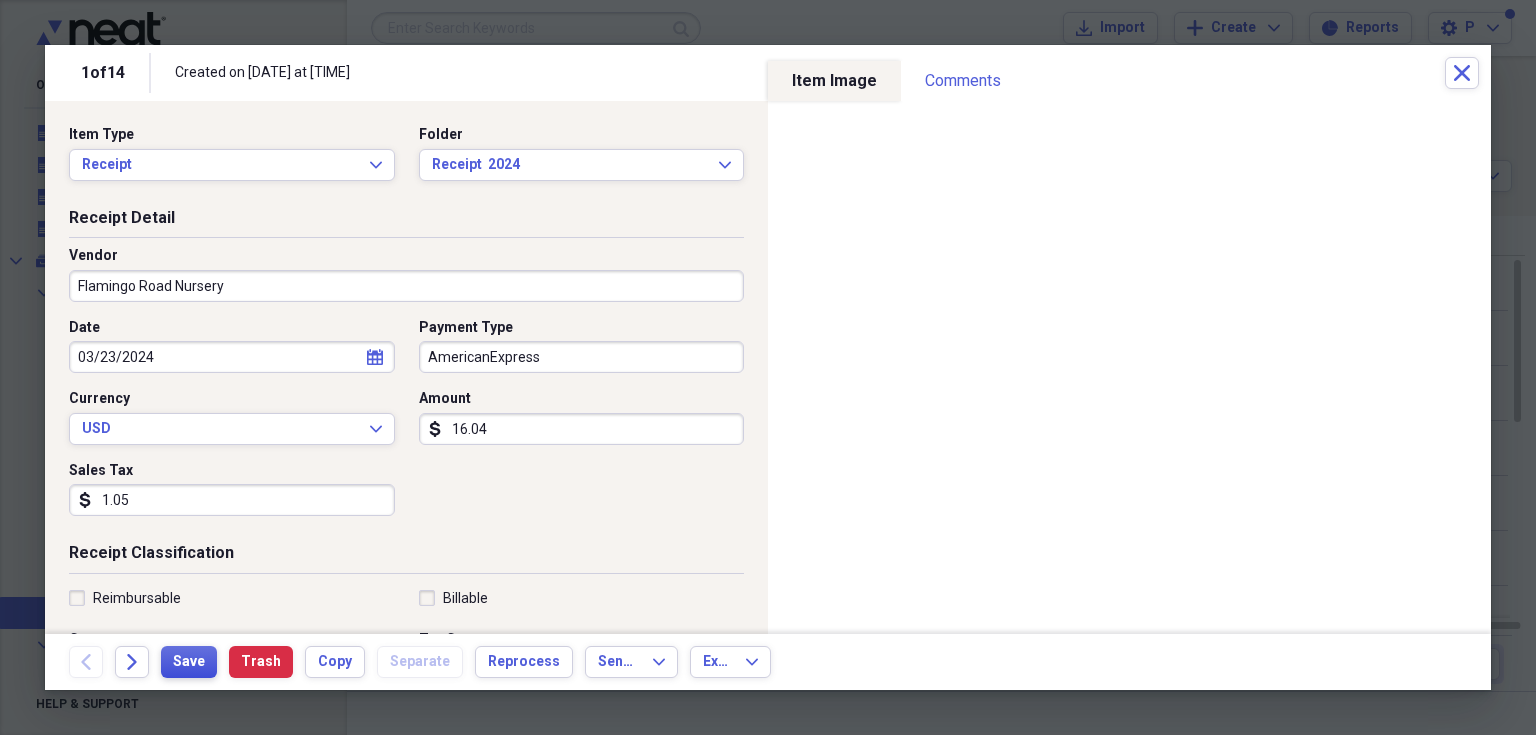 type on "[NUMBER] [STREET] [CITY], [STATE] [POSTAL_CODE]" 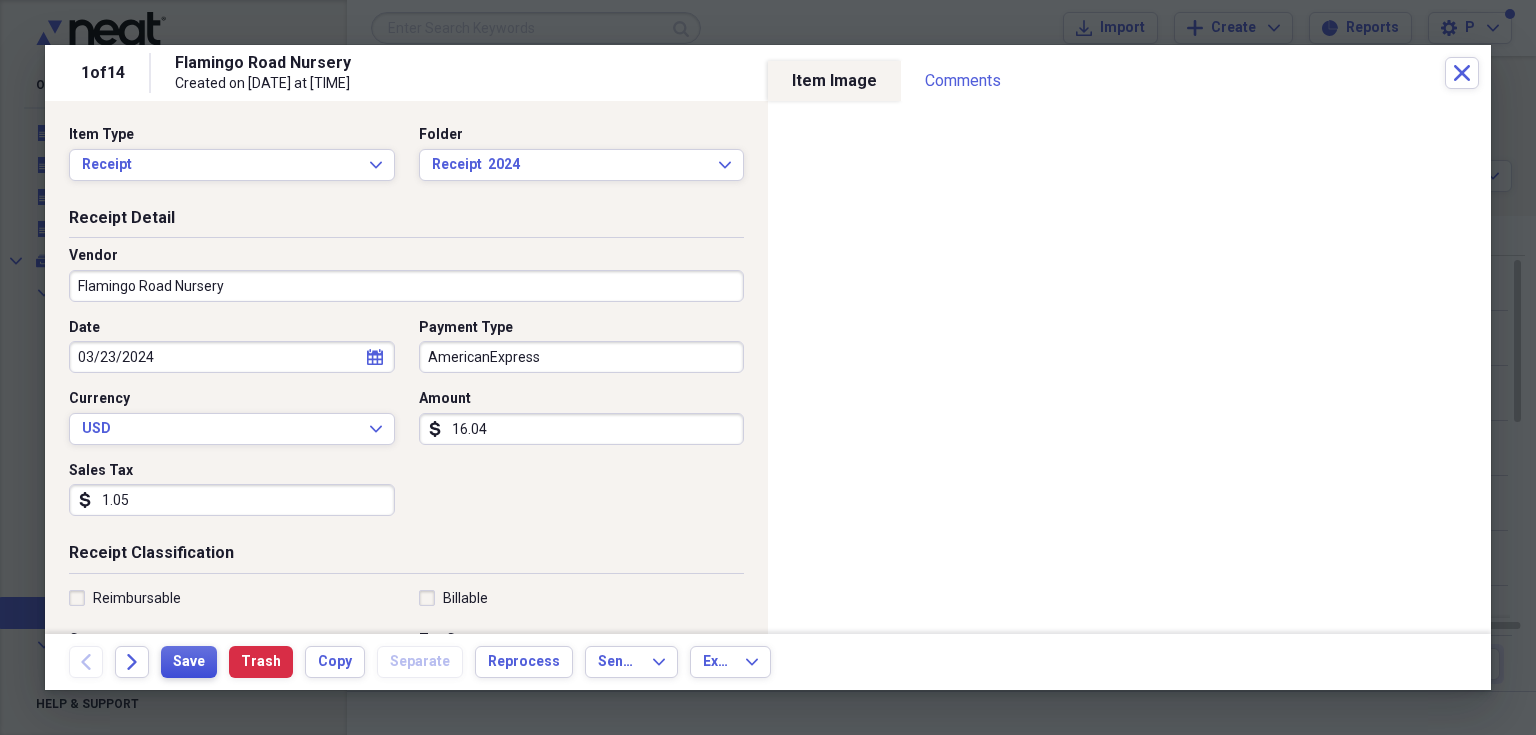 click on "Save" at bounding box center [189, 662] 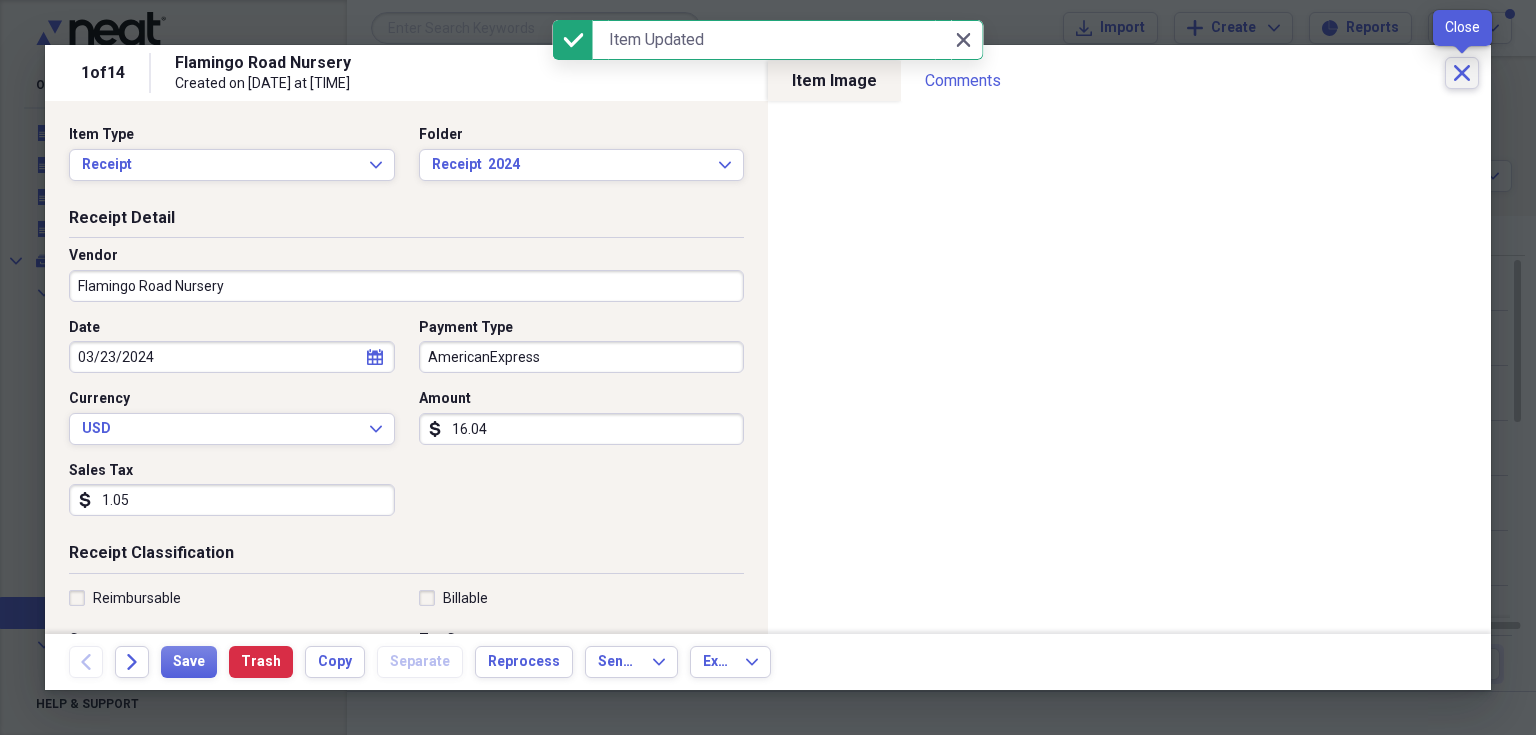 click 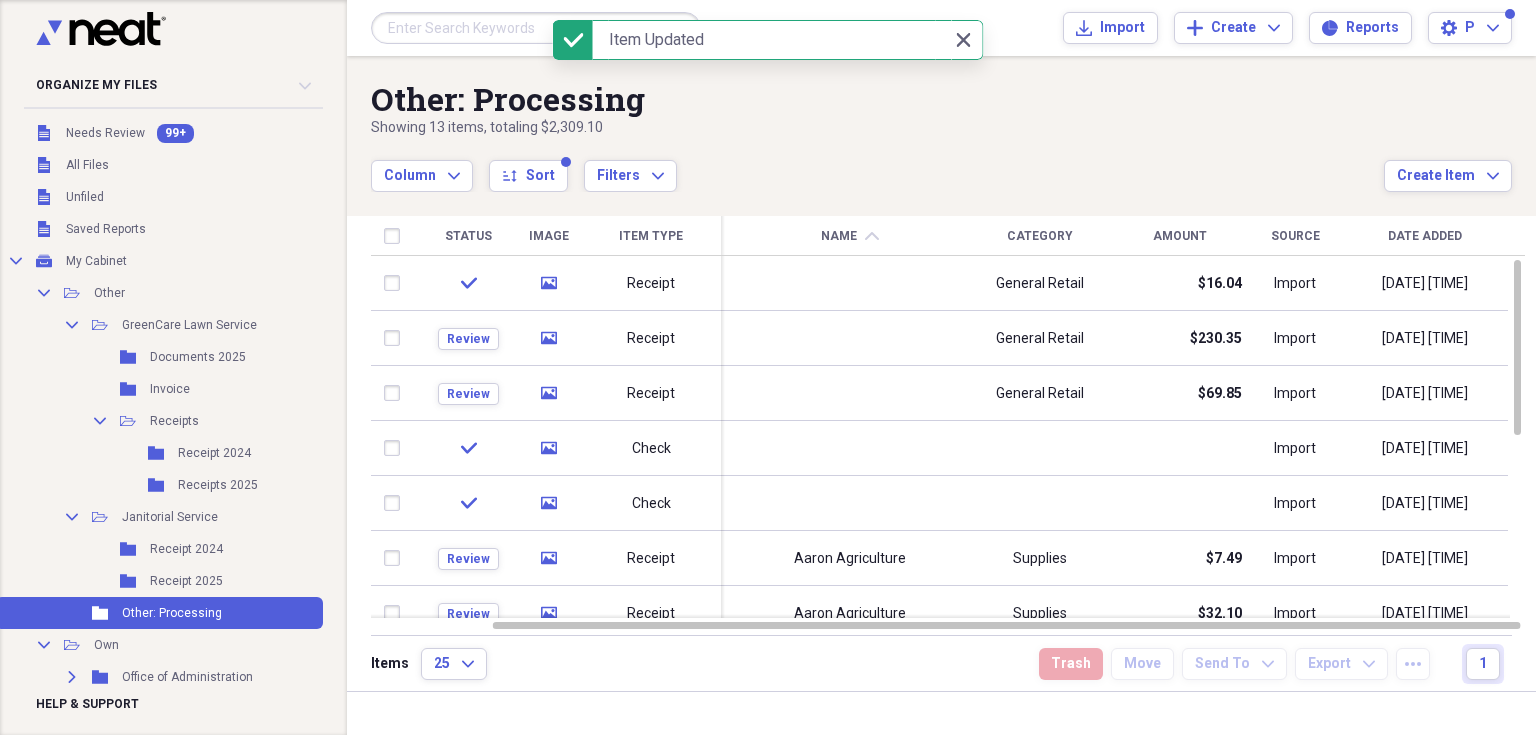 click on "[DATE]" at bounding box center [941, 124] 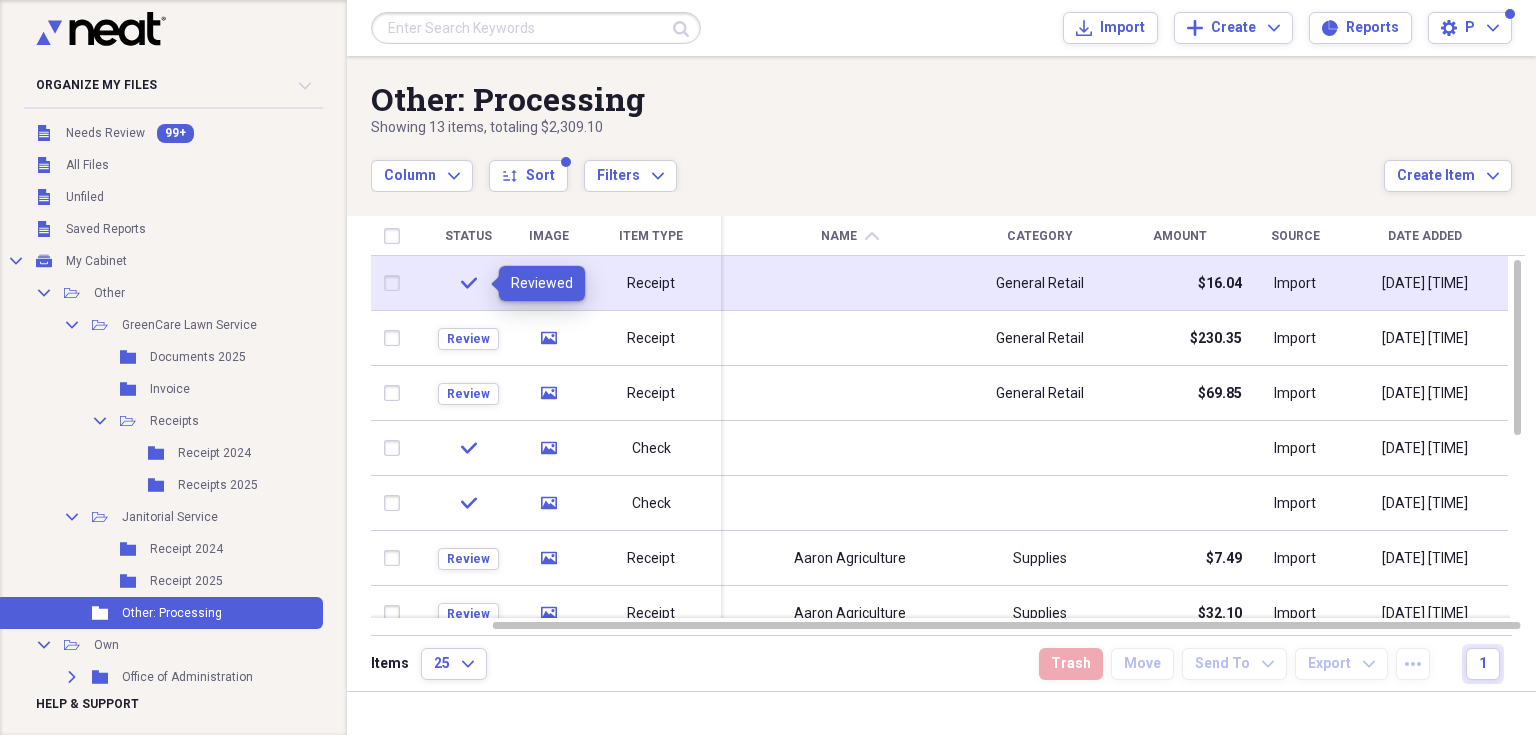 click on "check" 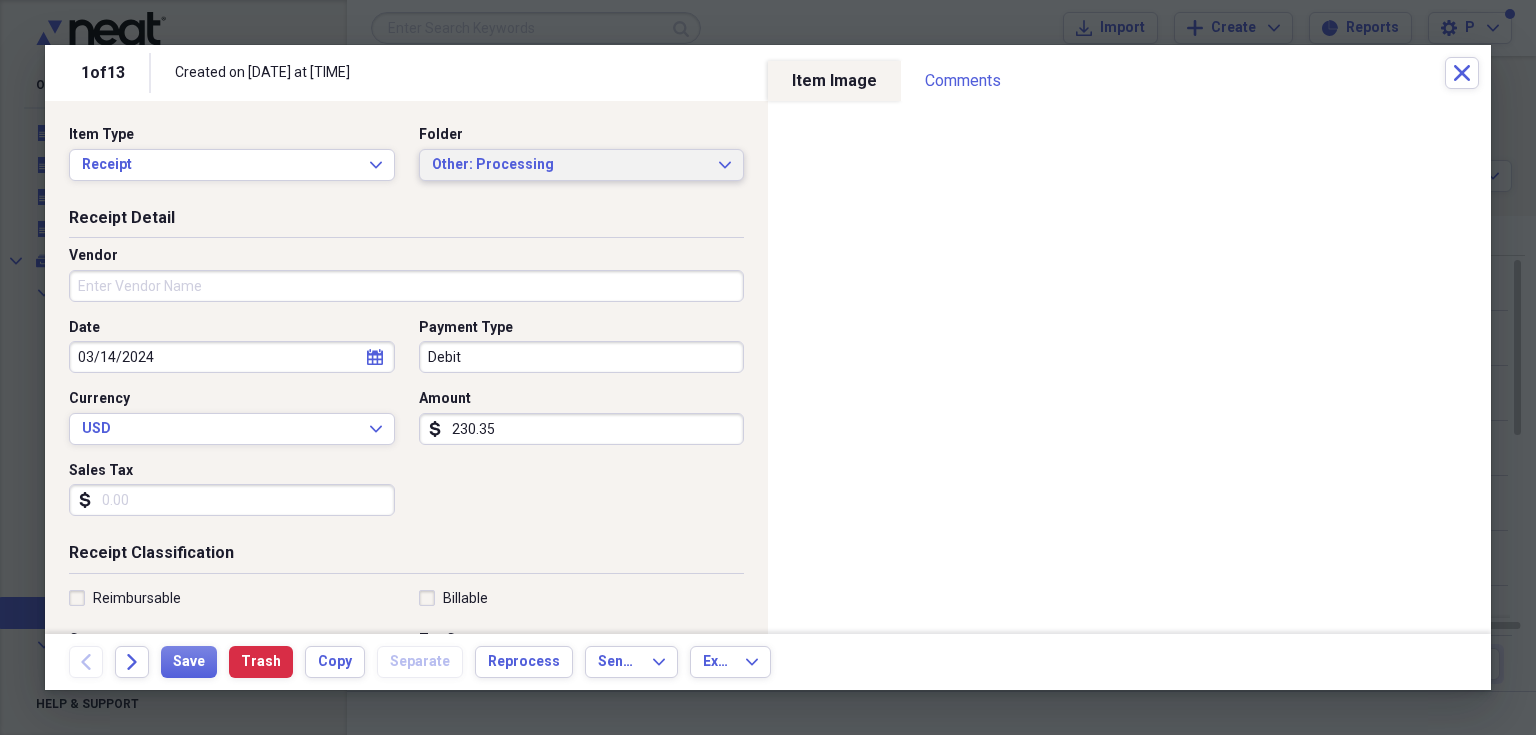 click on "Expand" 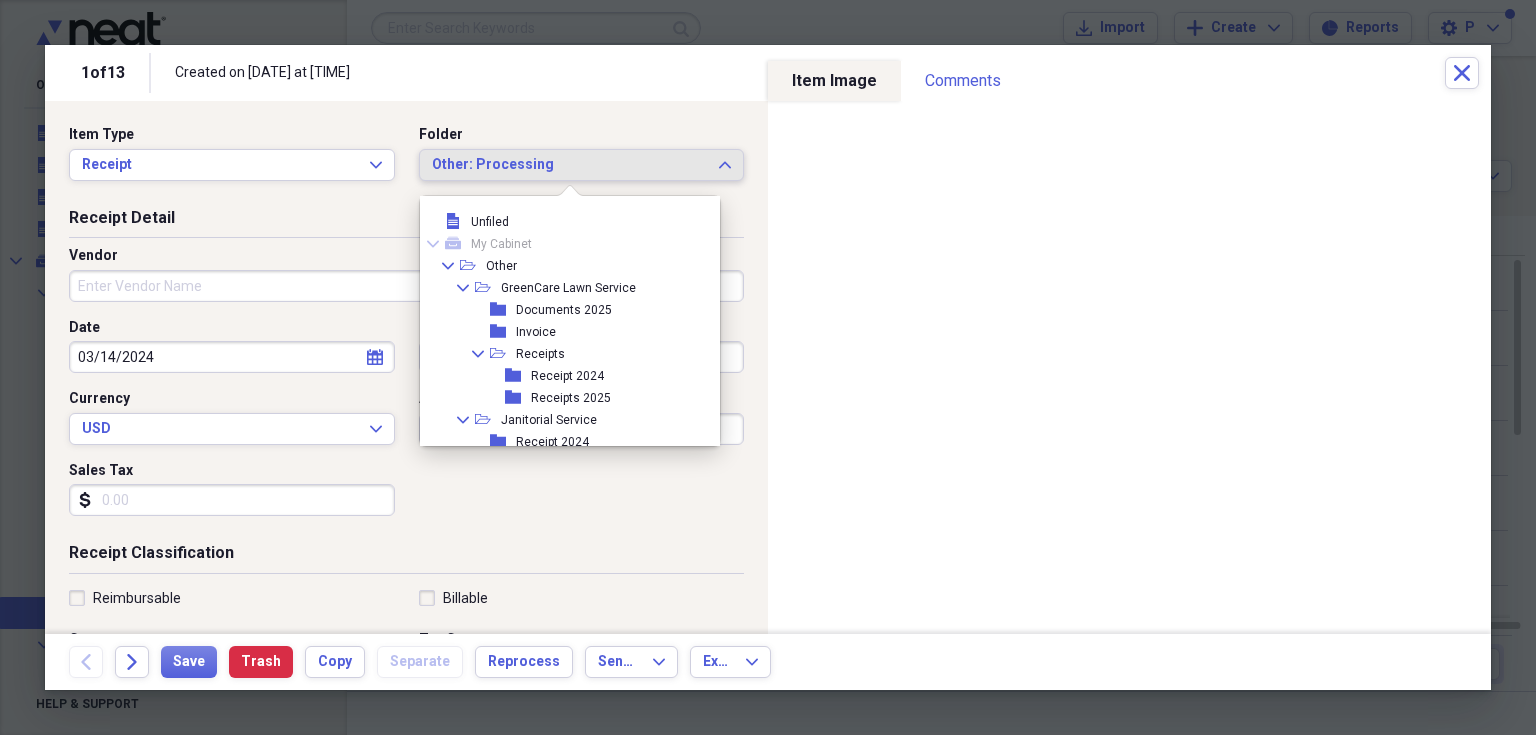 scroll, scrollTop: 94, scrollLeft: 0, axis: vertical 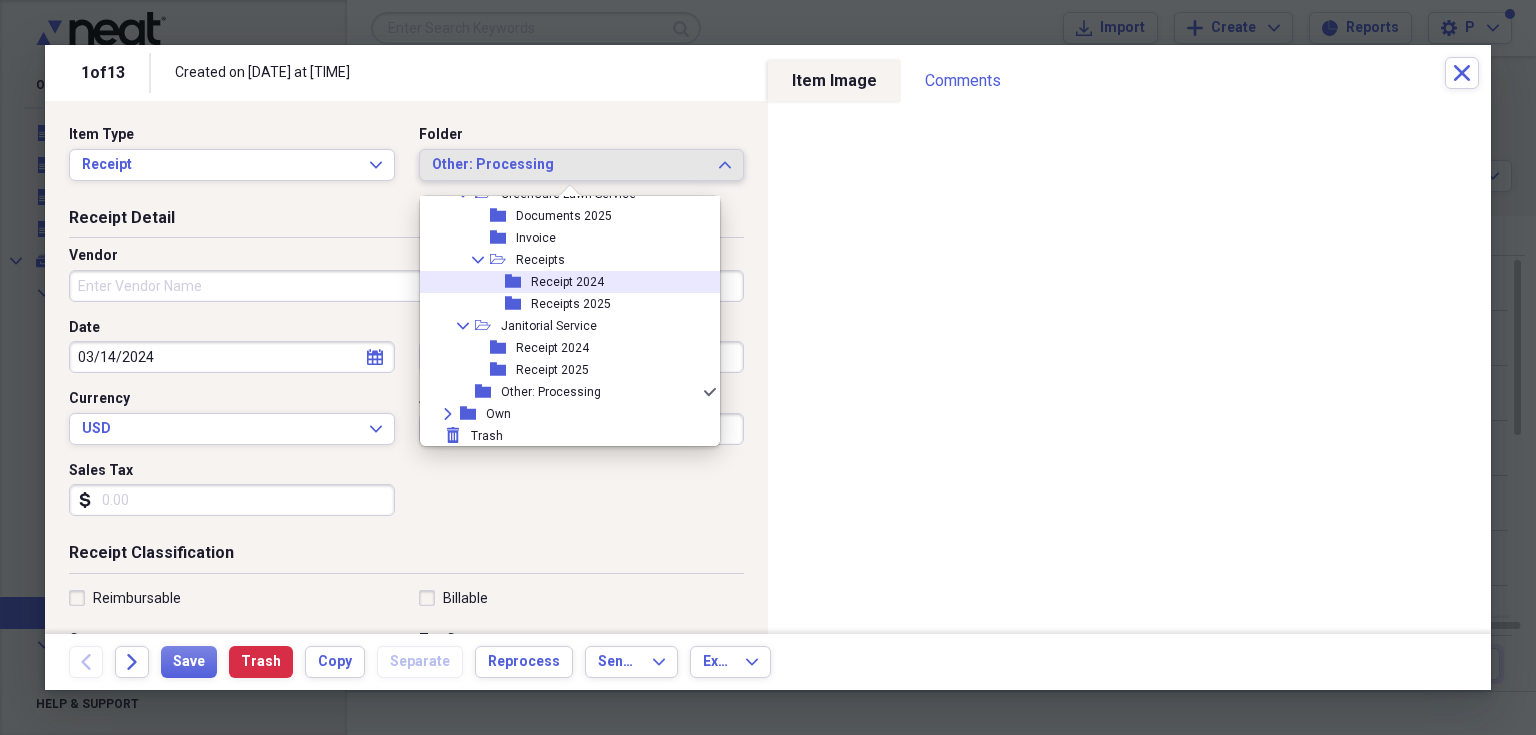 click on "folder Receipt  2024" at bounding box center (562, 282) 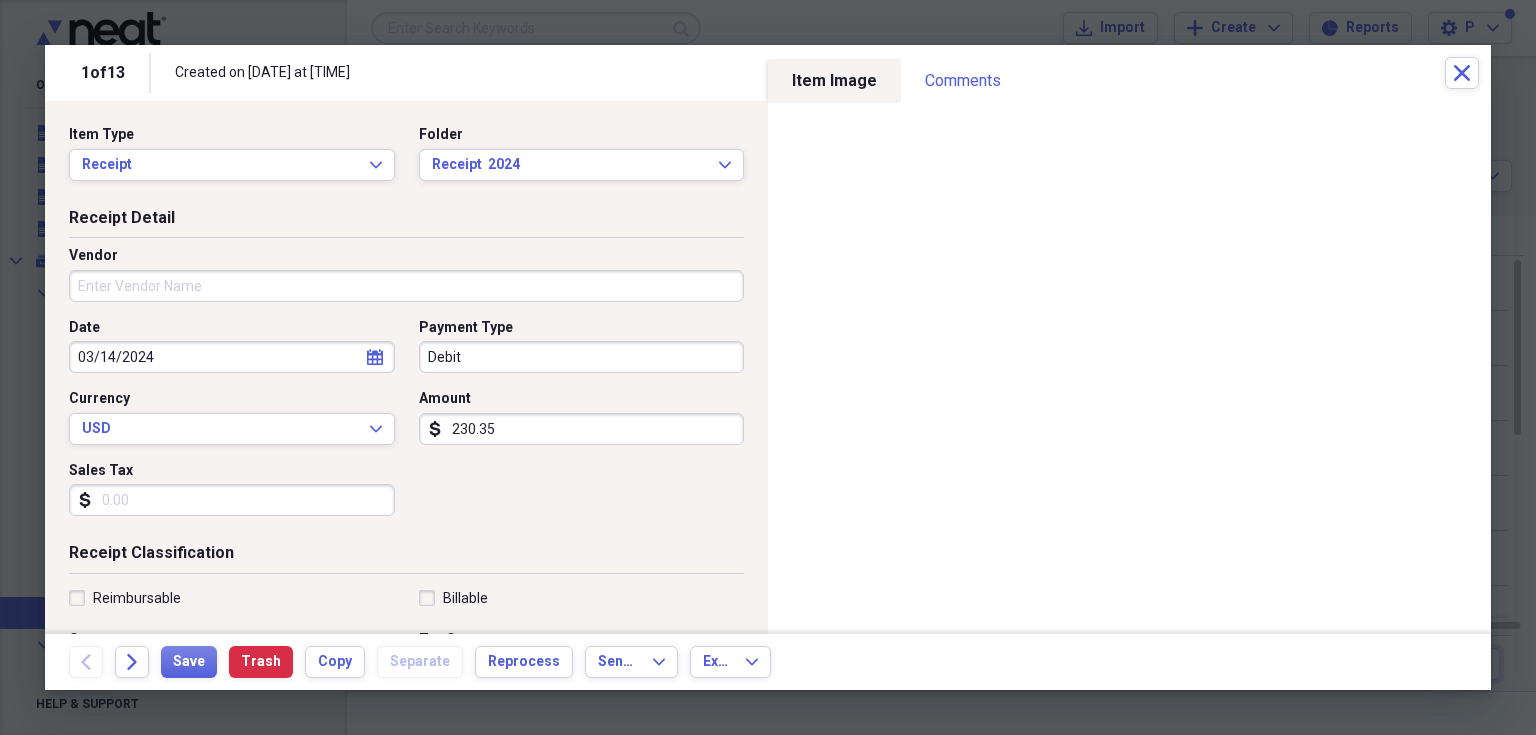 click on "Vendor" at bounding box center [406, 286] 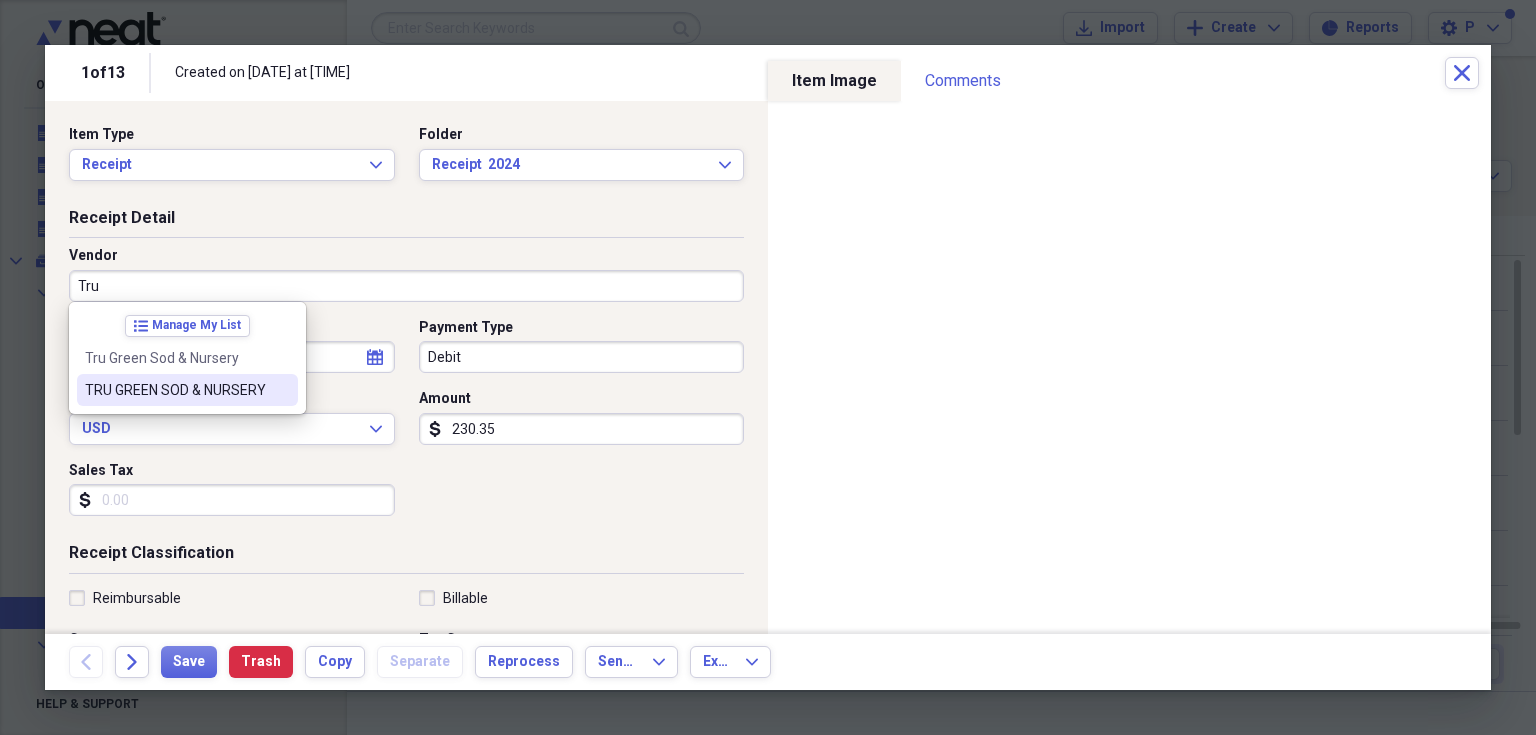 click on "TRU GREEN SOD & NURSERY" at bounding box center (175, 390) 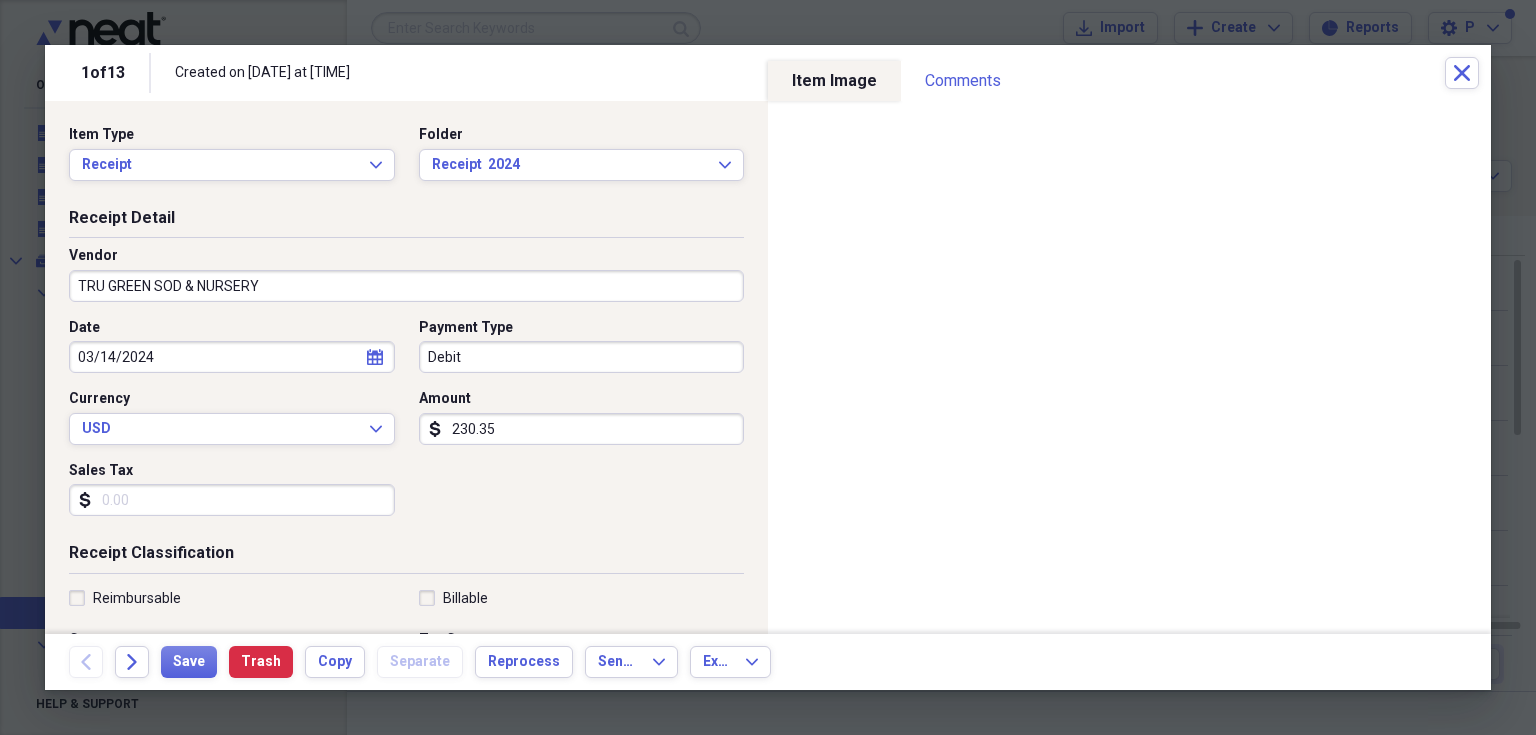 click on "Sales Tax" at bounding box center (232, 500) 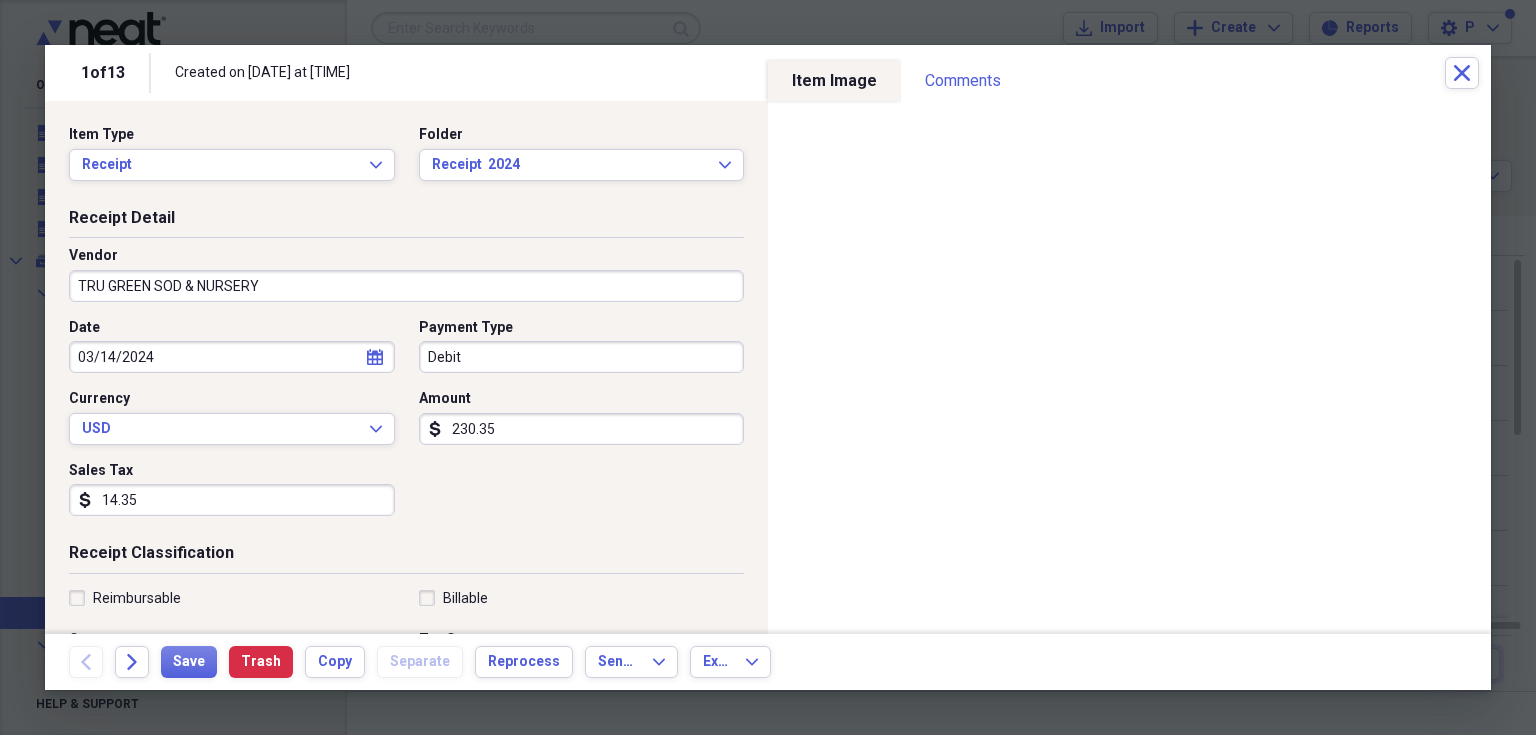 drag, startPoint x: 97, startPoint y: 501, endPoint x: 605, endPoint y: 615, distance: 520.6342 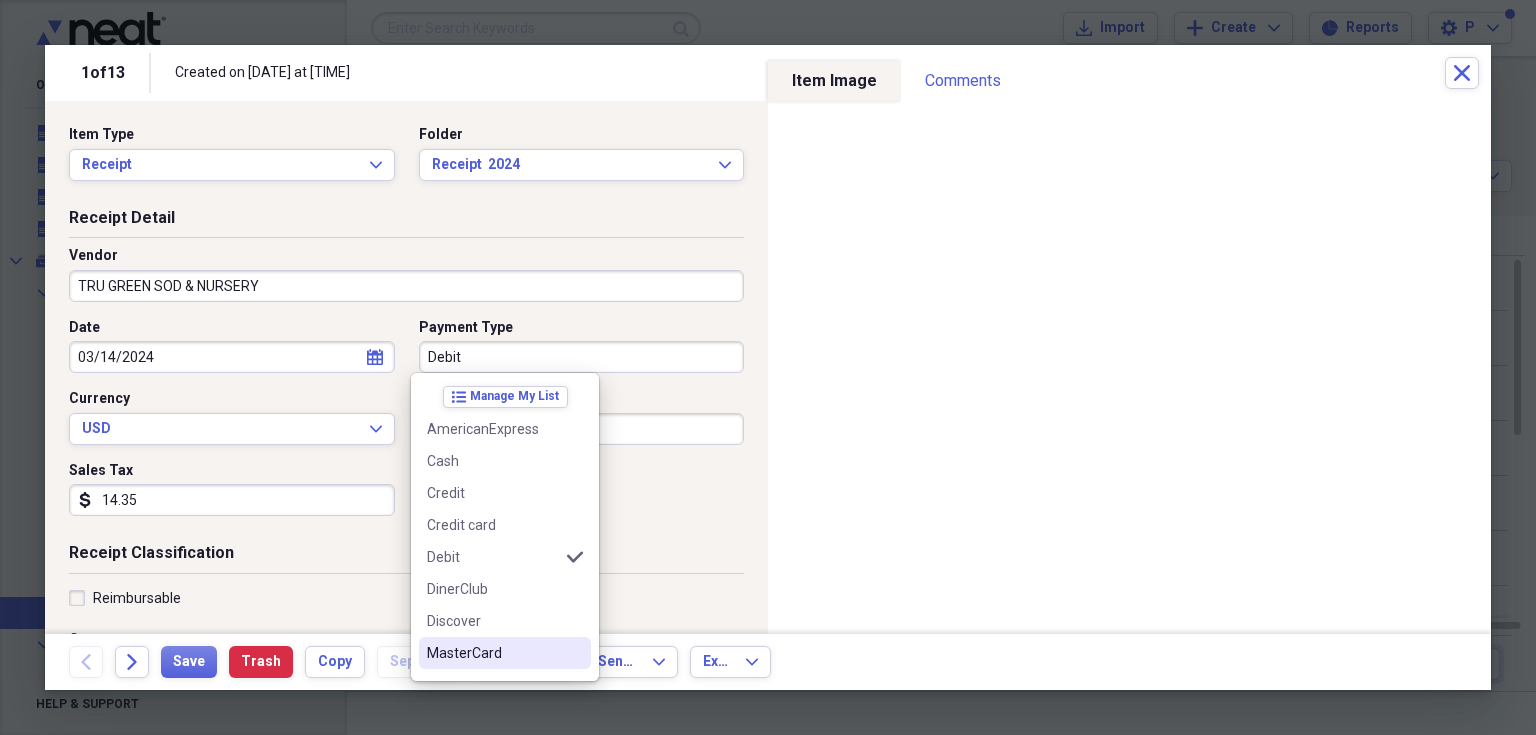 drag, startPoint x: 584, startPoint y: 669, endPoint x: 526, endPoint y: 660, distance: 58.694122 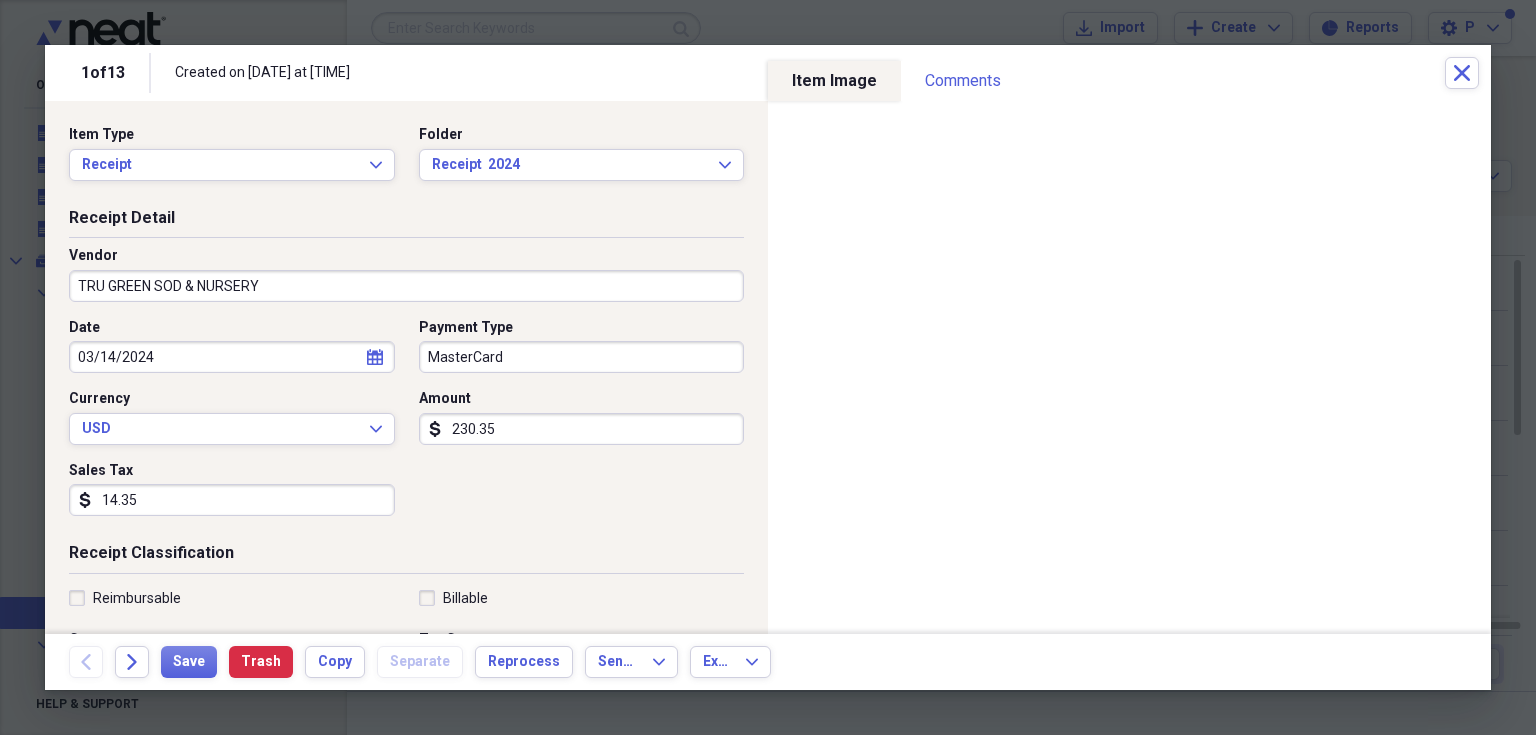 click on "MasterCard" at bounding box center (582, 357) 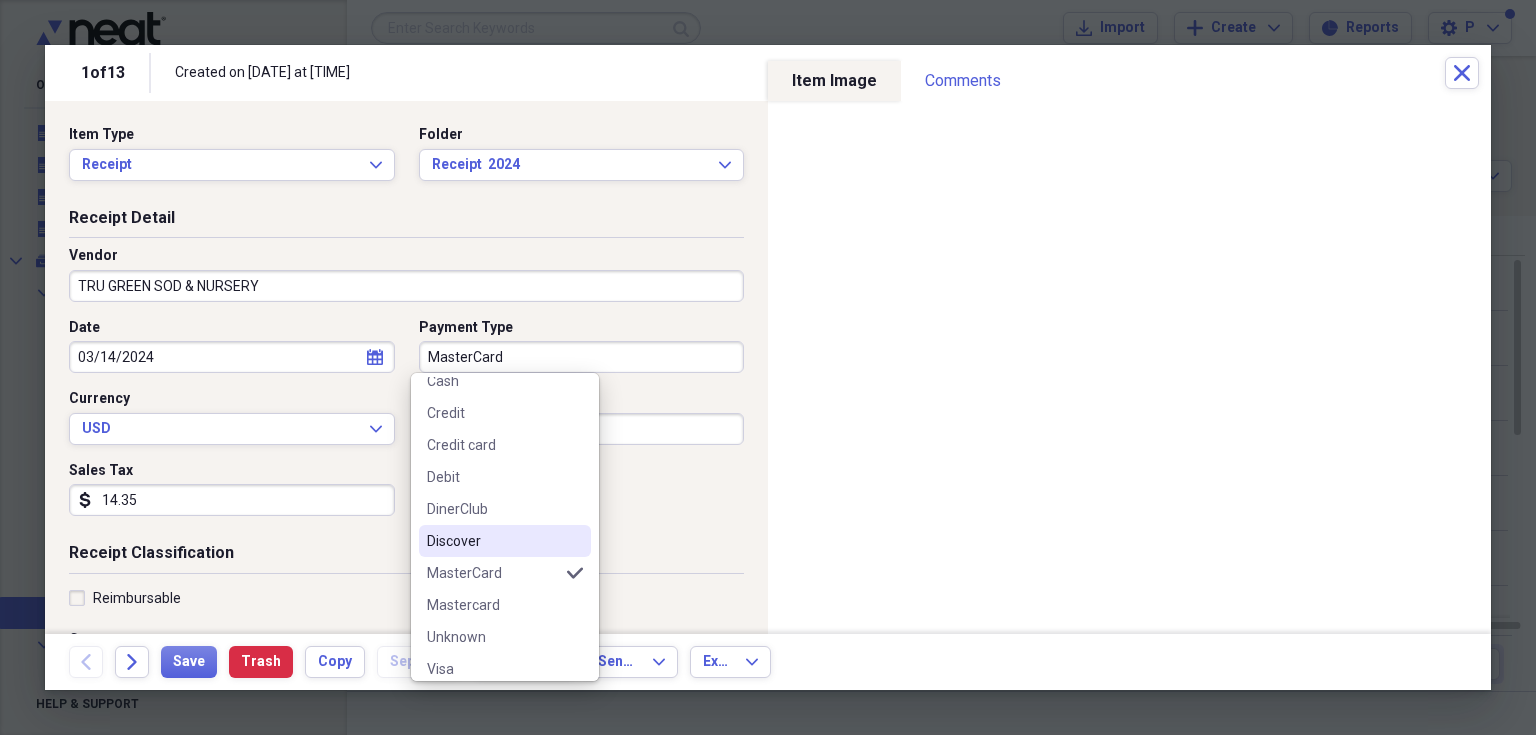 scroll, scrollTop: 92, scrollLeft: 0, axis: vertical 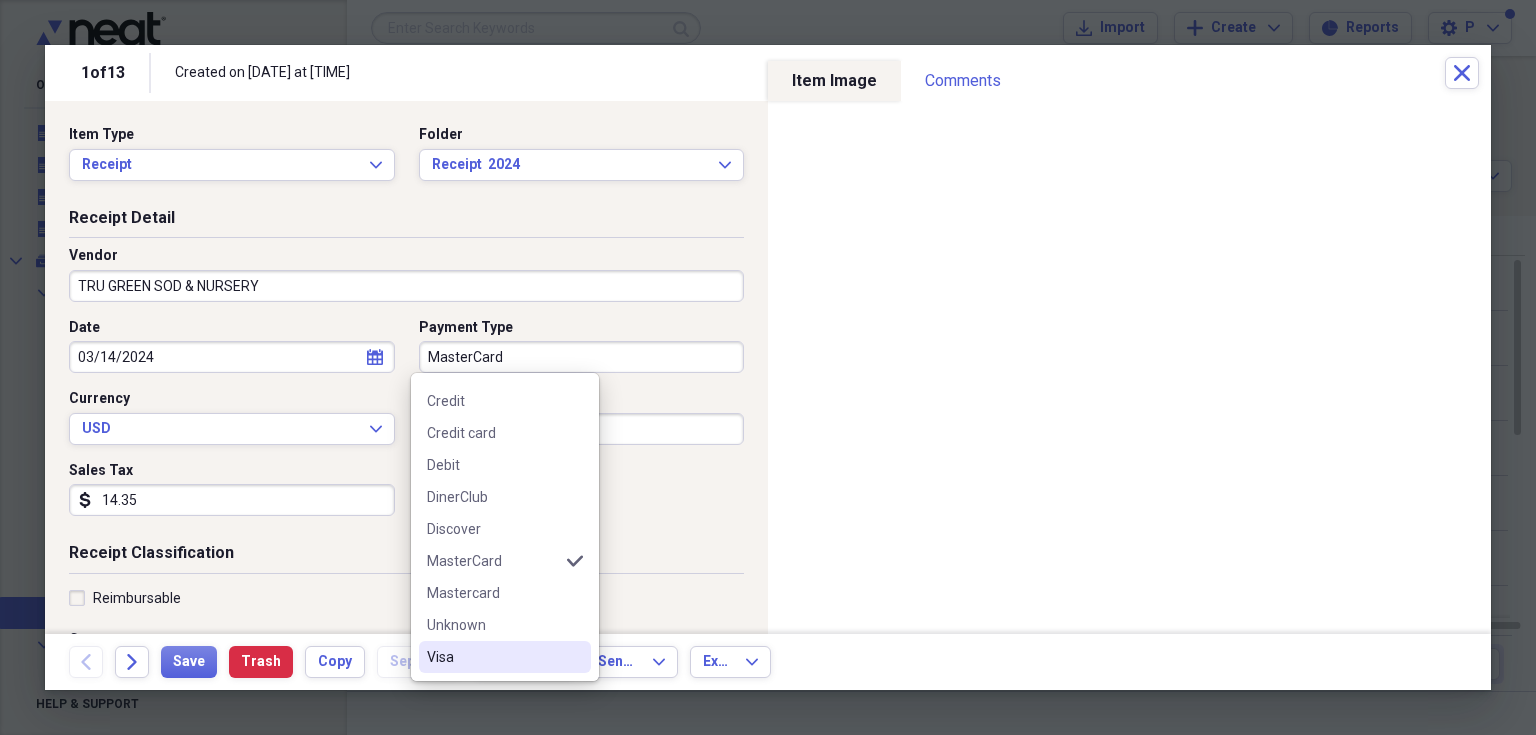 click on "Visa" at bounding box center (493, 657) 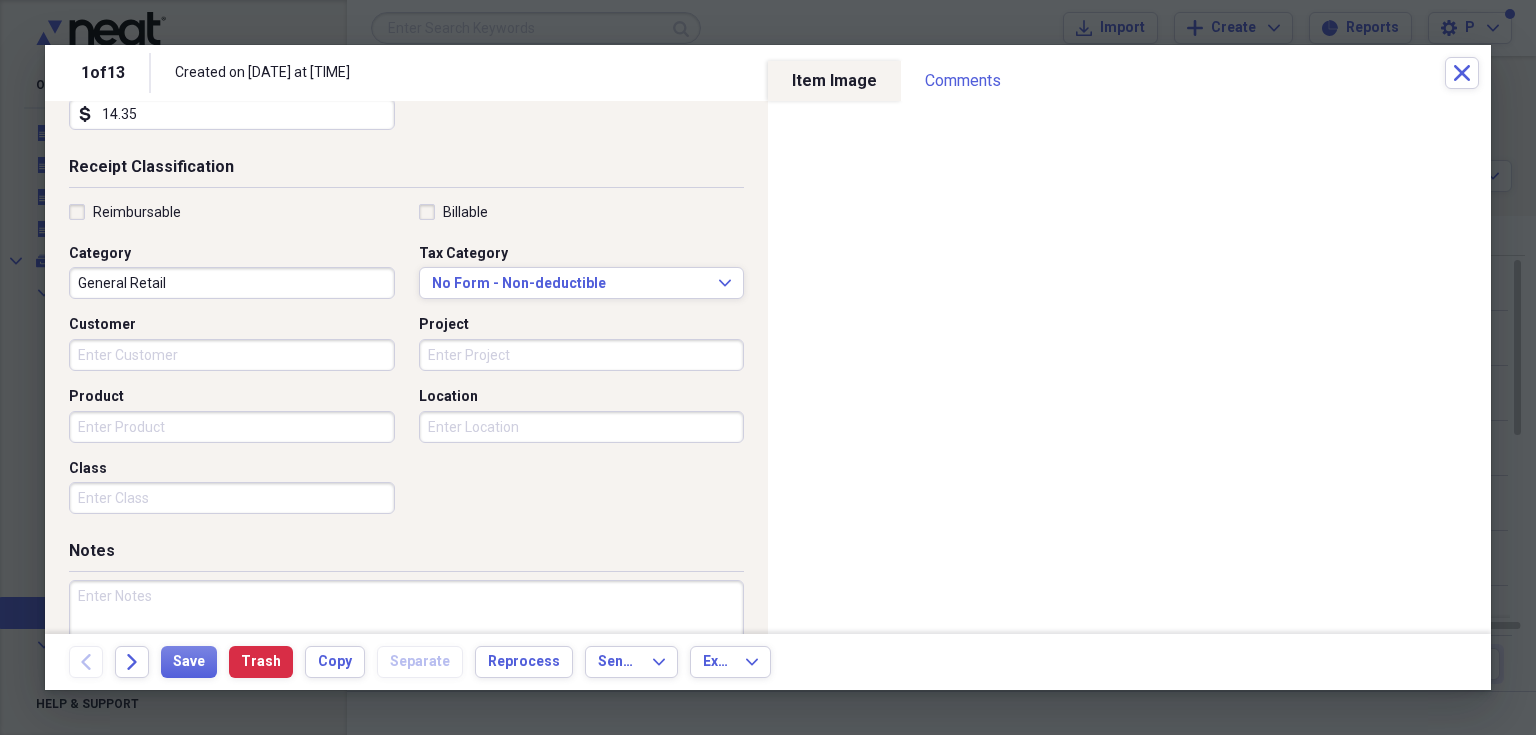 scroll, scrollTop: 440, scrollLeft: 0, axis: vertical 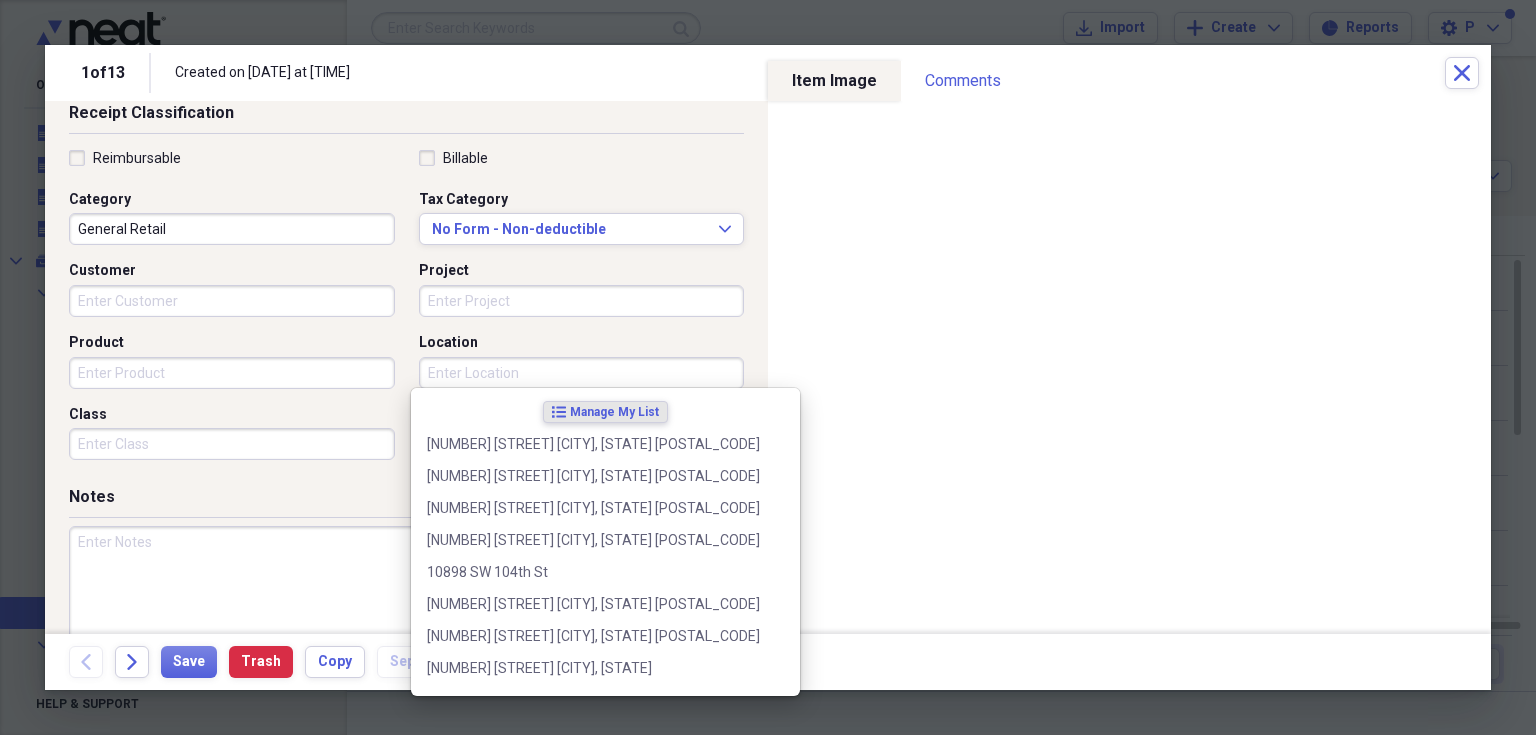 click on "Location" at bounding box center [582, 373] 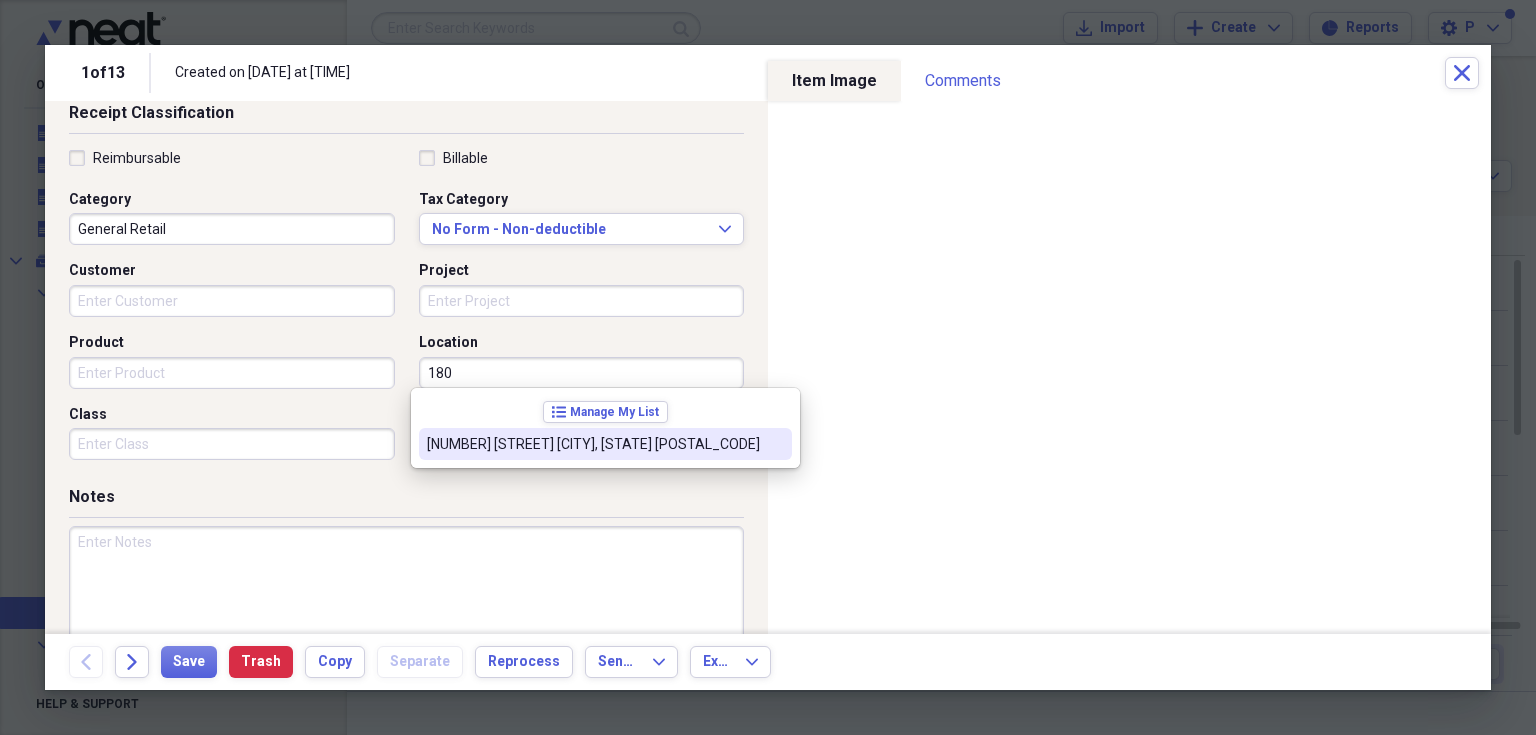 click on "[NUMBER] [STREET] [CITY], [STATE] [POSTAL_CODE]" at bounding box center (593, 444) 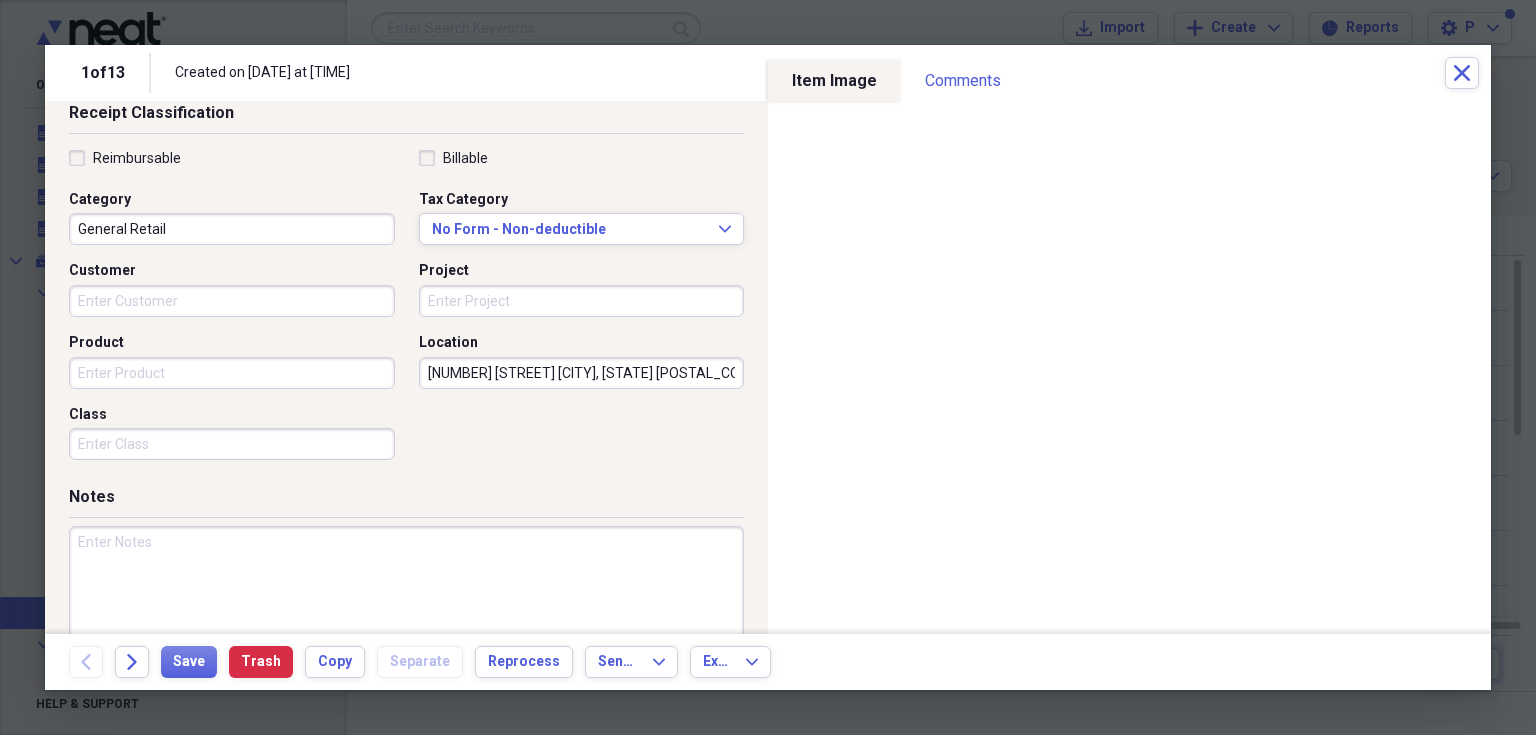 click on "[NUMBER] [STREET] [CITY], [STATE] [POSTAL_CODE]" at bounding box center [406, 309] 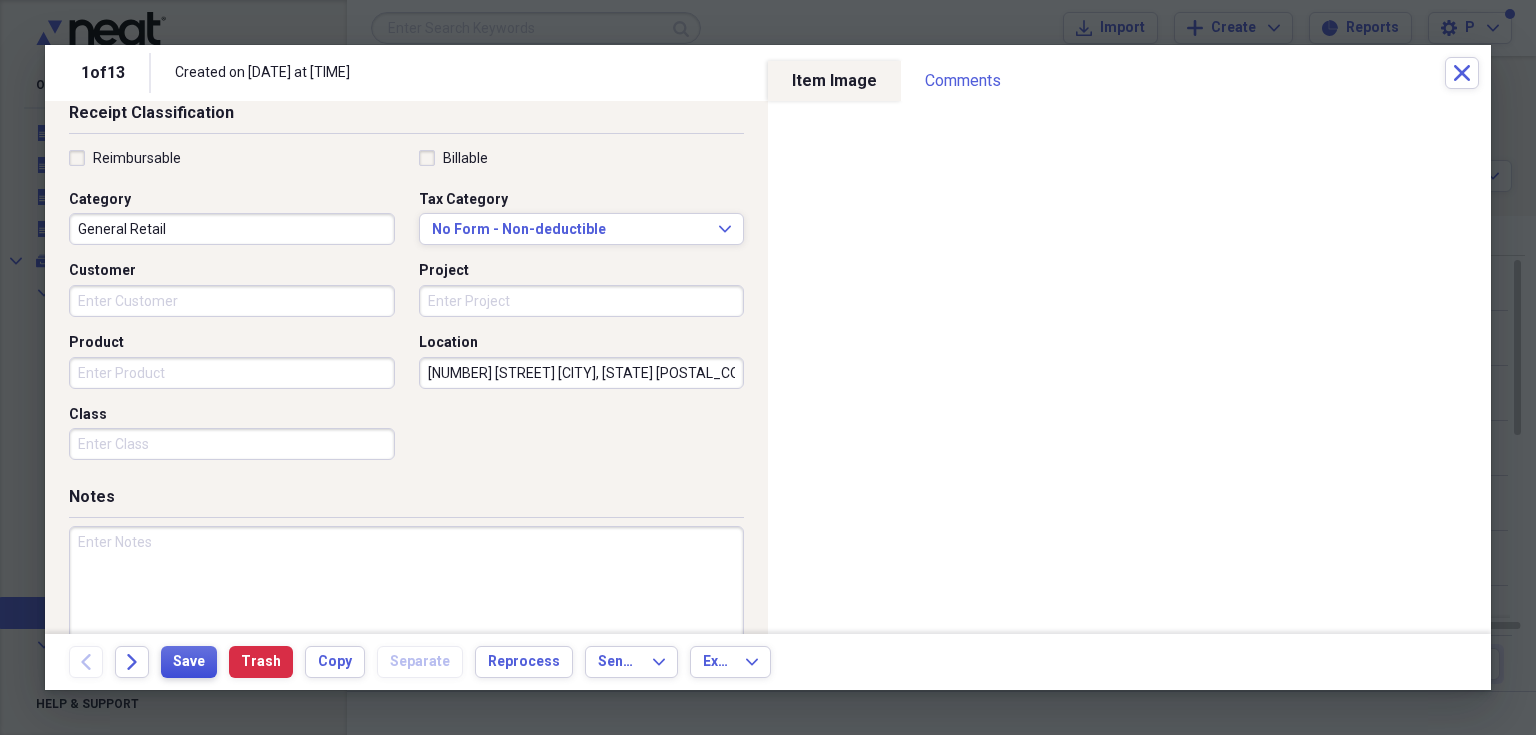 click on "Save" at bounding box center (189, 662) 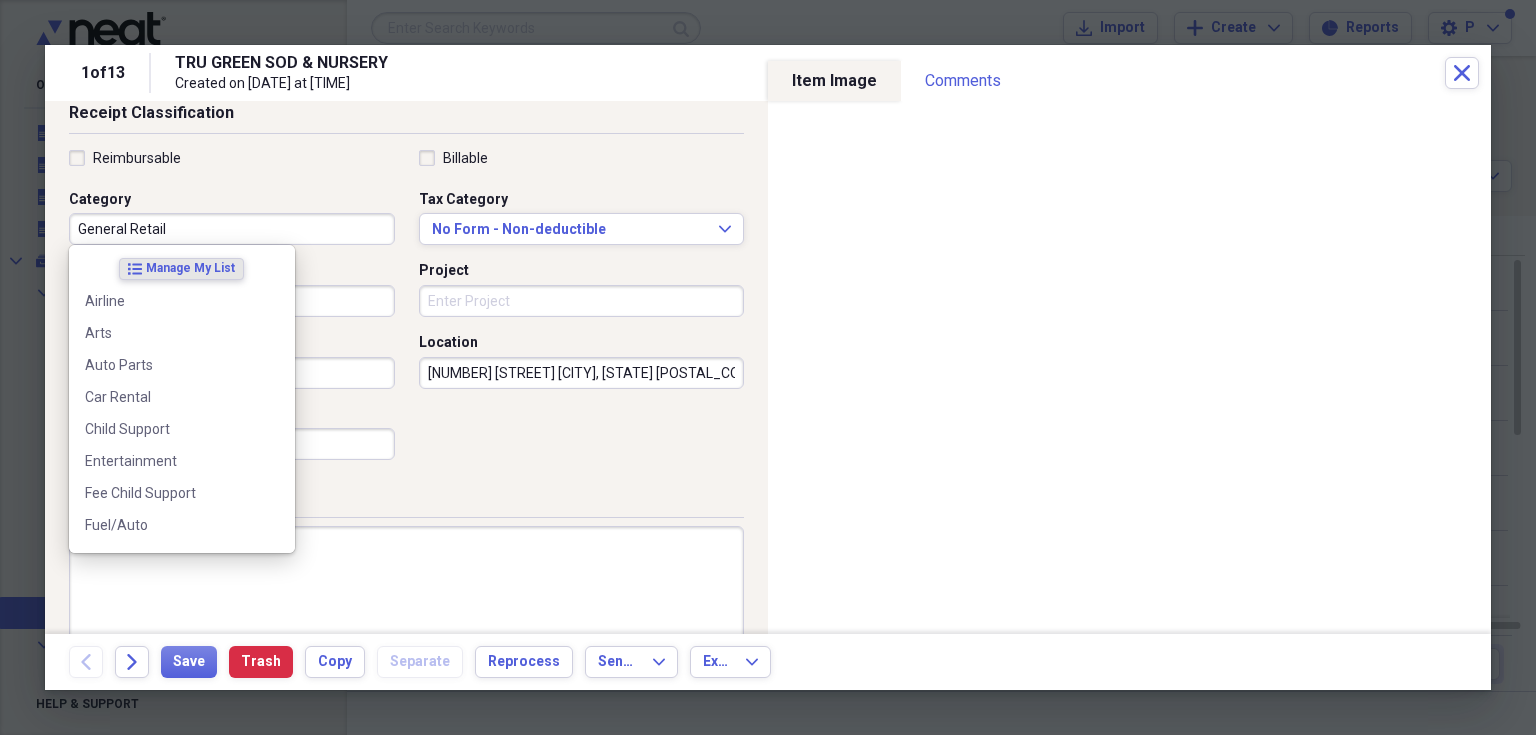click on "General Retail" at bounding box center (232, 229) 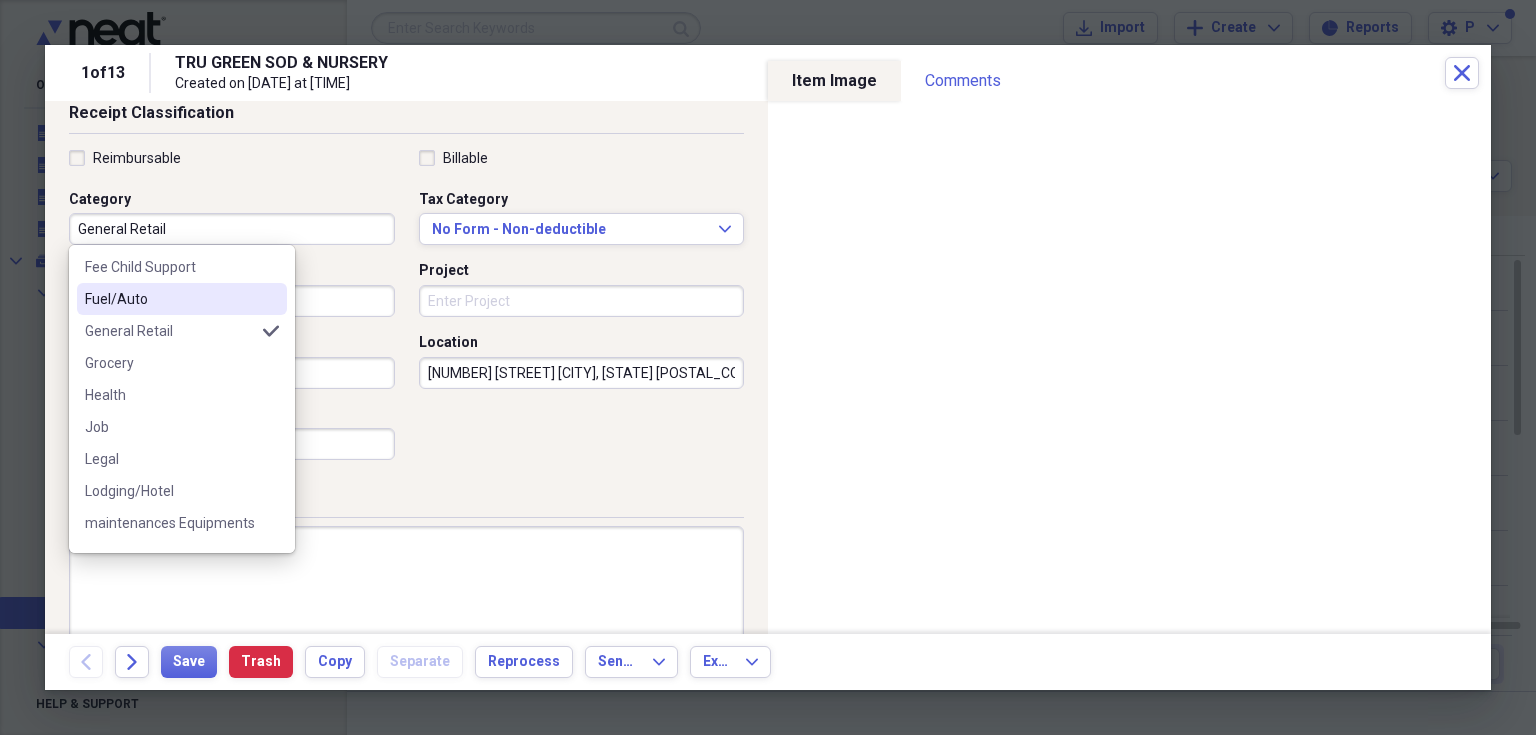 scroll, scrollTop: 253, scrollLeft: 0, axis: vertical 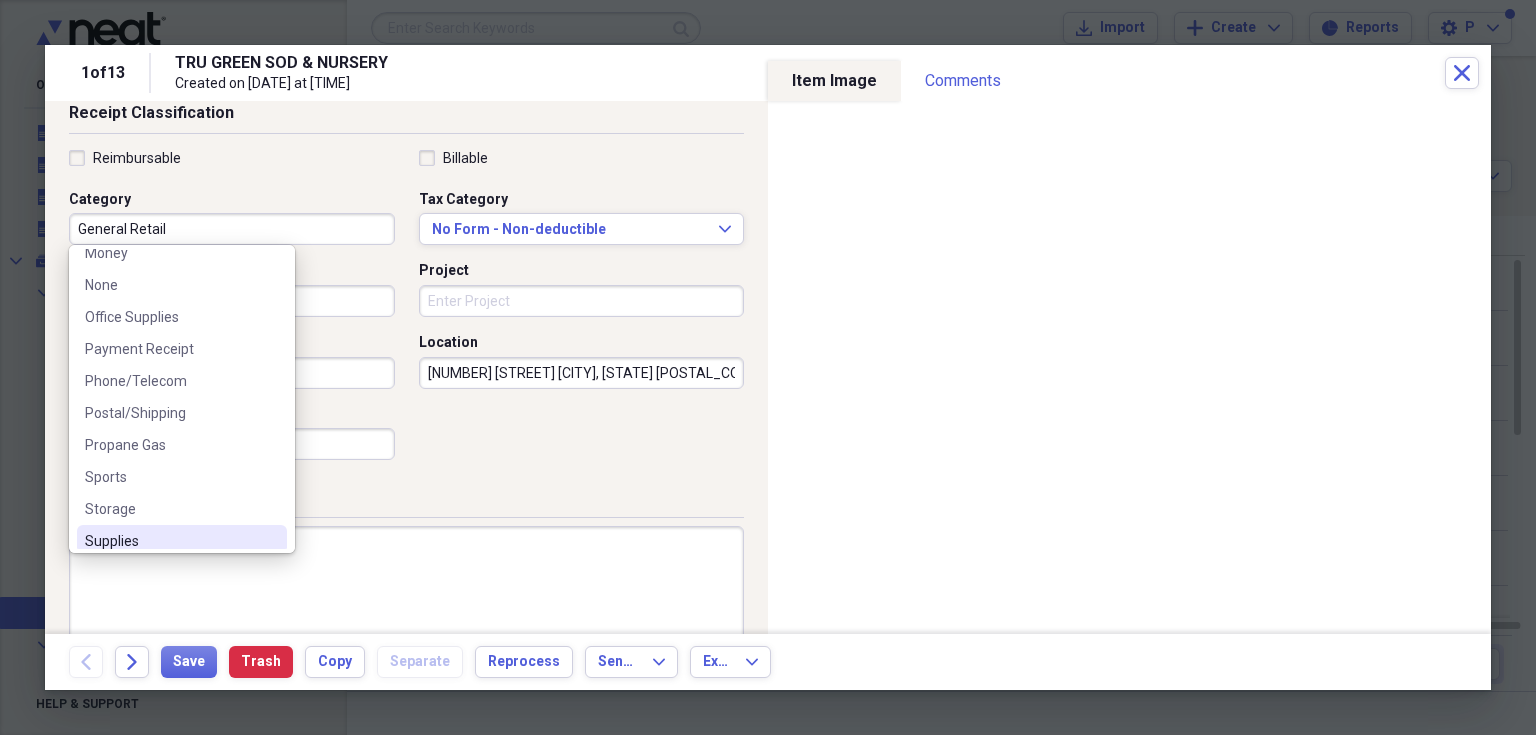 click on "Supplies" at bounding box center (170, 541) 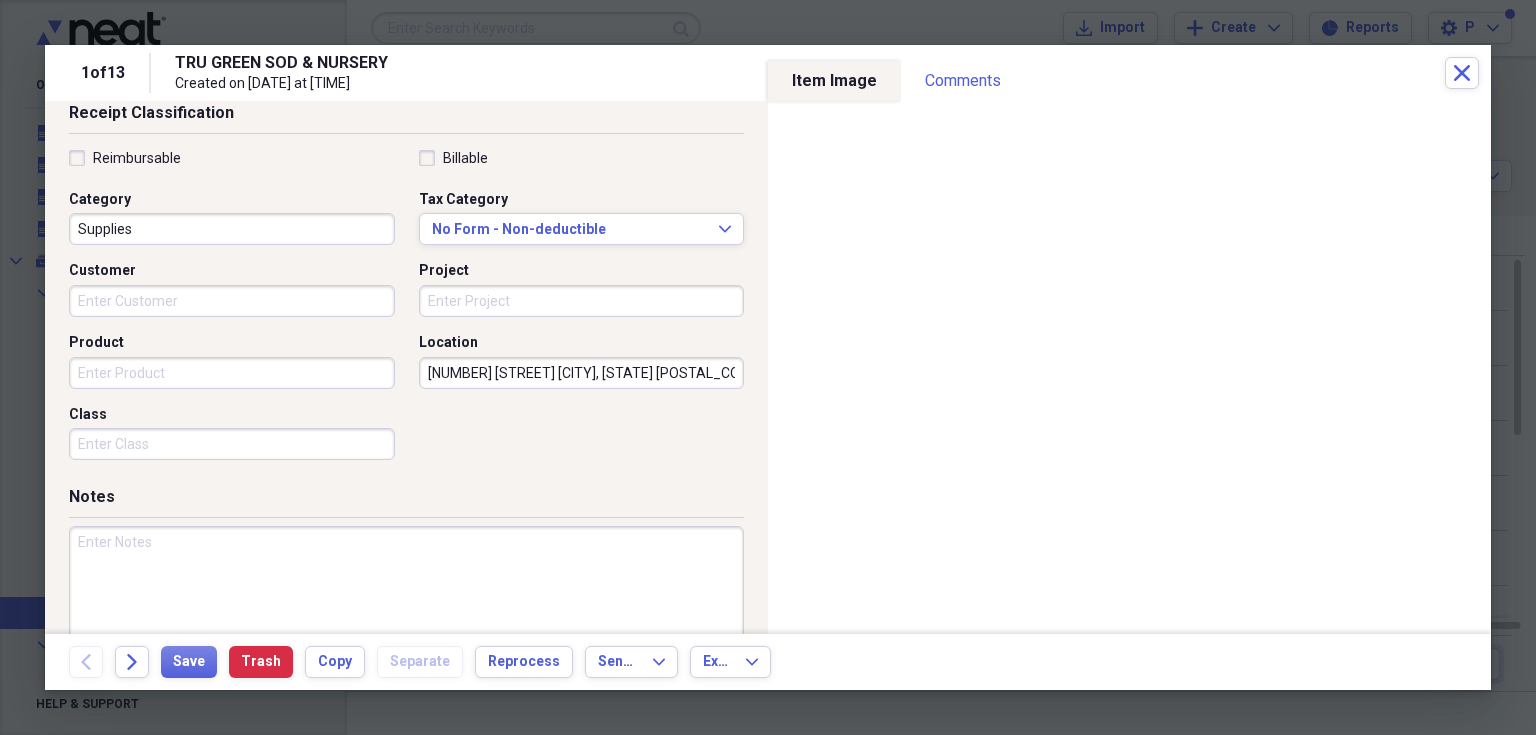 click at bounding box center [406, 591] 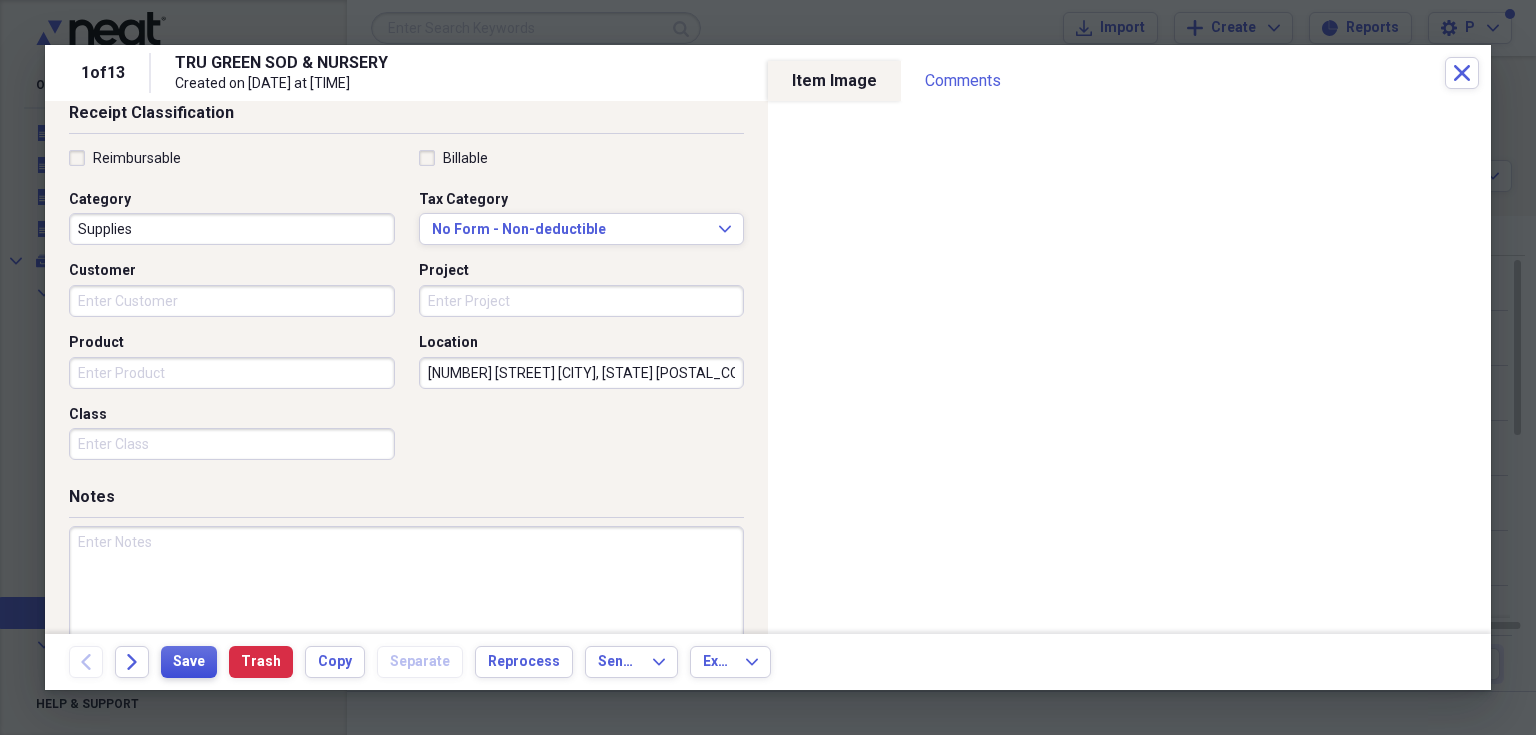 click on "Save" at bounding box center [189, 662] 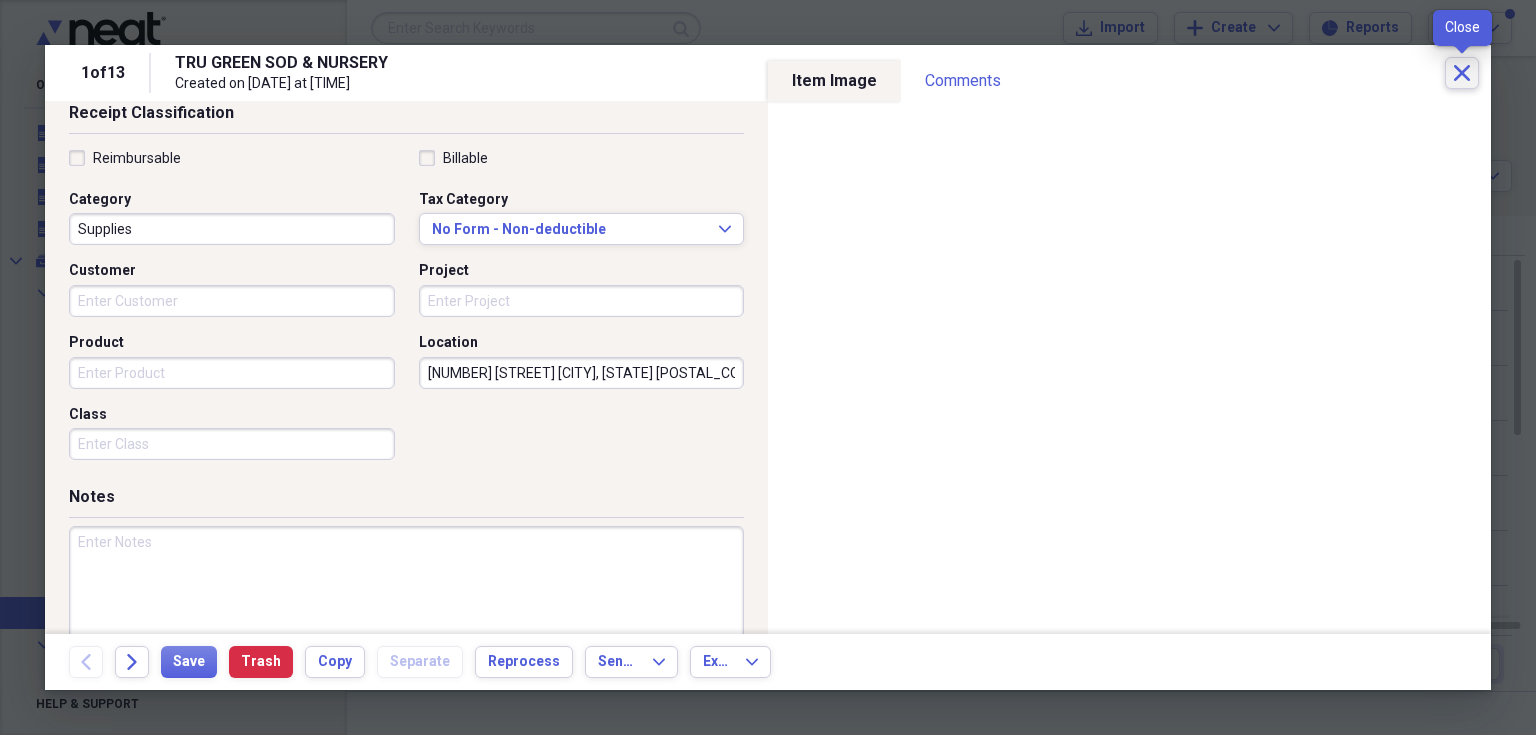 click 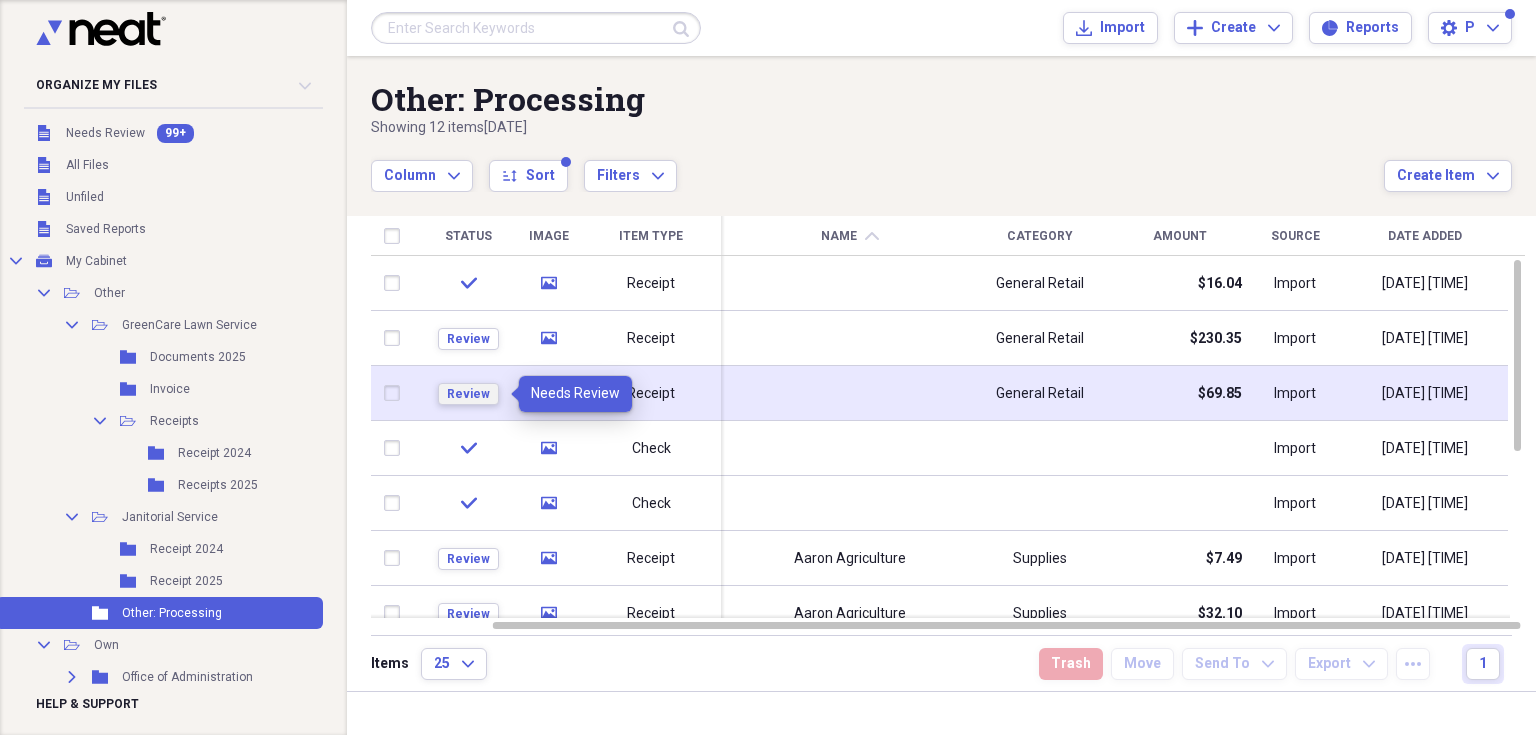 click on "Review" at bounding box center (468, 394) 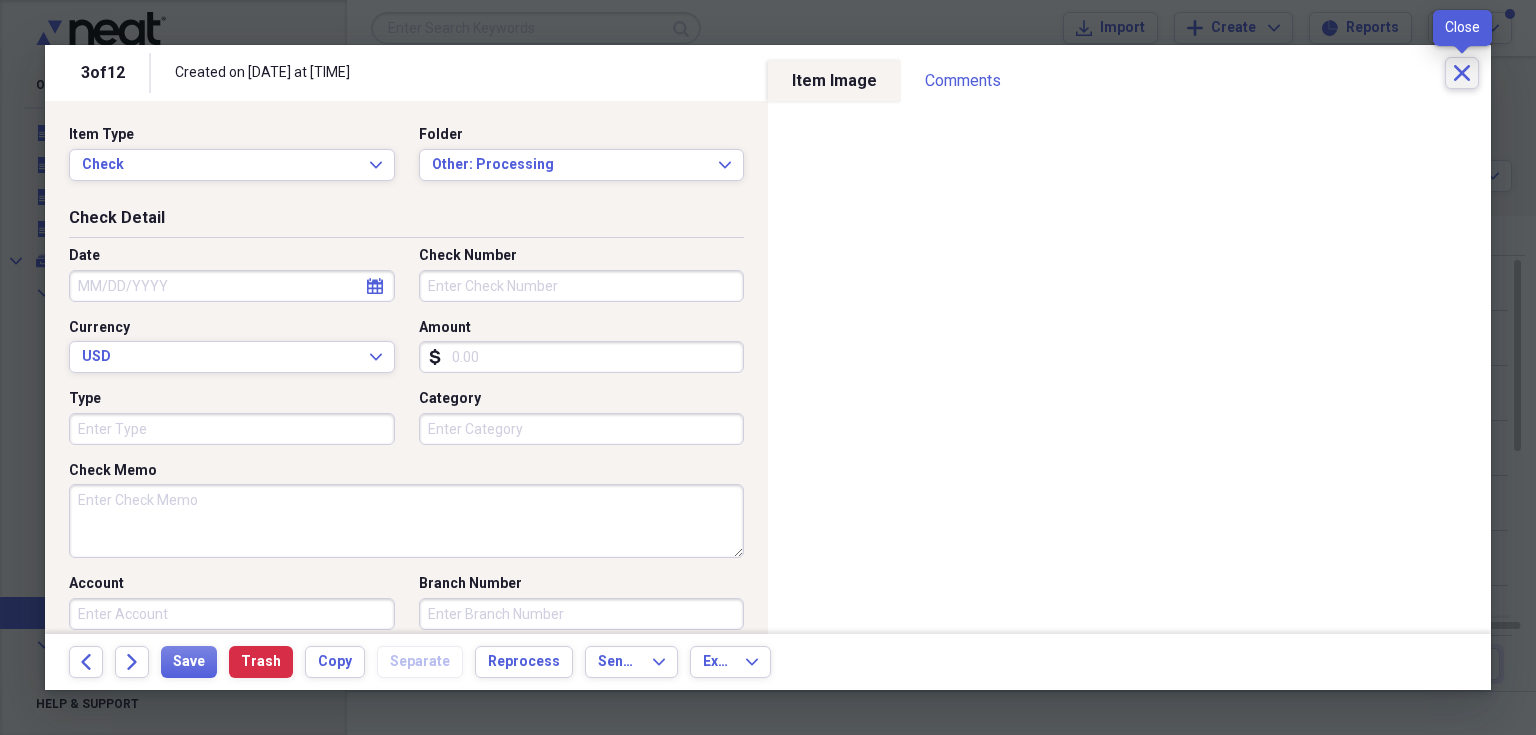 click on "Close" 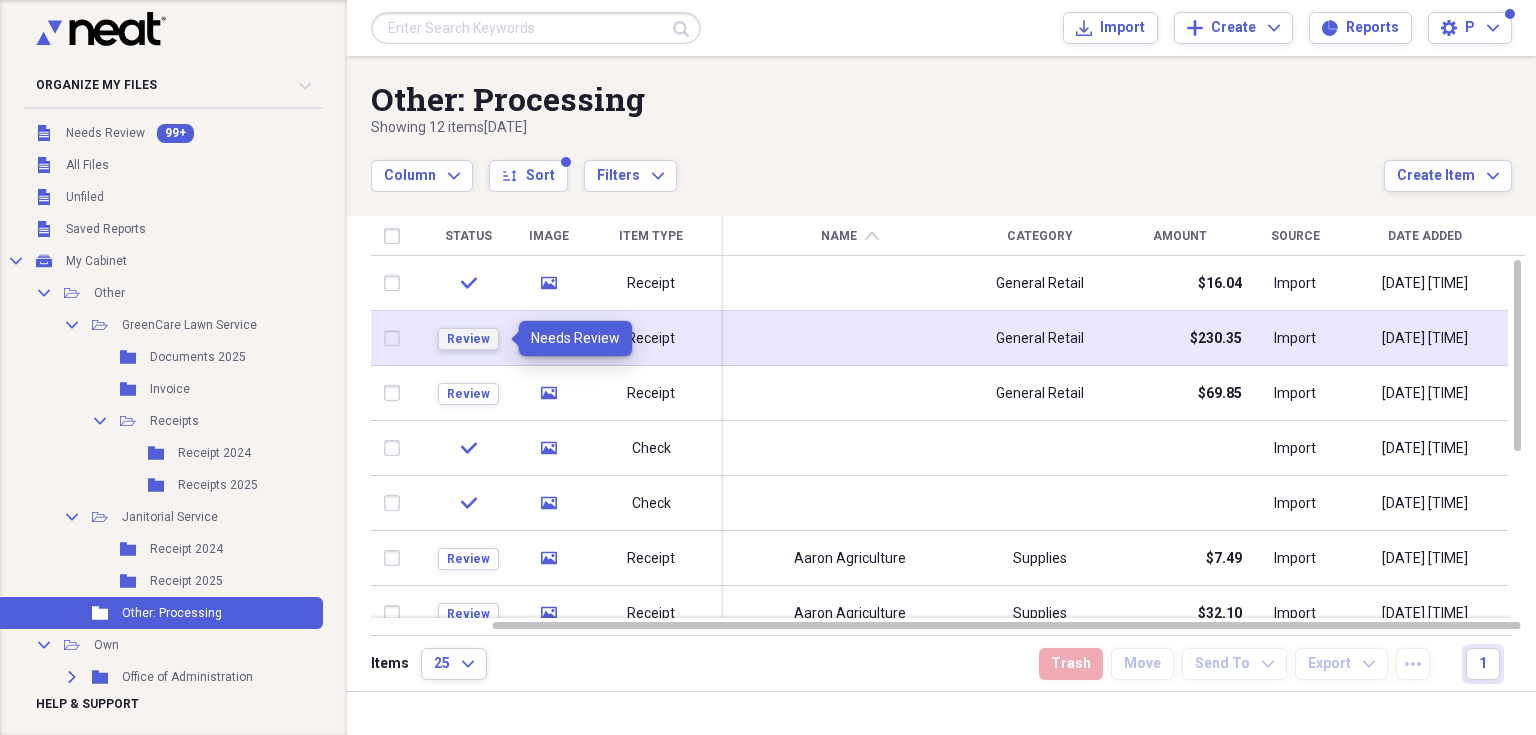 click on "Review" at bounding box center [468, 339] 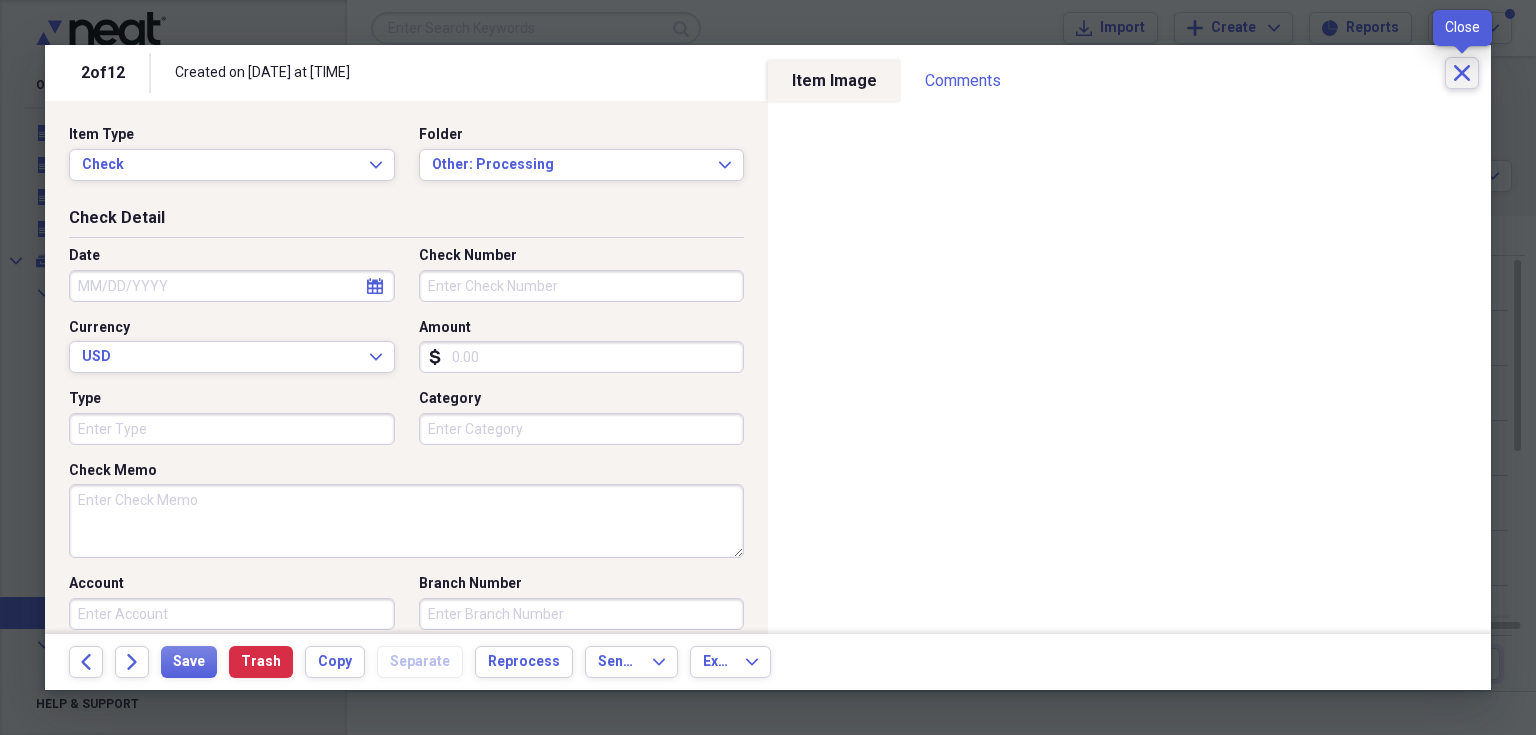 click on "Close" 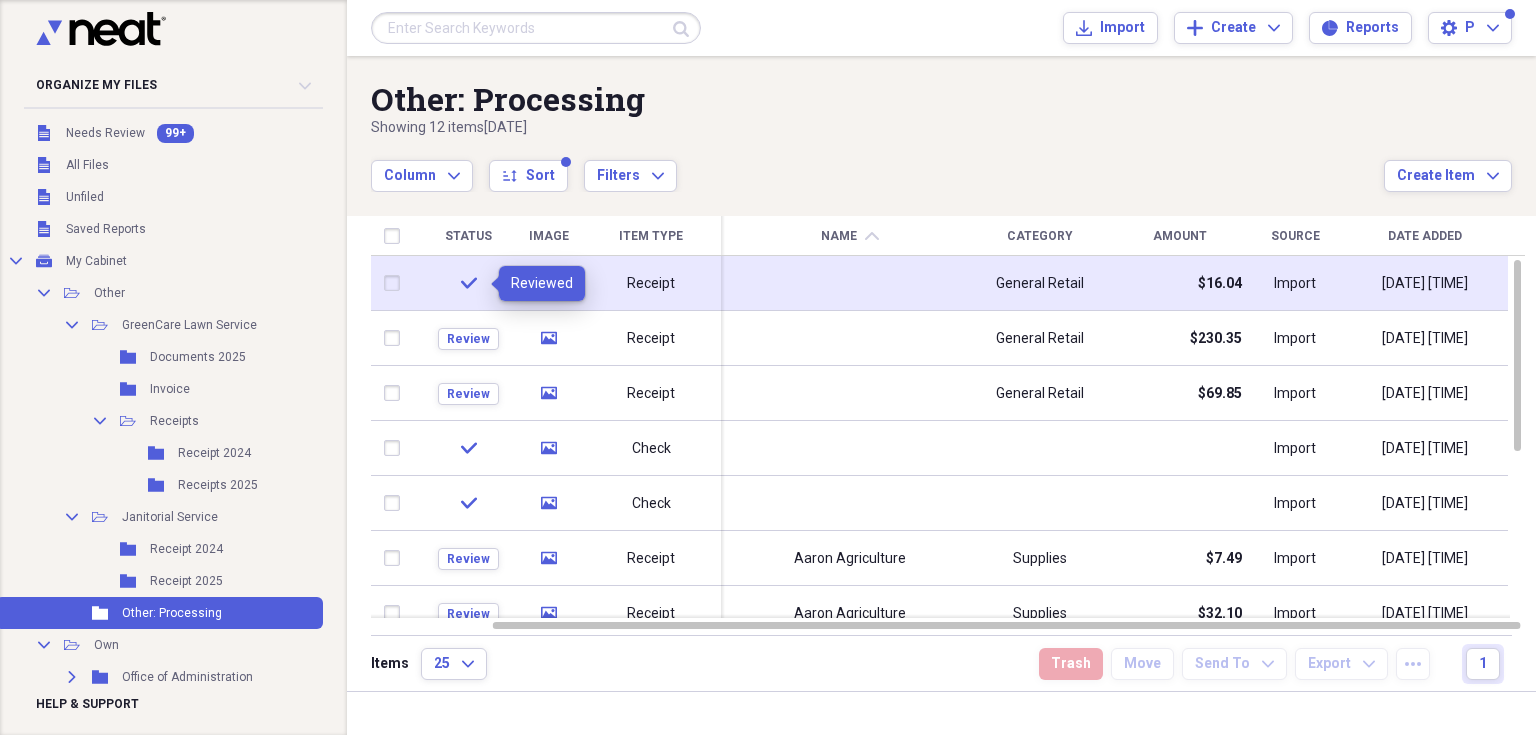 click on "check" 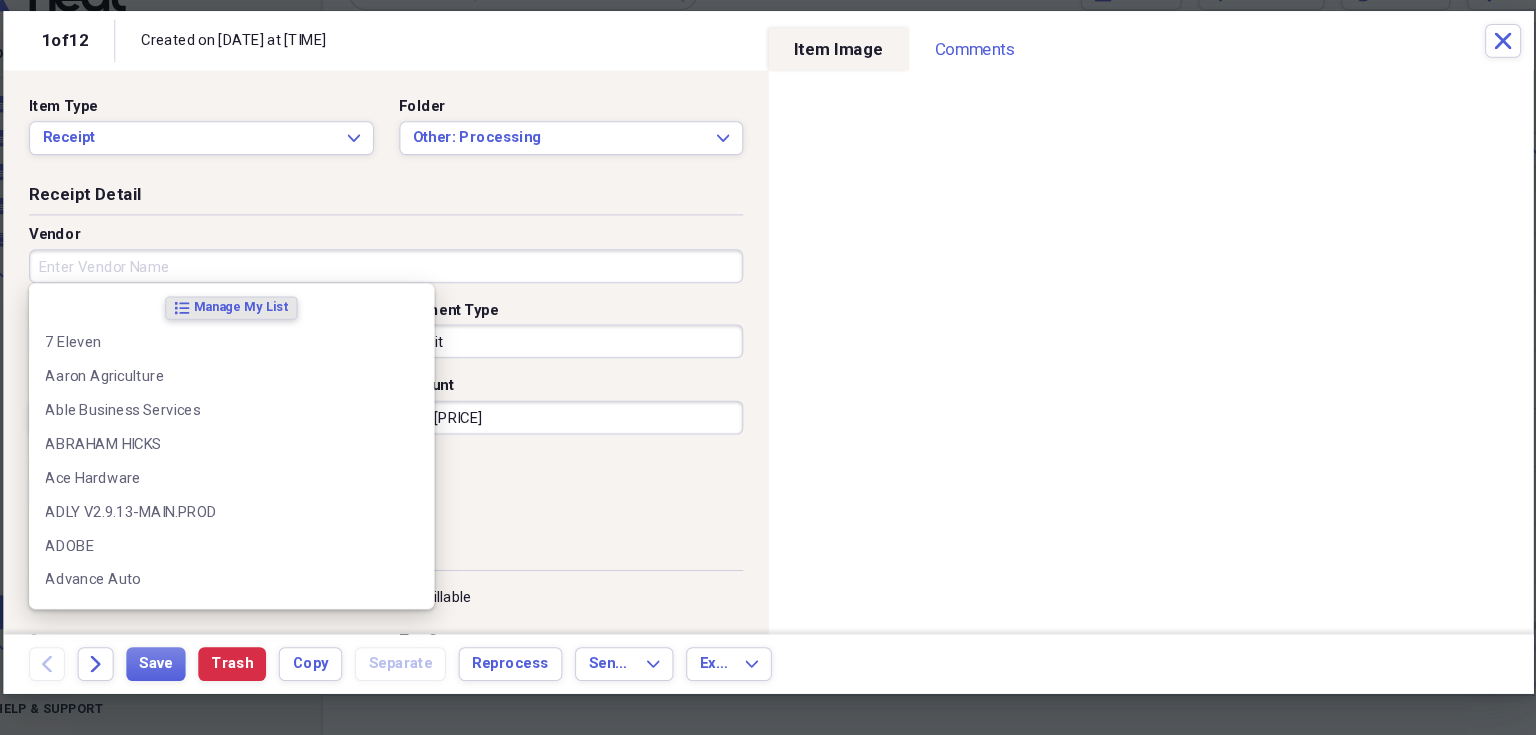 click on "Vendor" at bounding box center (406, 286) 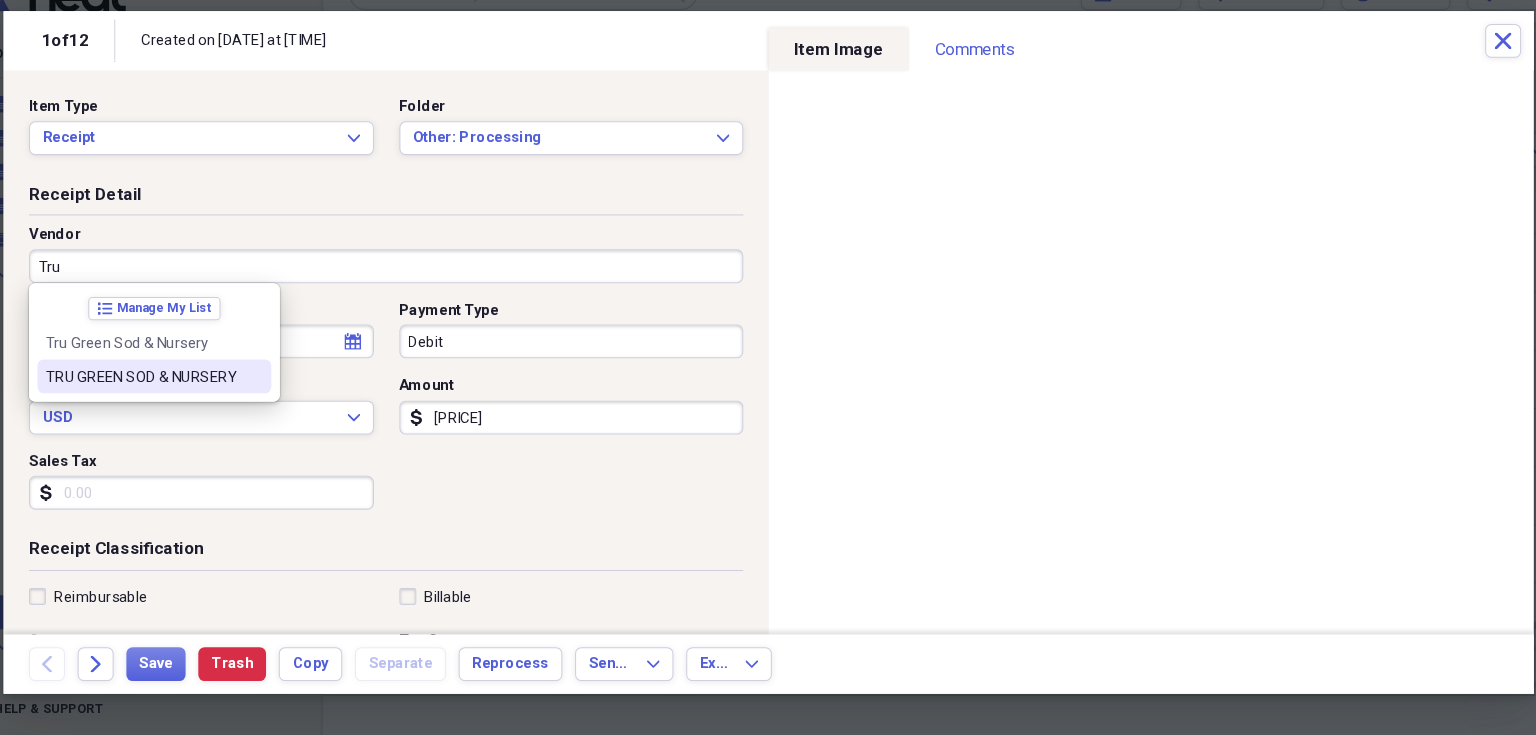 click on "TRU GREEN SOD & NURSERY" at bounding box center (175, 390) 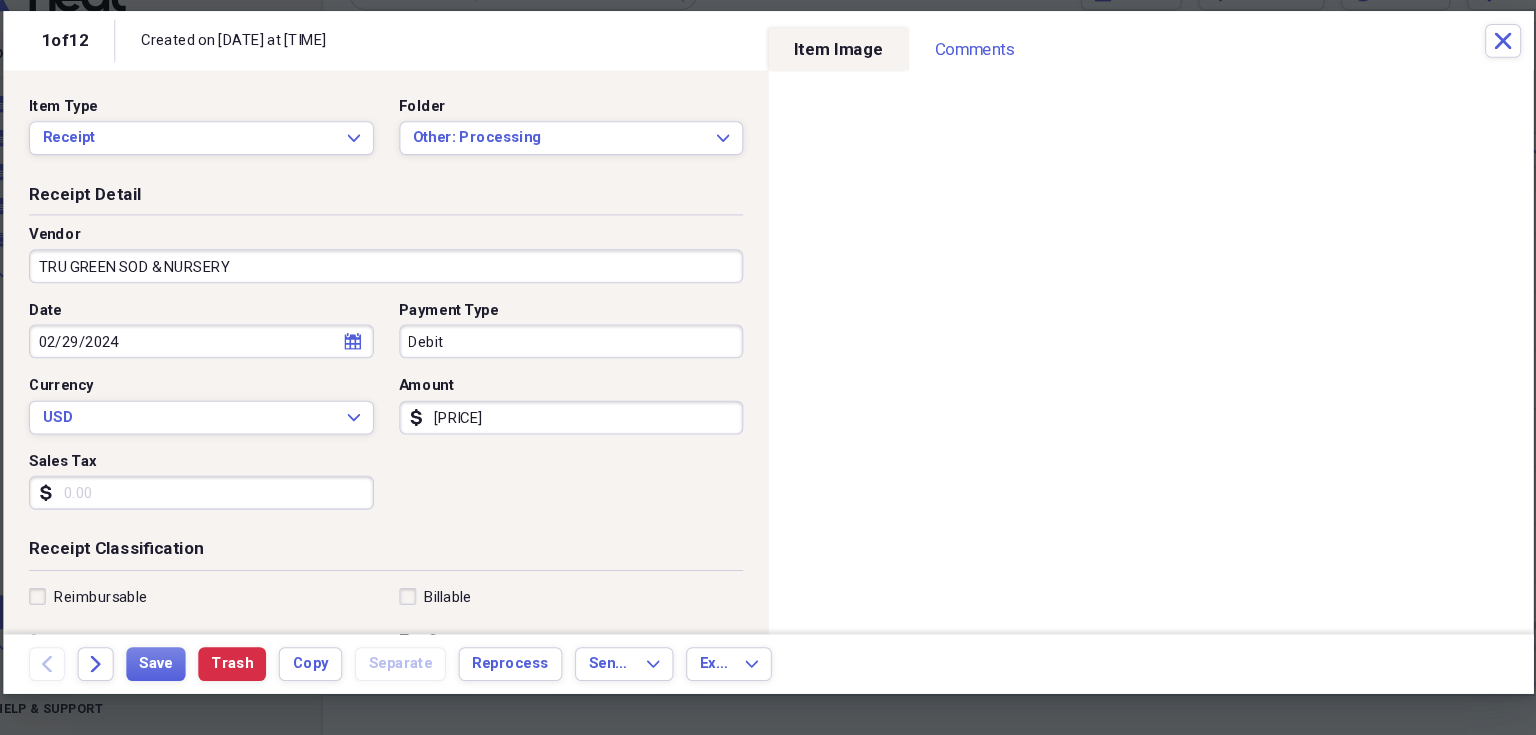 type on "Supplies" 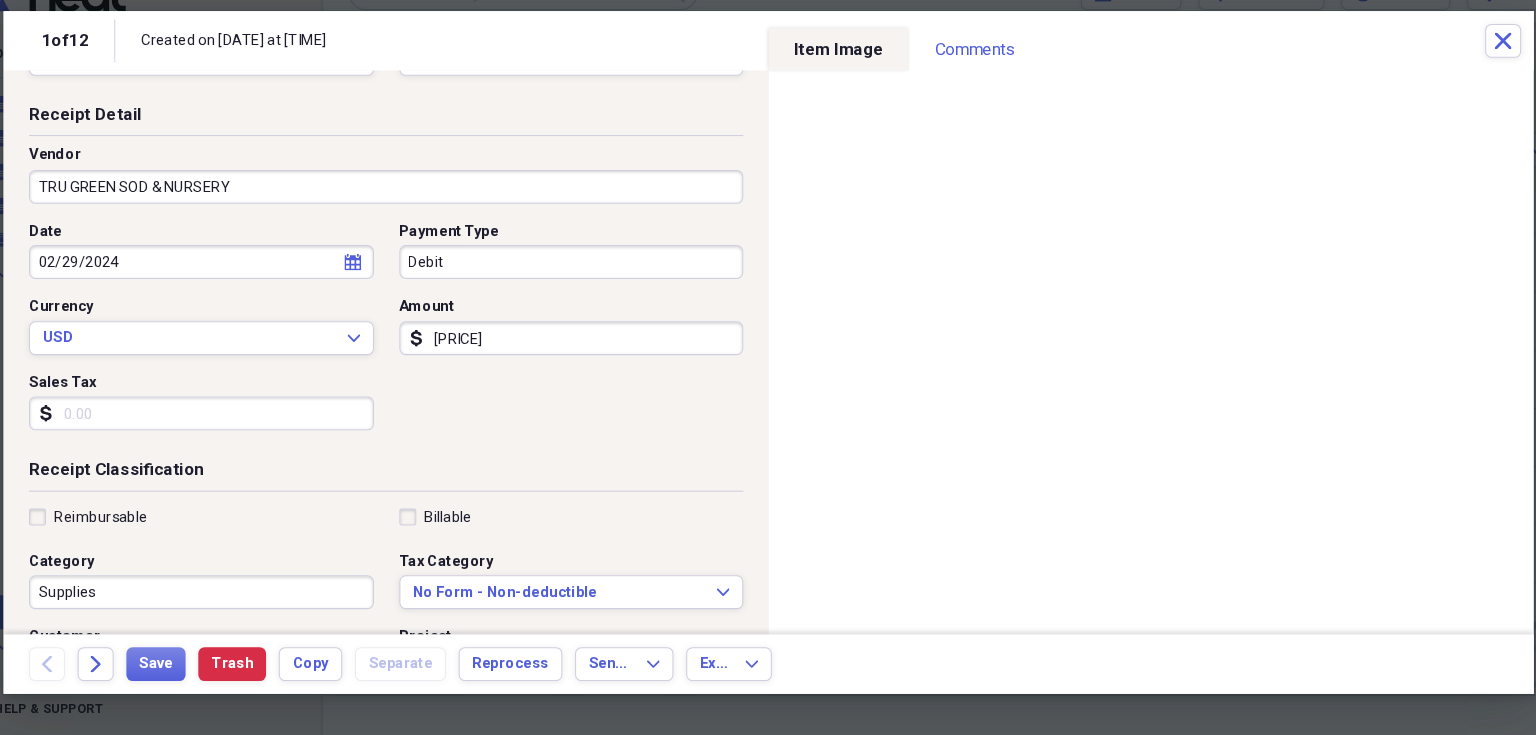 scroll, scrollTop: 182, scrollLeft: 0, axis: vertical 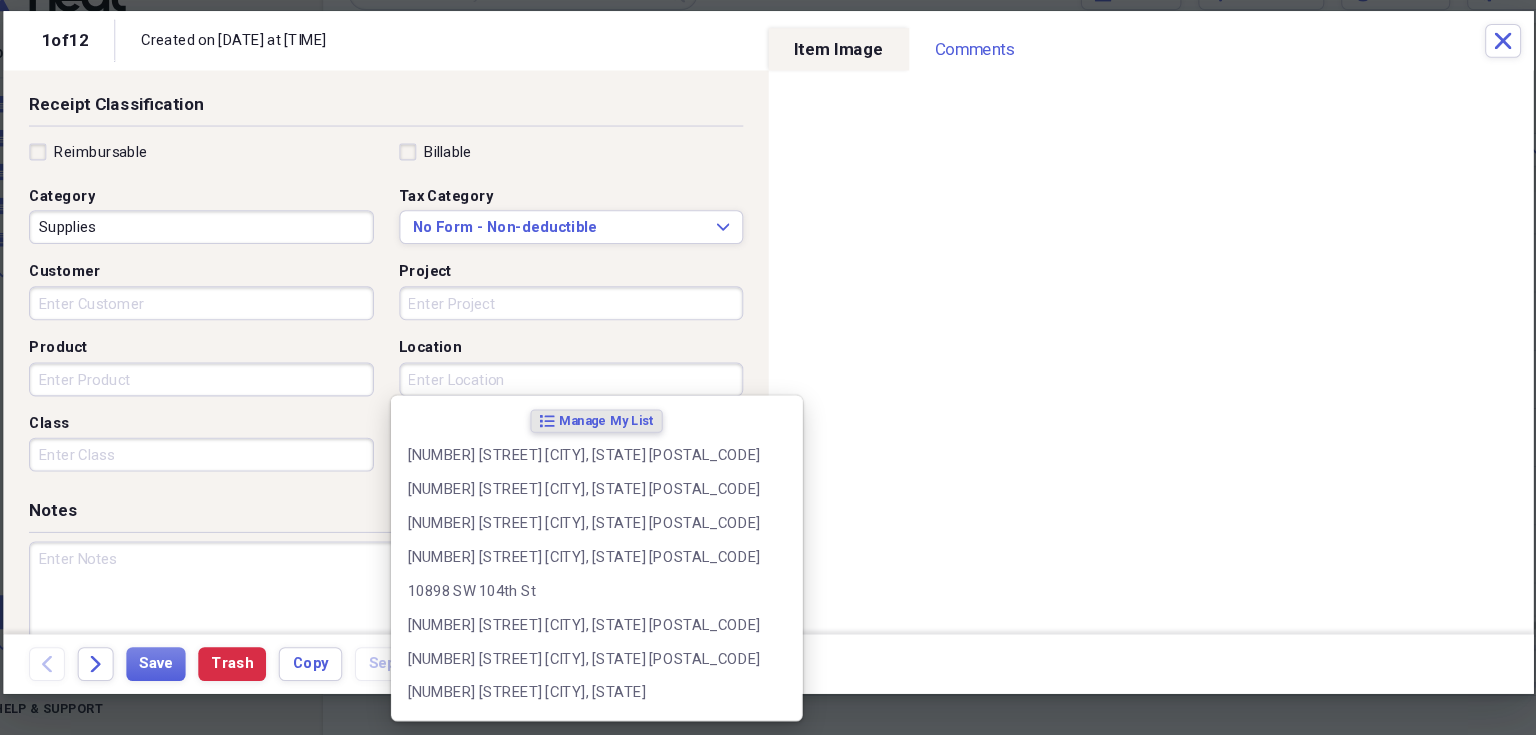 click on "Location" at bounding box center [582, 393] 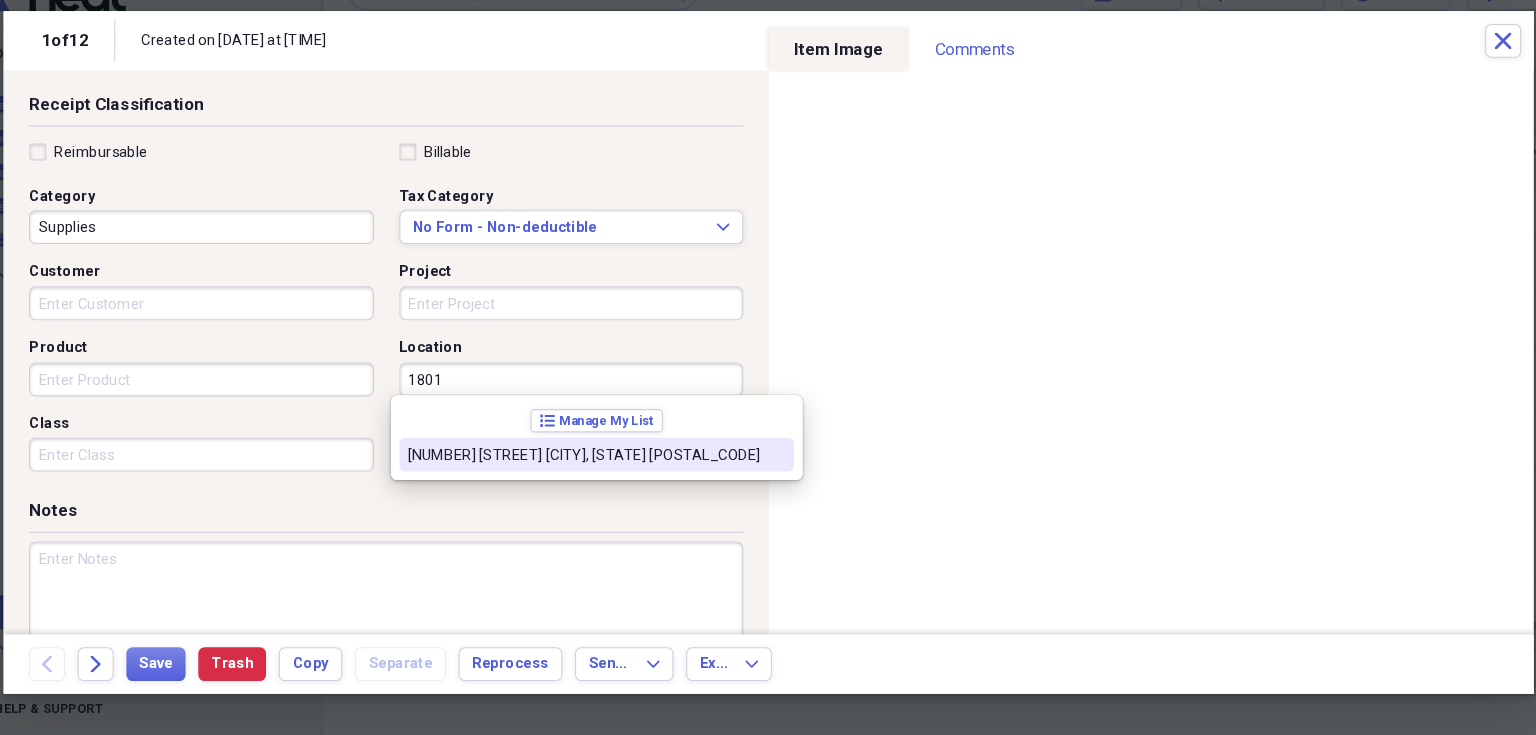 click on "[NUMBER] [STREET] [CITY], [STATE] [POSTAL_CODE]" at bounding box center (593, 464) 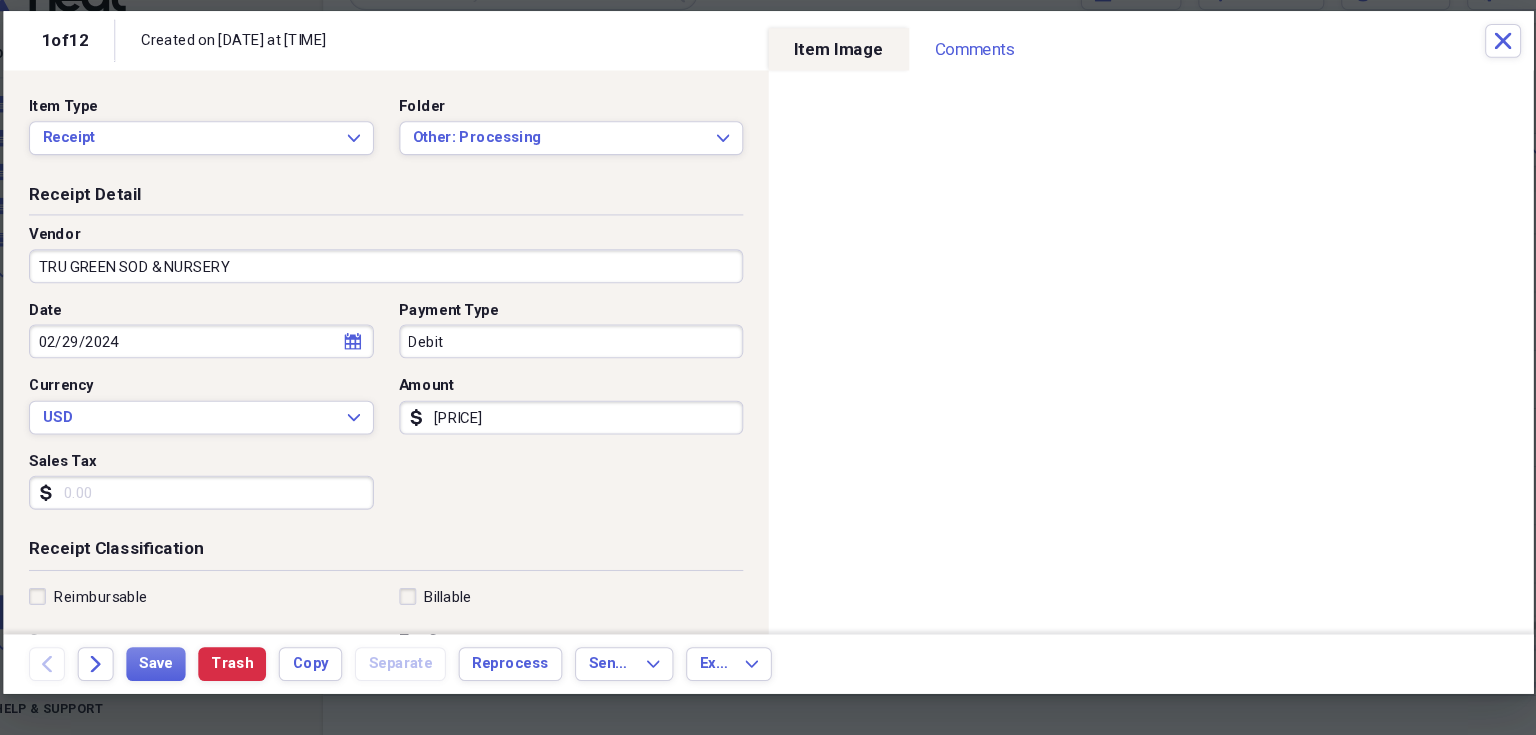 scroll, scrollTop: 50, scrollLeft: 0, axis: vertical 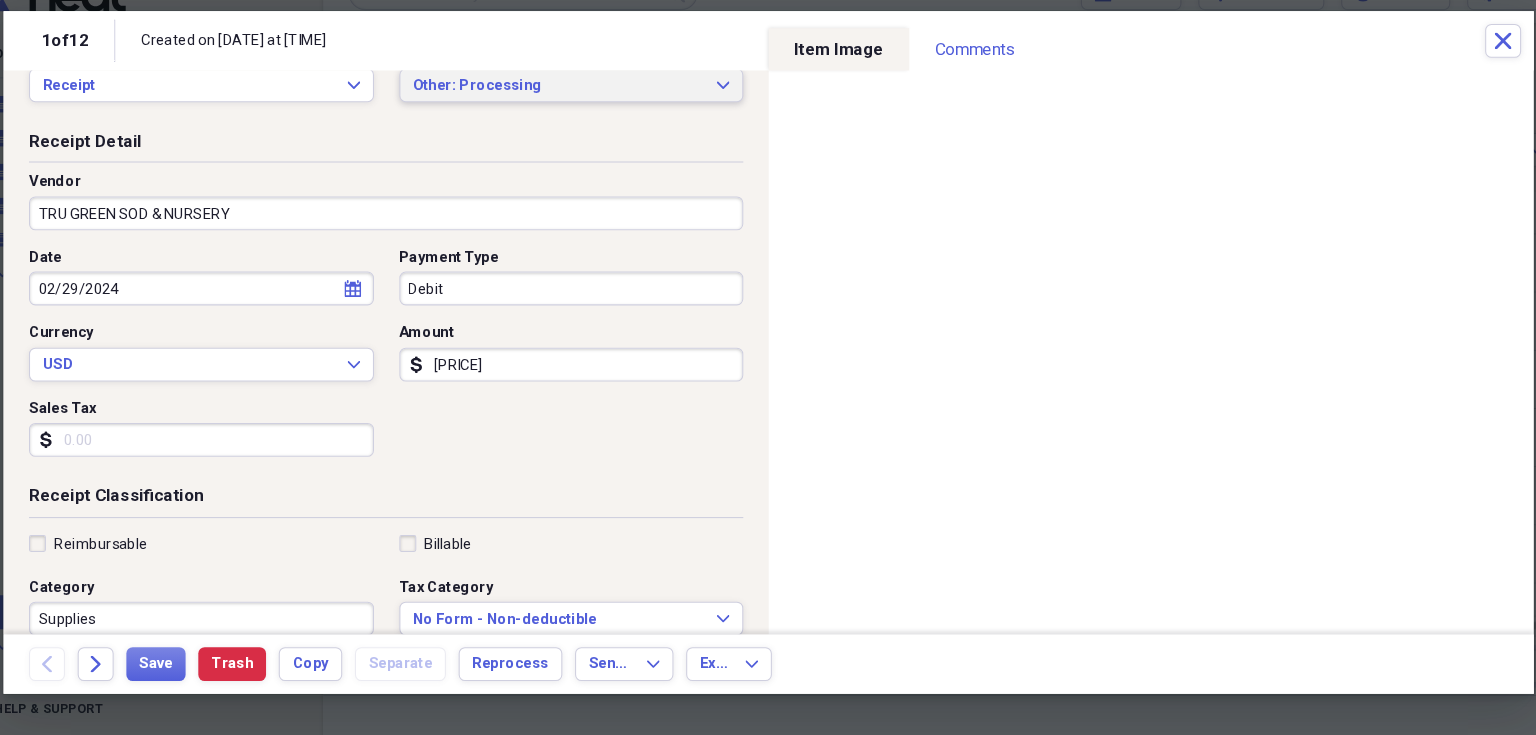 click on "Expand" 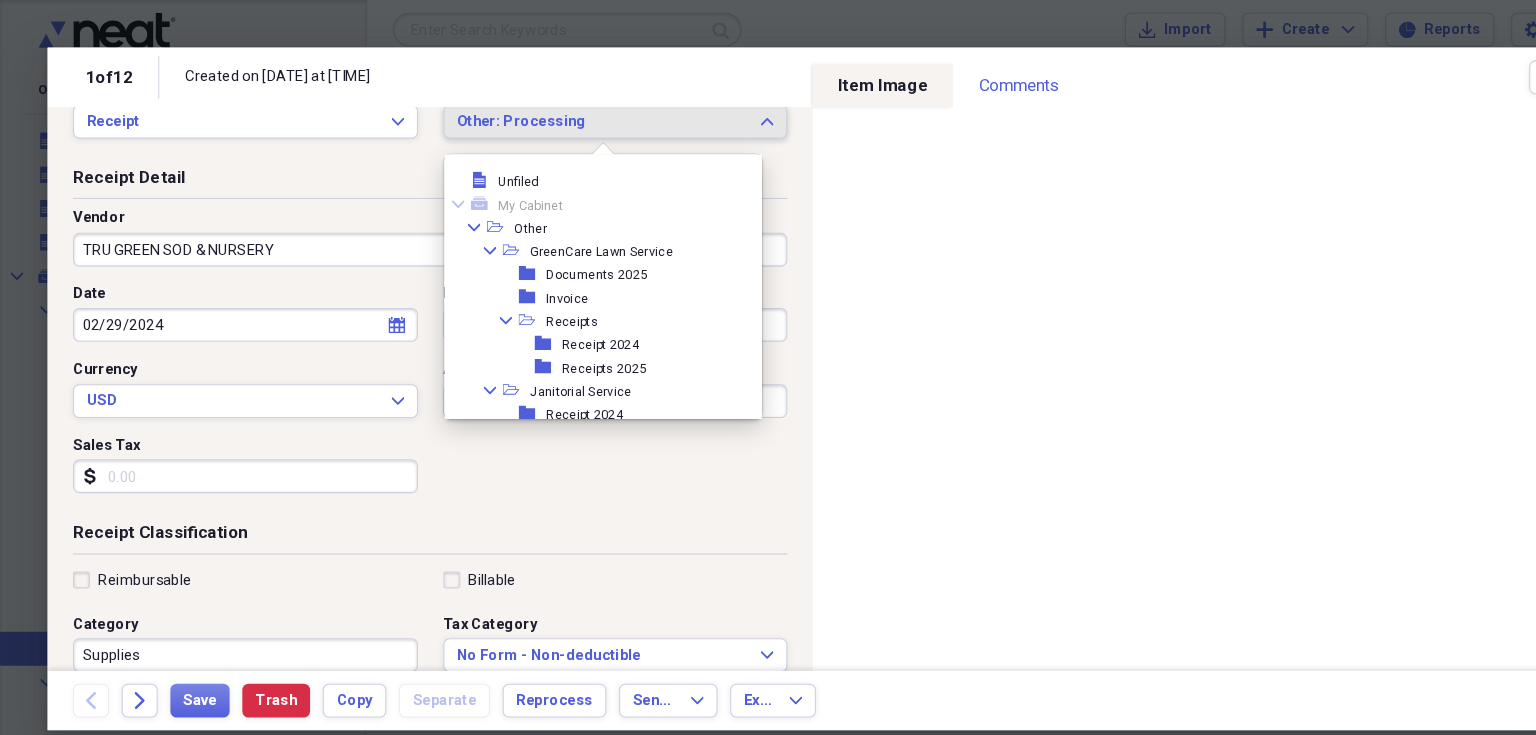 scroll, scrollTop: 94, scrollLeft: 0, axis: vertical 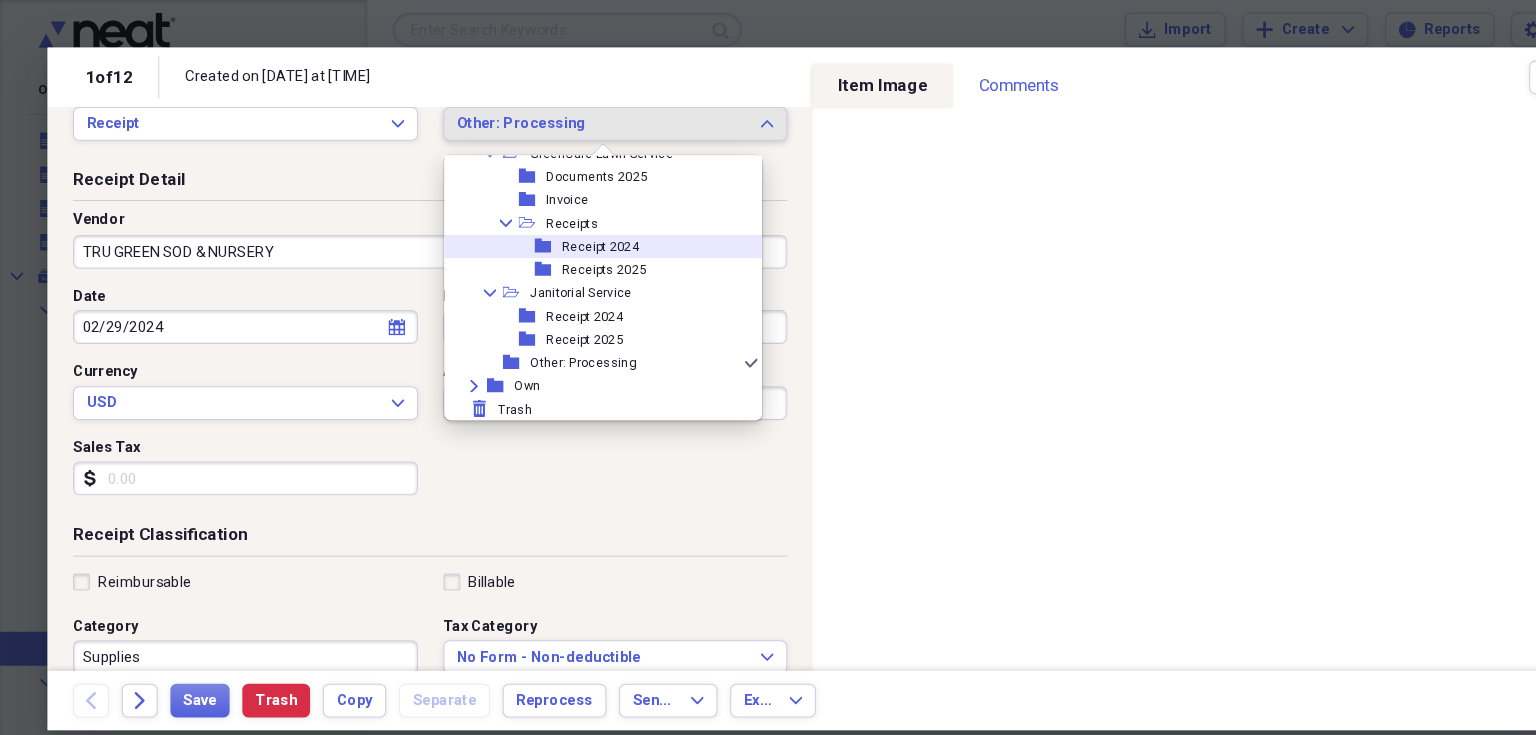 click on "folder Receipt  2024" at bounding box center (562, 233) 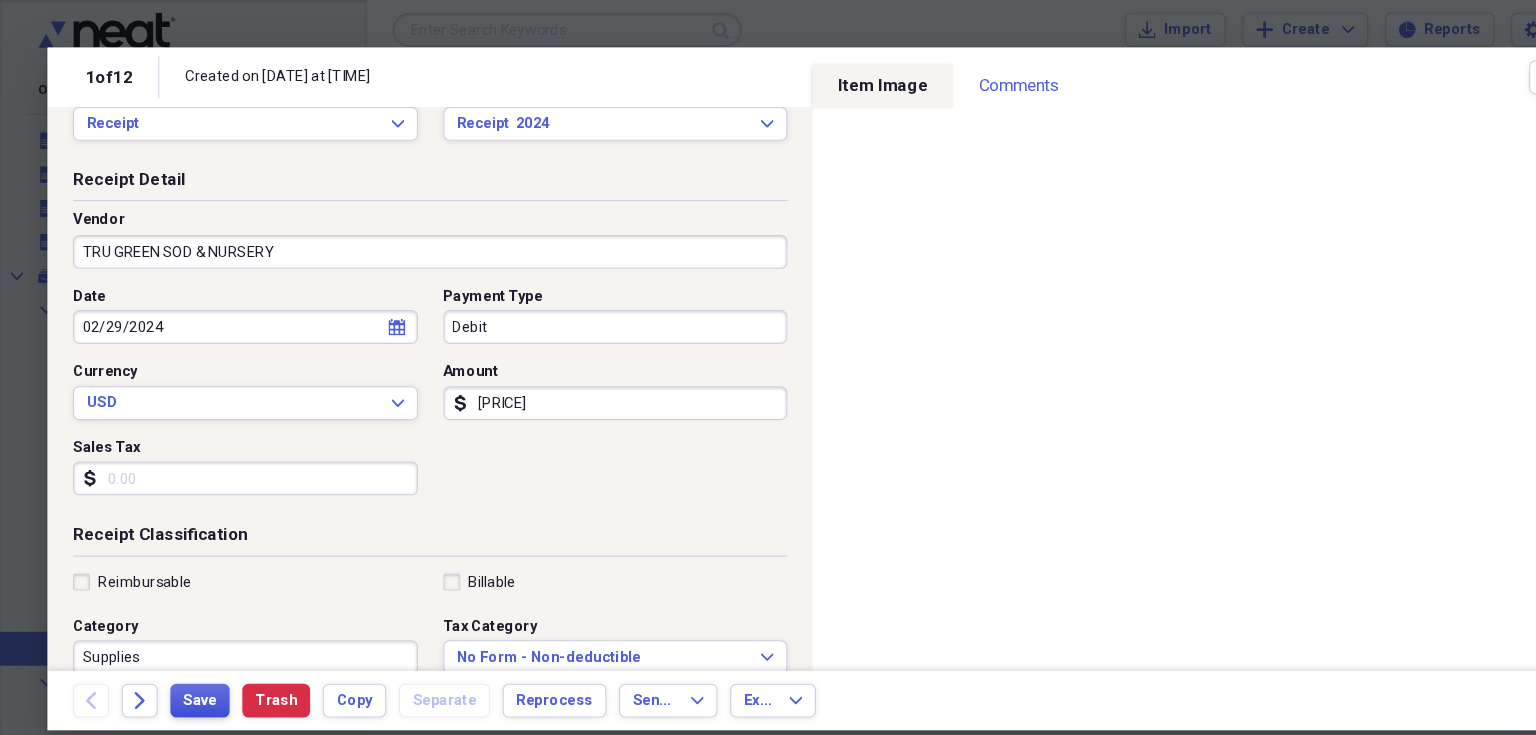 click on "Save" at bounding box center (189, 662) 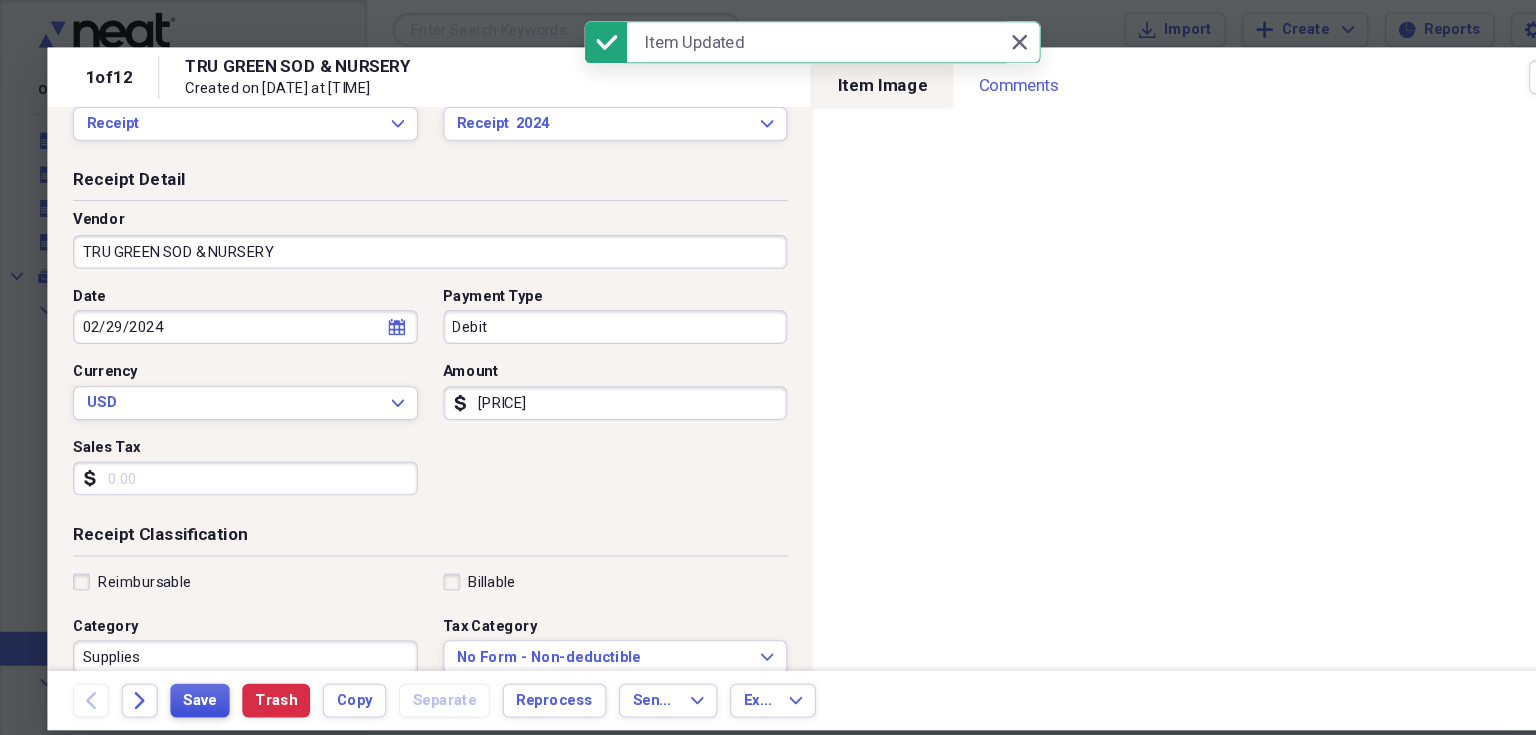 click on "Save" at bounding box center [189, 662] 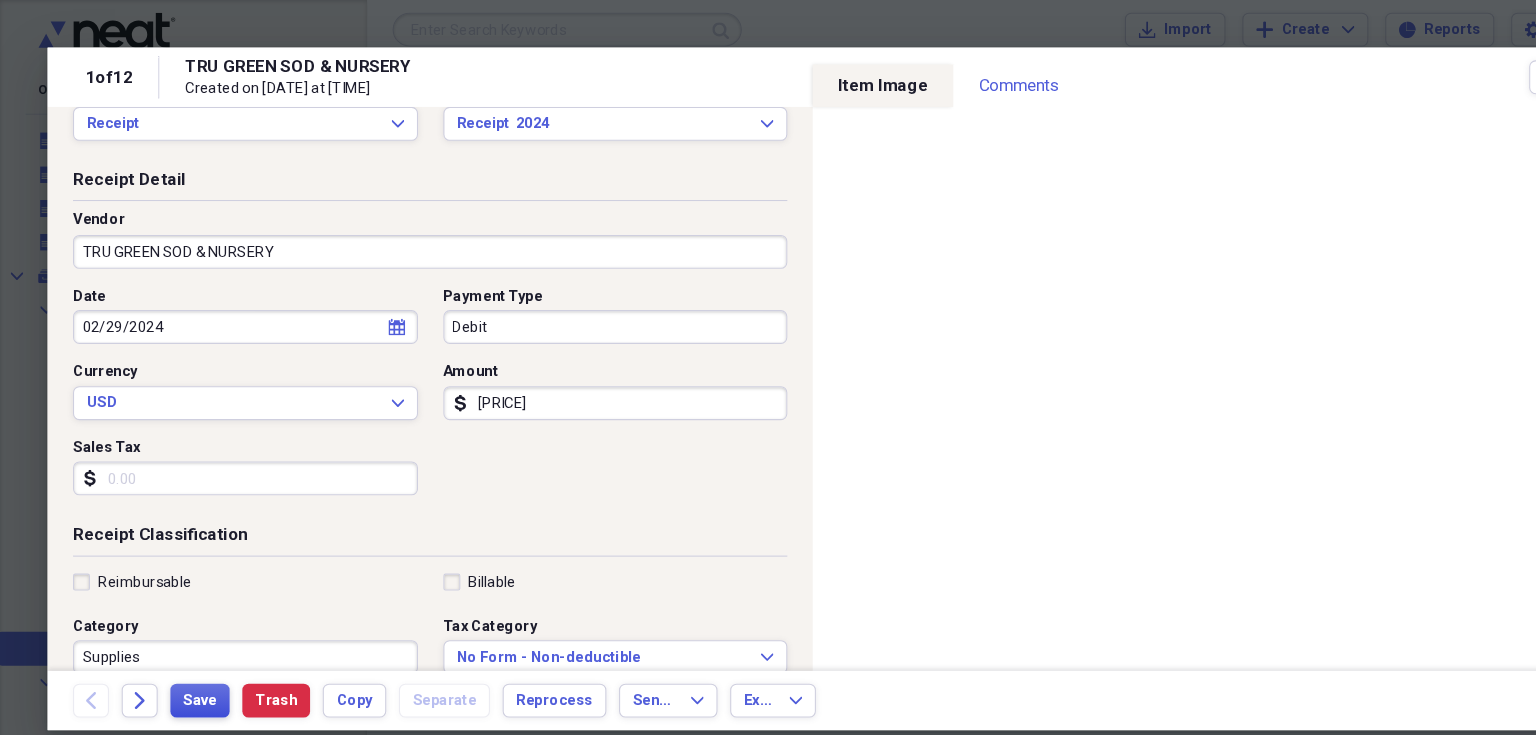 click on "Save" at bounding box center [189, 662] 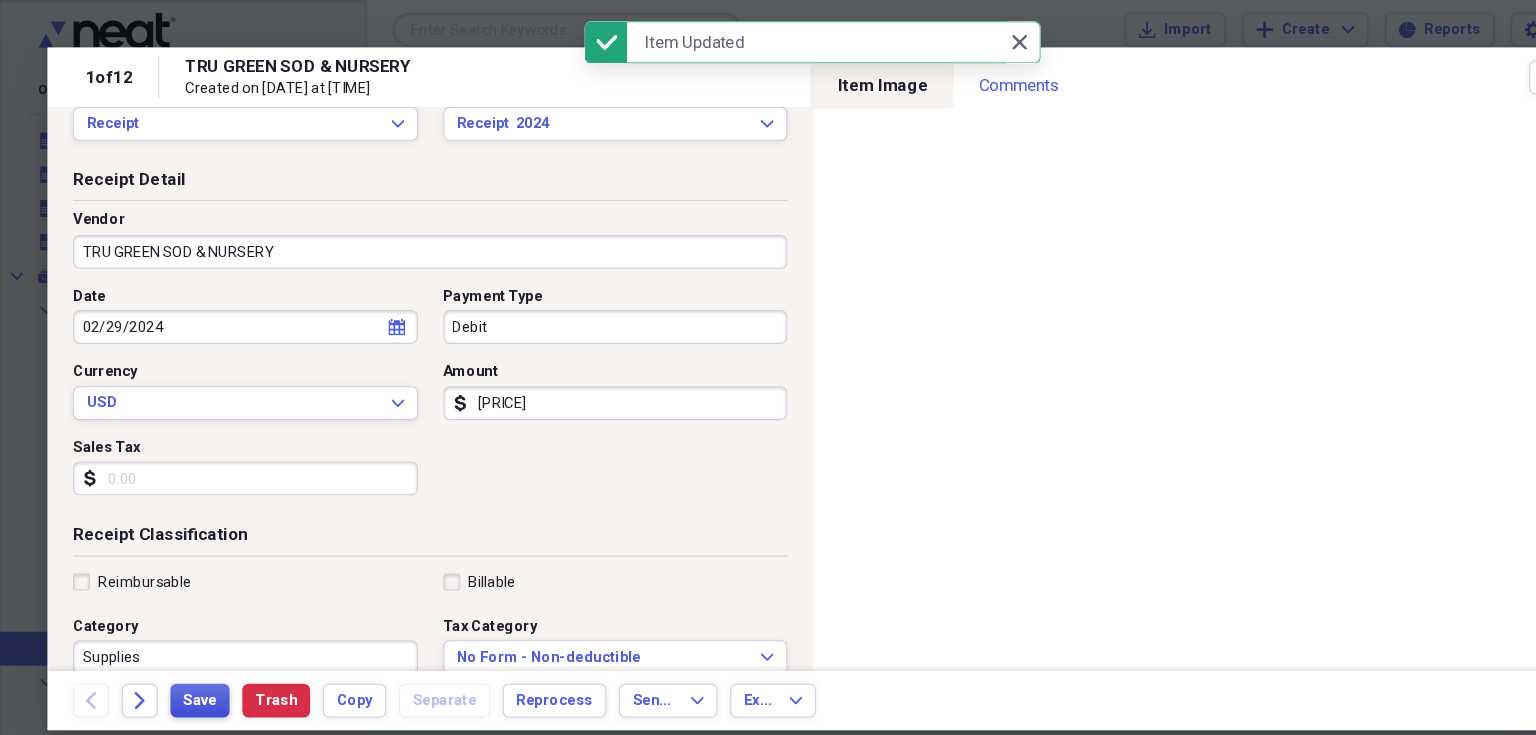 click on "Save" at bounding box center (189, 662) 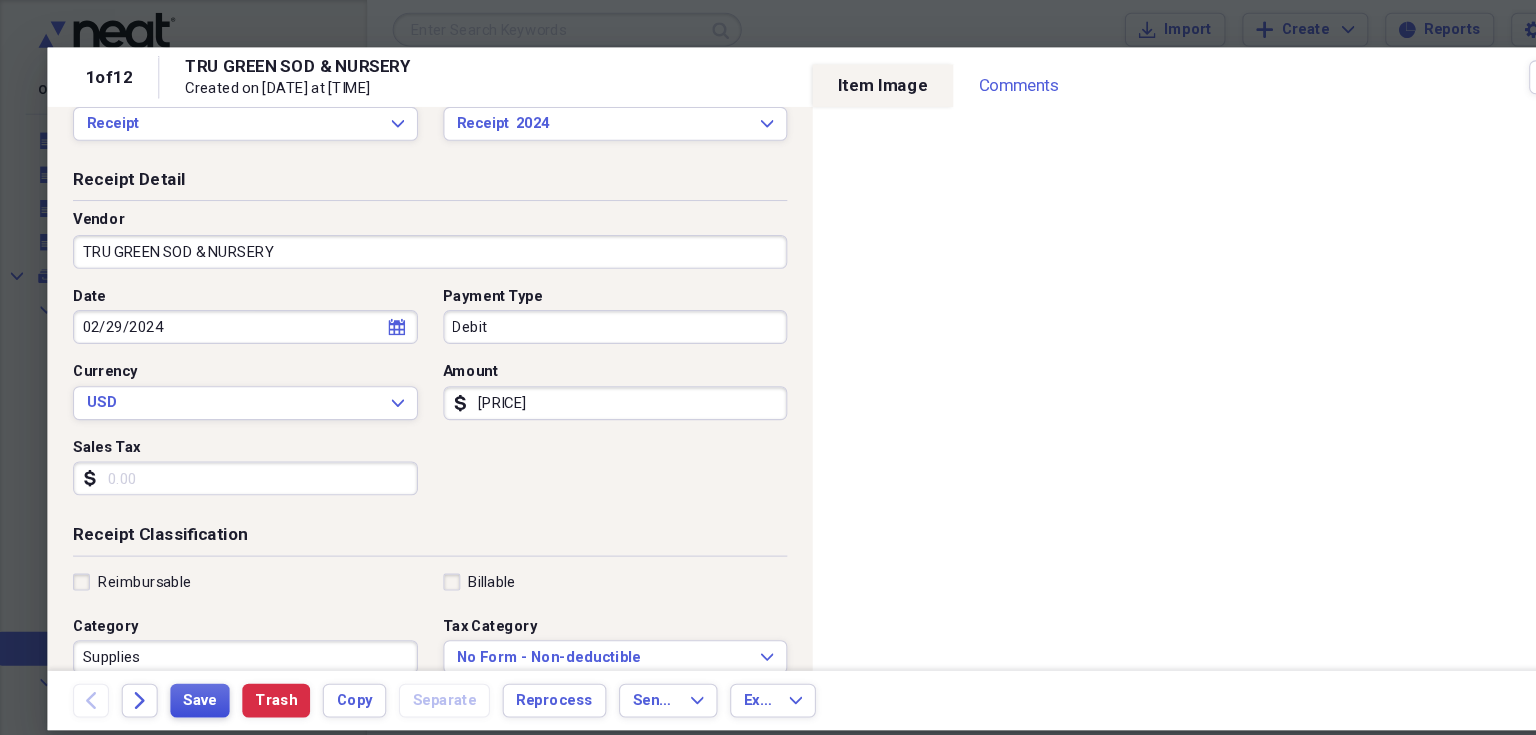 scroll, scrollTop: 0, scrollLeft: 0, axis: both 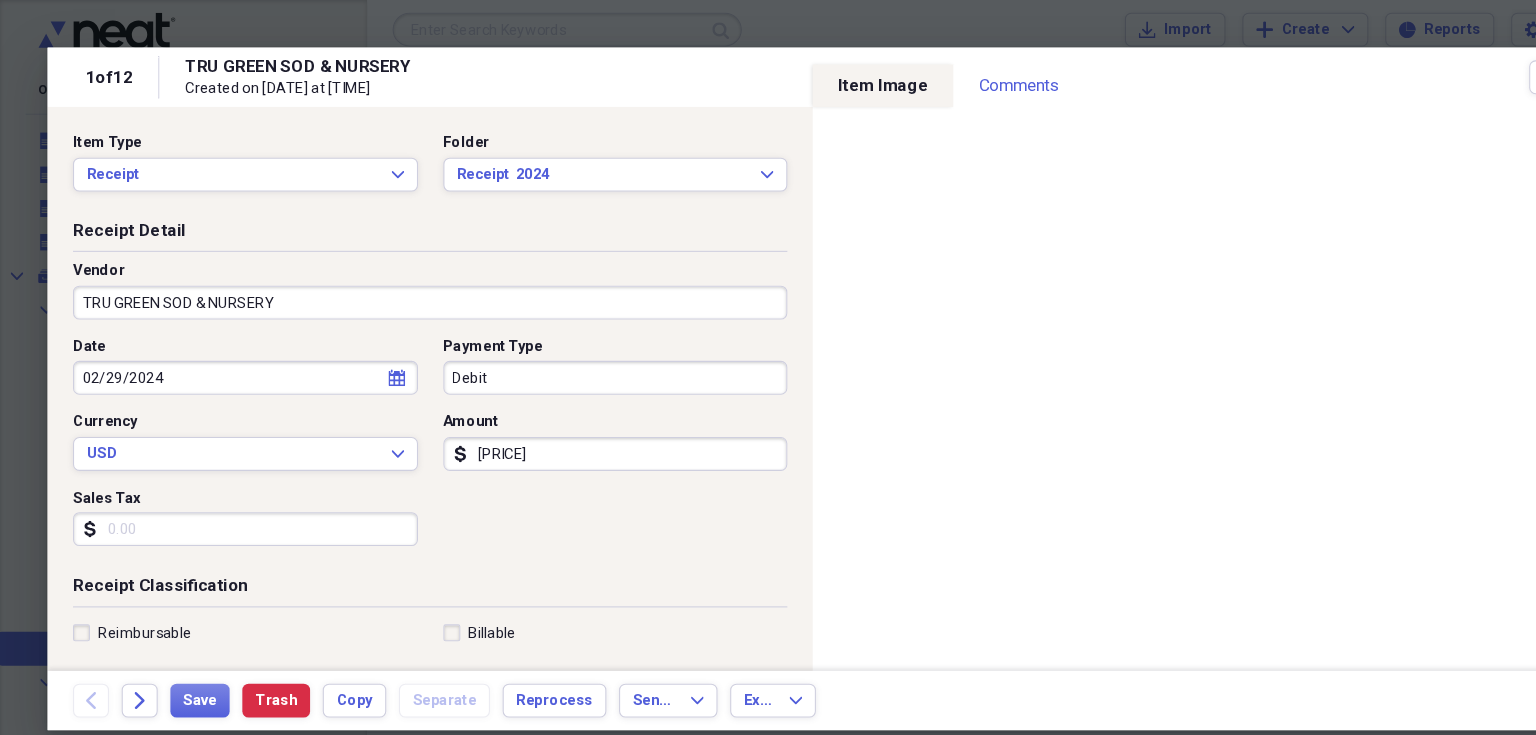 click on "Created on [DATE] at [TIME]" at bounding box center [810, 73] 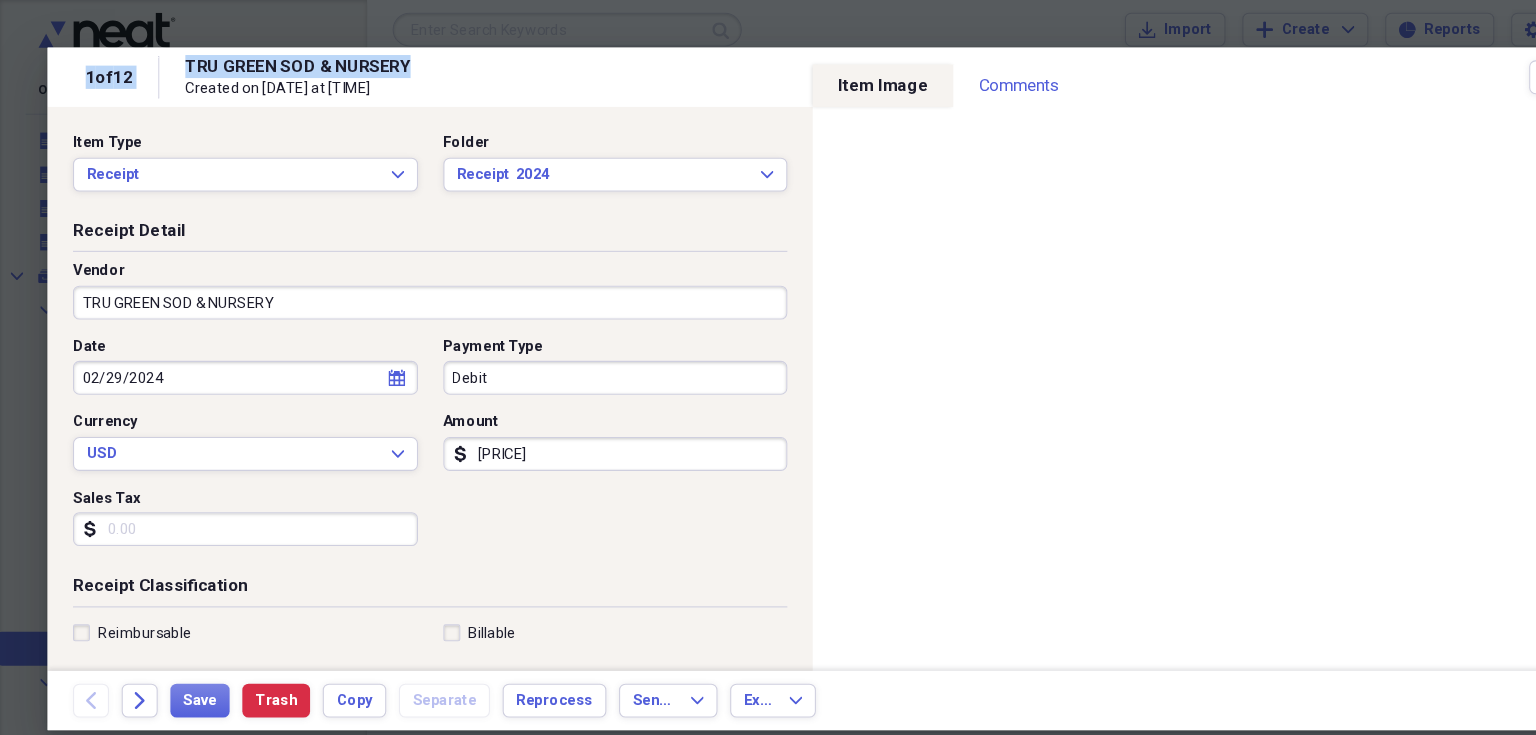 drag, startPoint x: 1088, startPoint y: 51, endPoint x: 1074, endPoint y: 12, distance: 41.4367 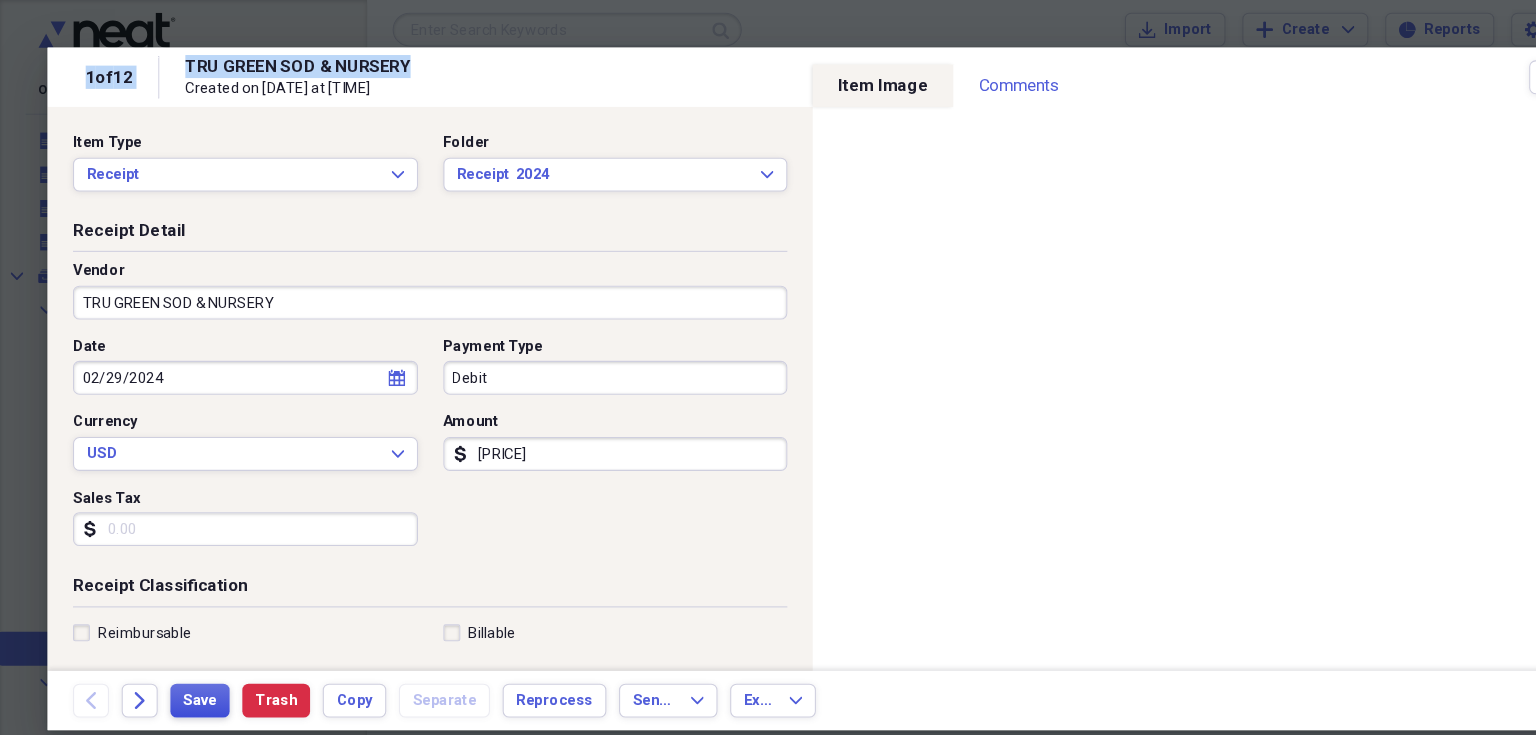 click on "Save" at bounding box center [189, 662] 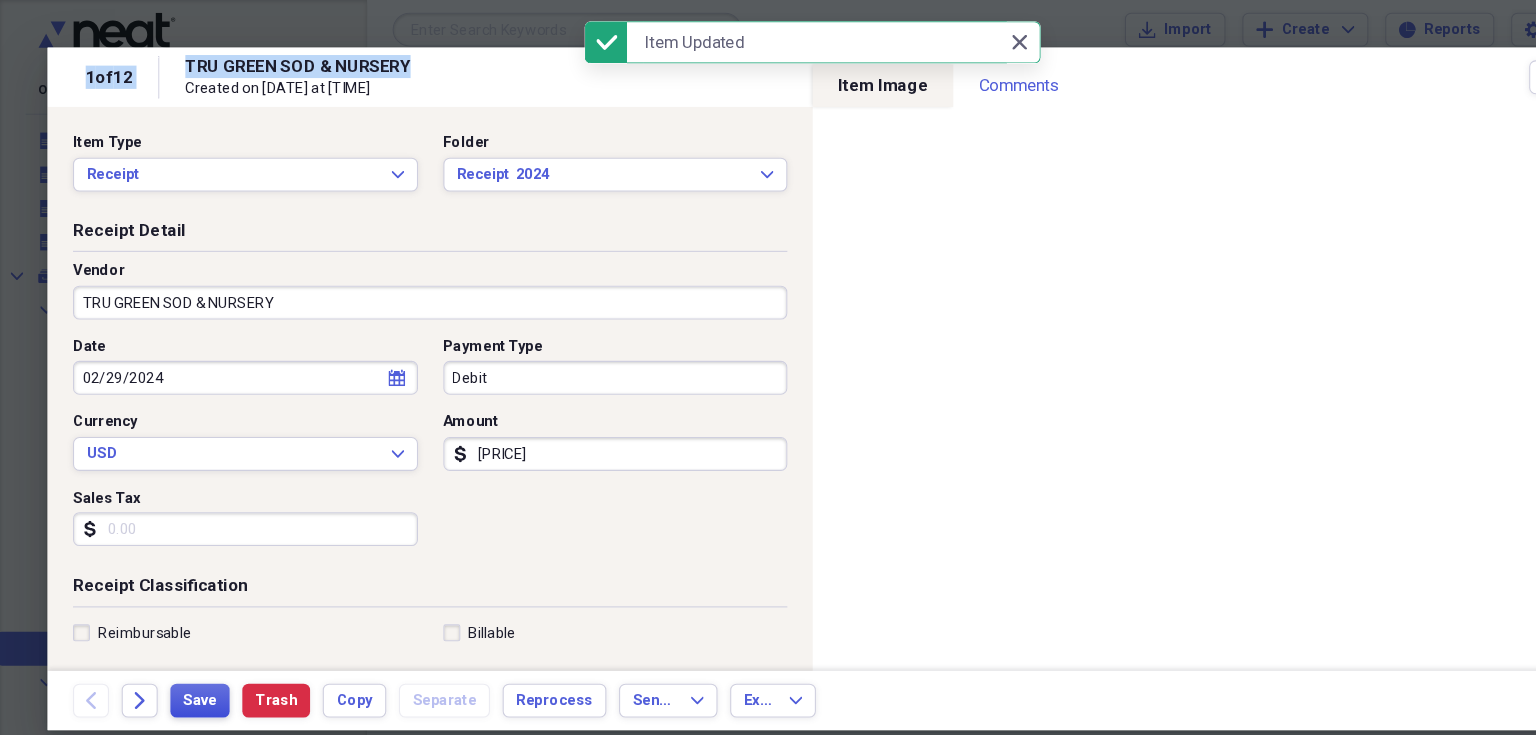 click on "Save" at bounding box center (189, 662) 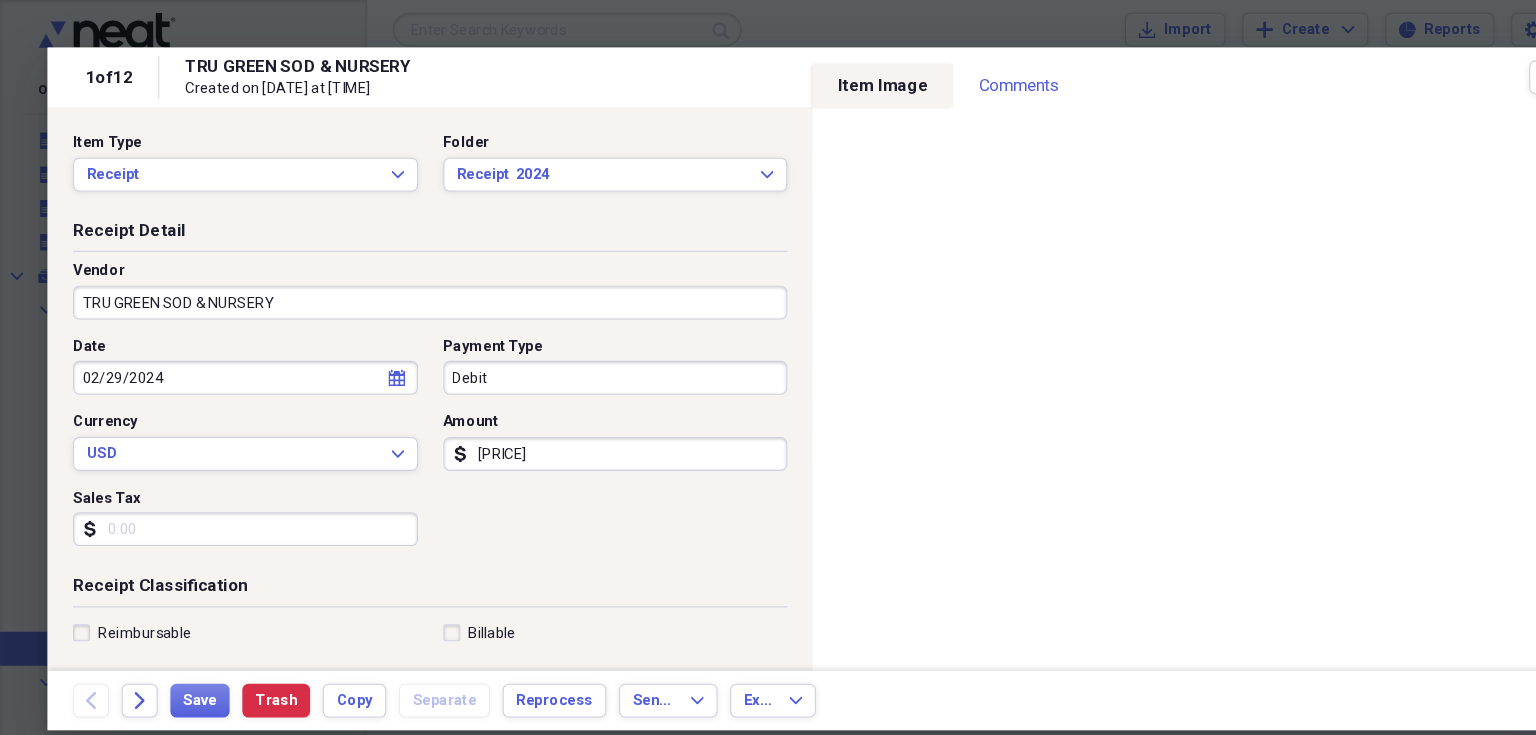 click on "Created on [DATE] at [TIME]" at bounding box center [447, 84] 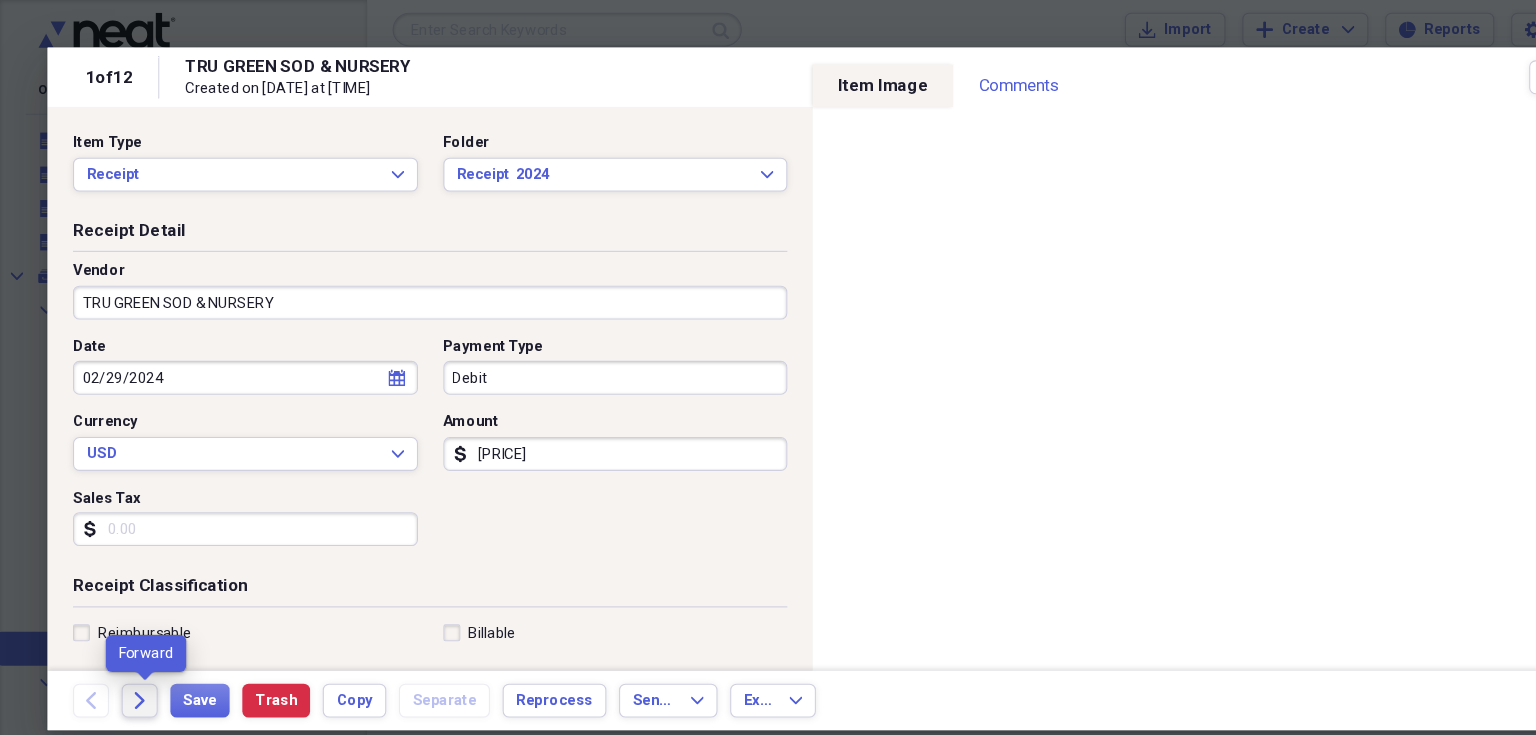 click 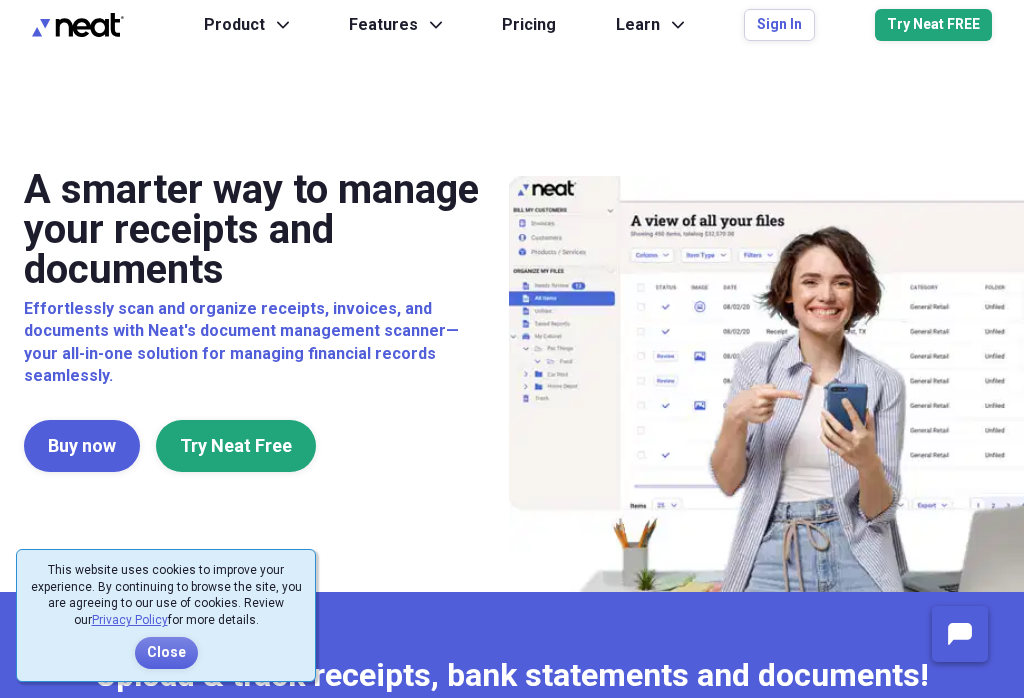 scroll, scrollTop: 0, scrollLeft: 0, axis: both 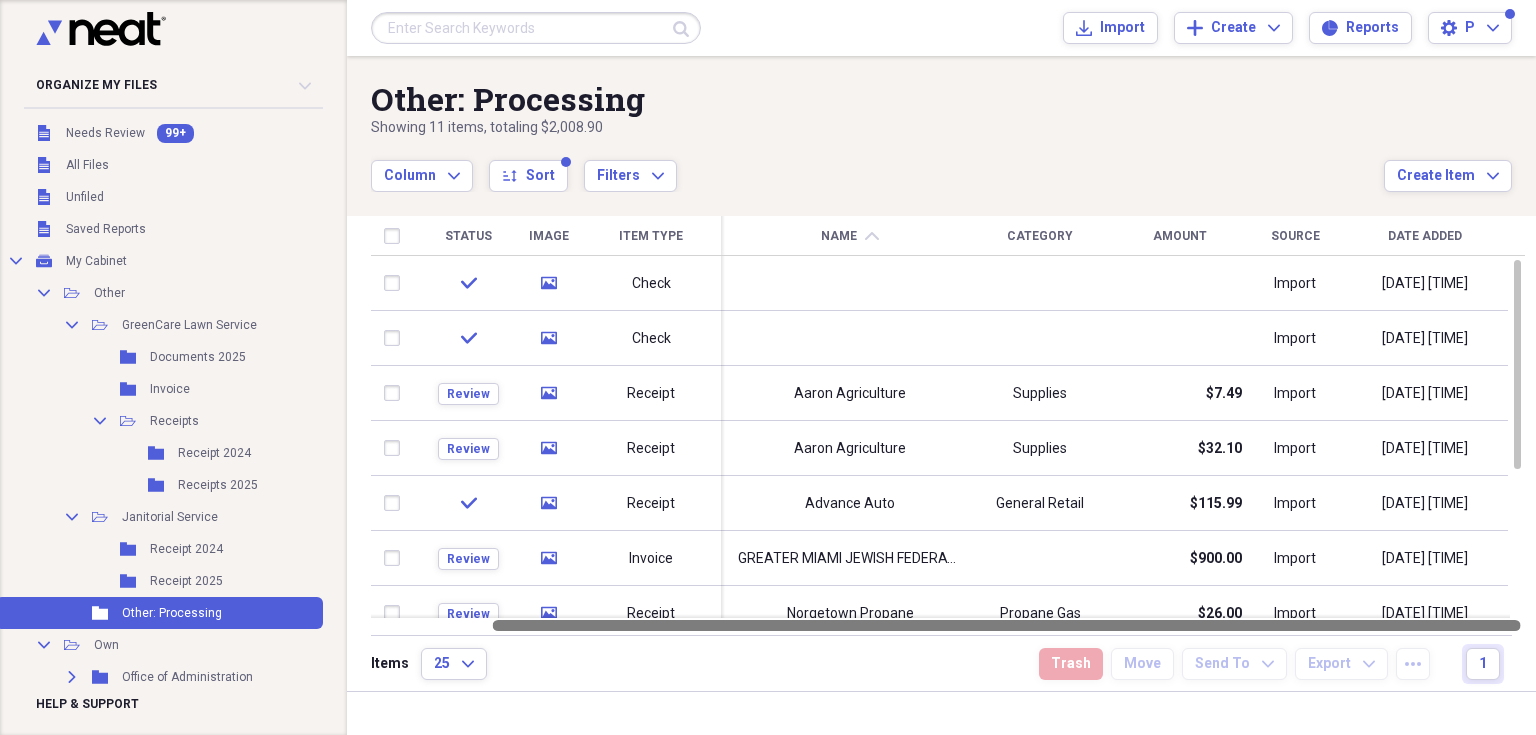 drag, startPoint x: 1301, startPoint y: 626, endPoint x: 1464, endPoint y: 615, distance: 163.37074 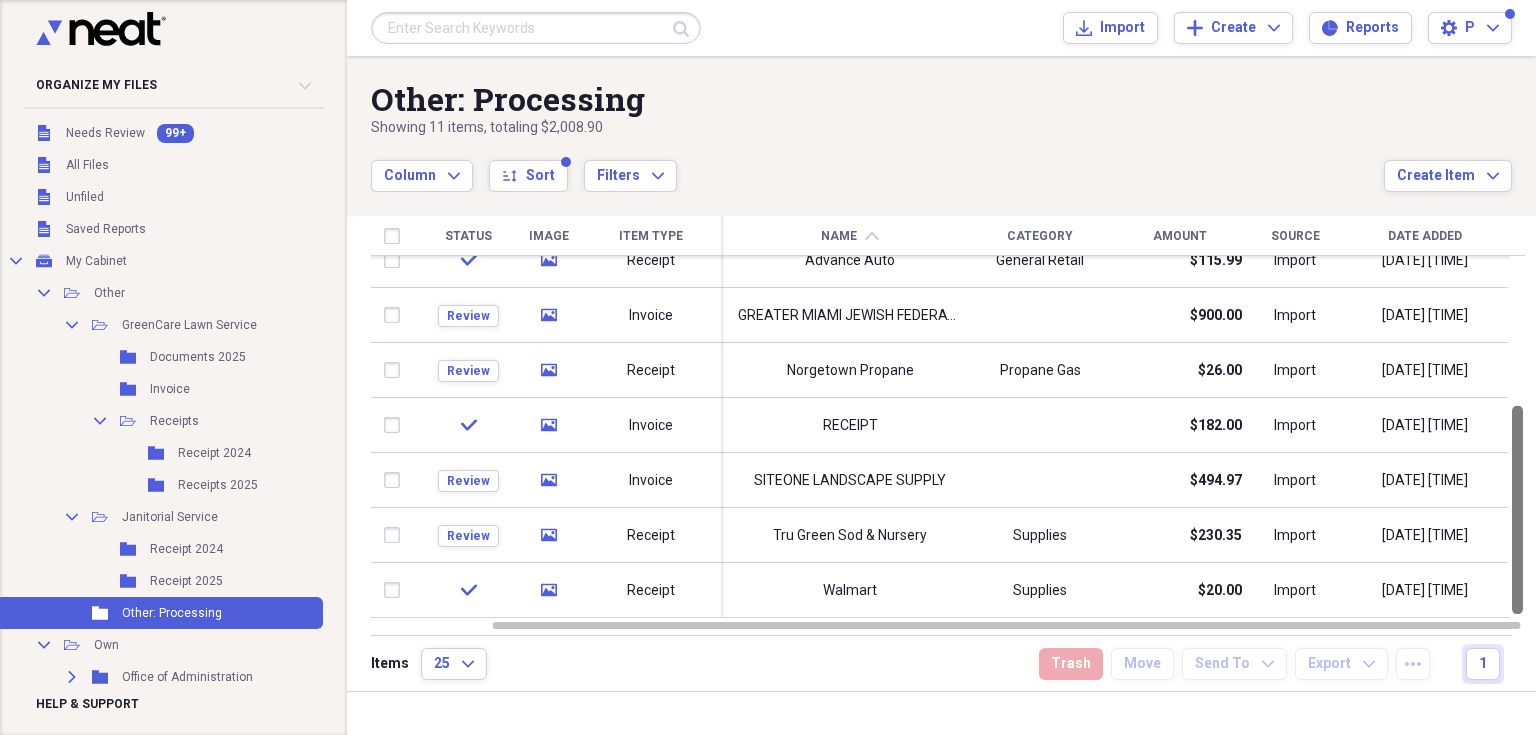click at bounding box center [1517, 437] 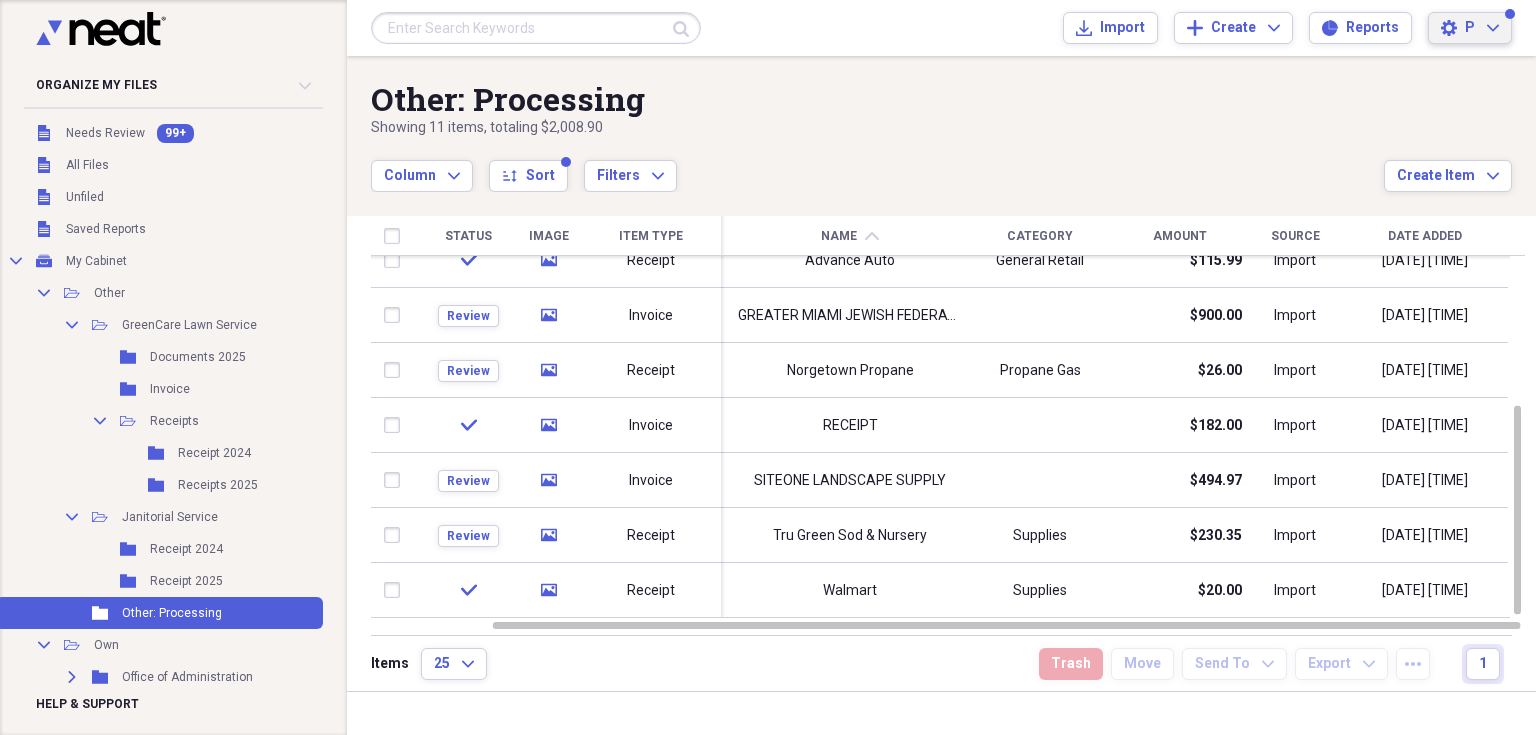 click on "Expand" 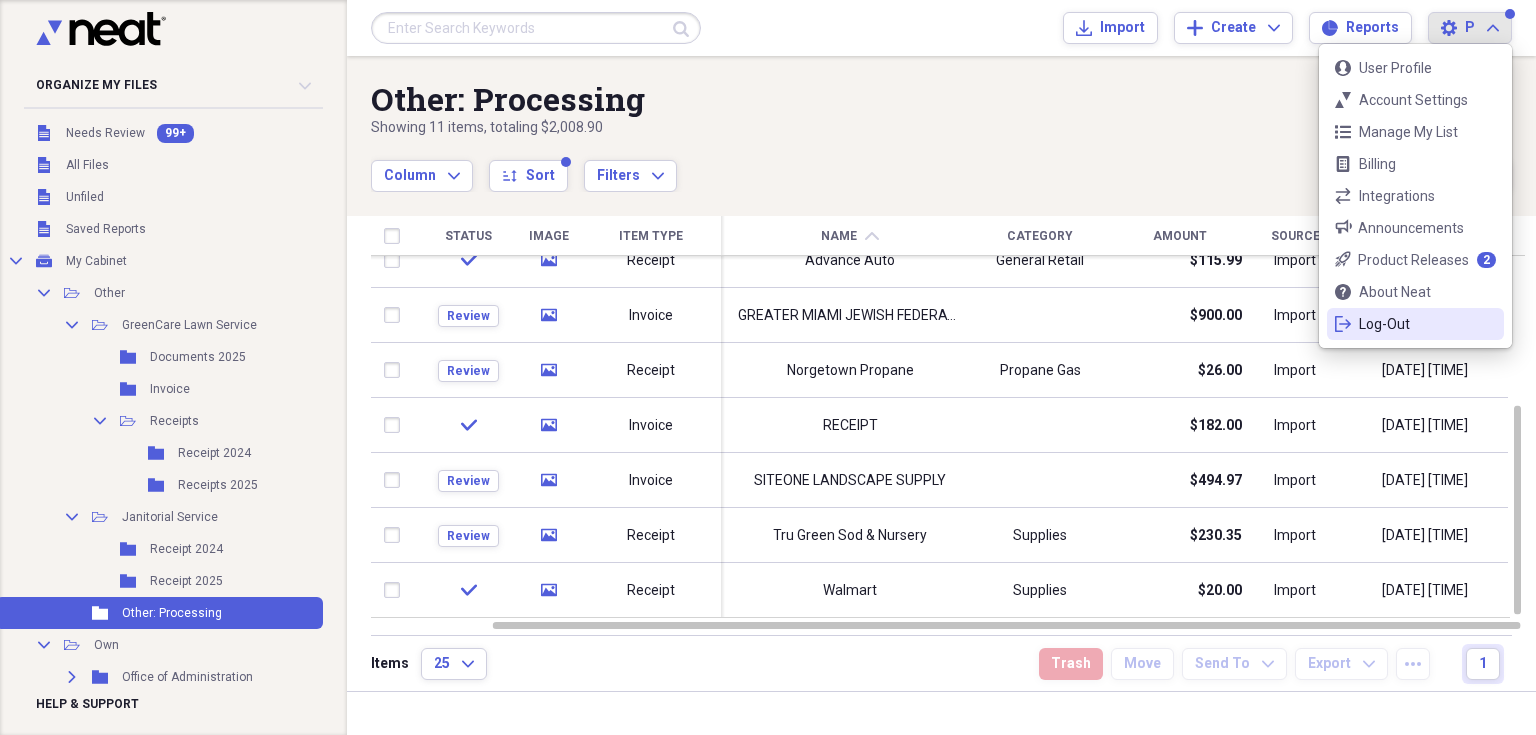 click on "Log-Out" at bounding box center [1415, 324] 